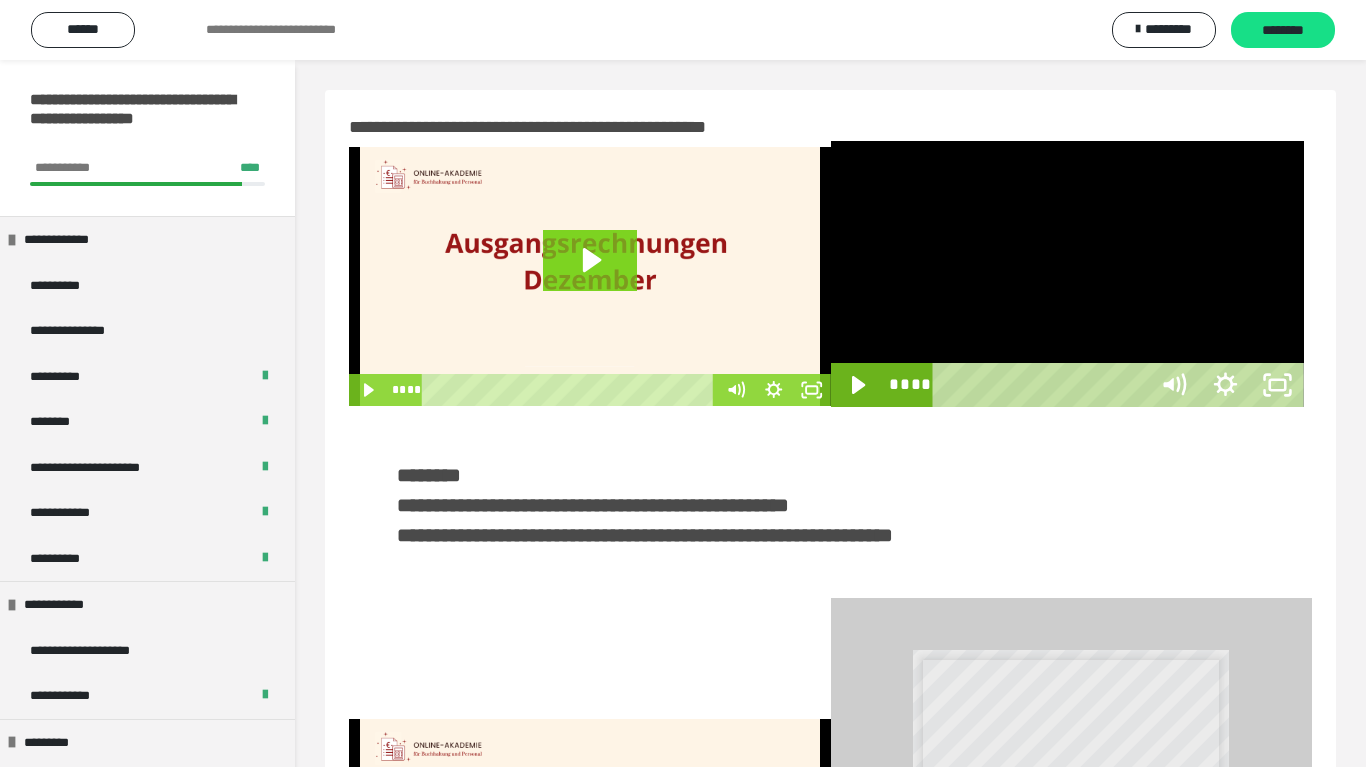 scroll, scrollTop: 0, scrollLeft: 0, axis: both 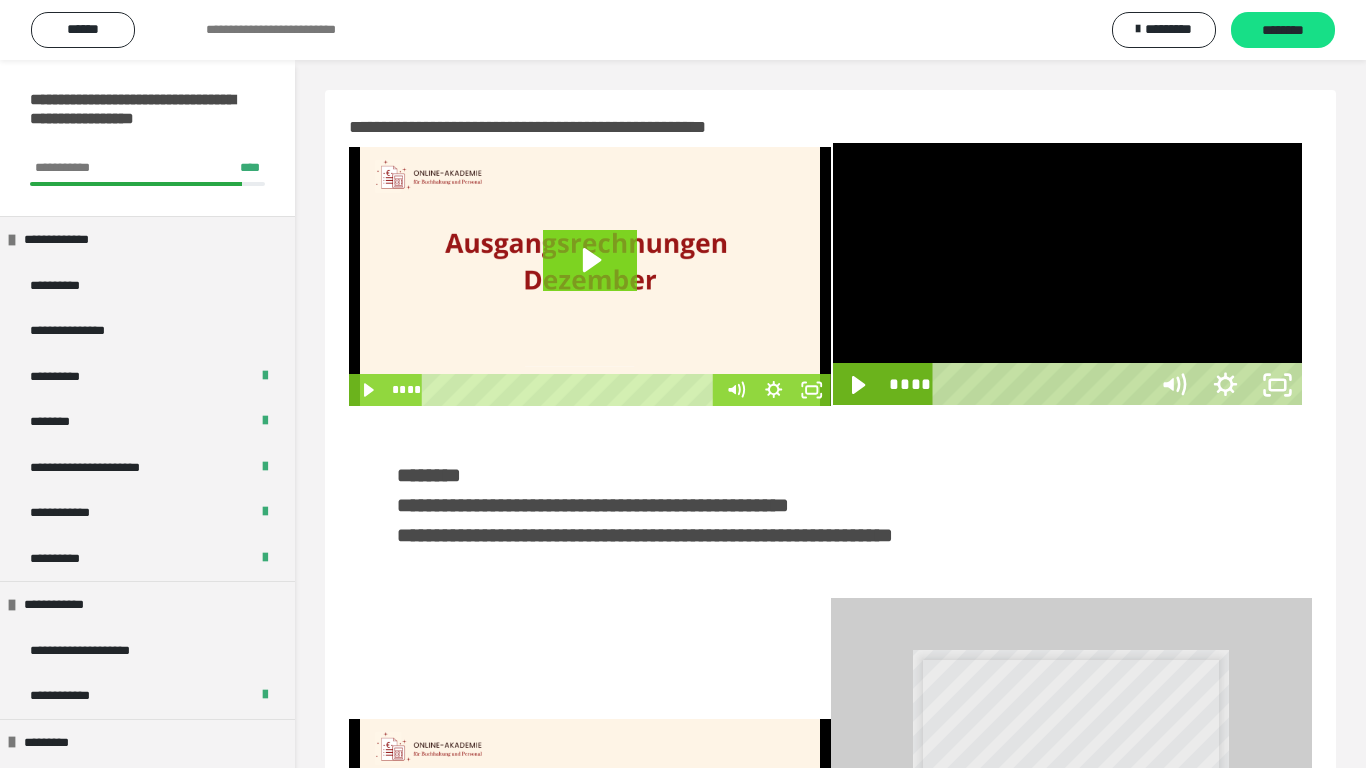 type 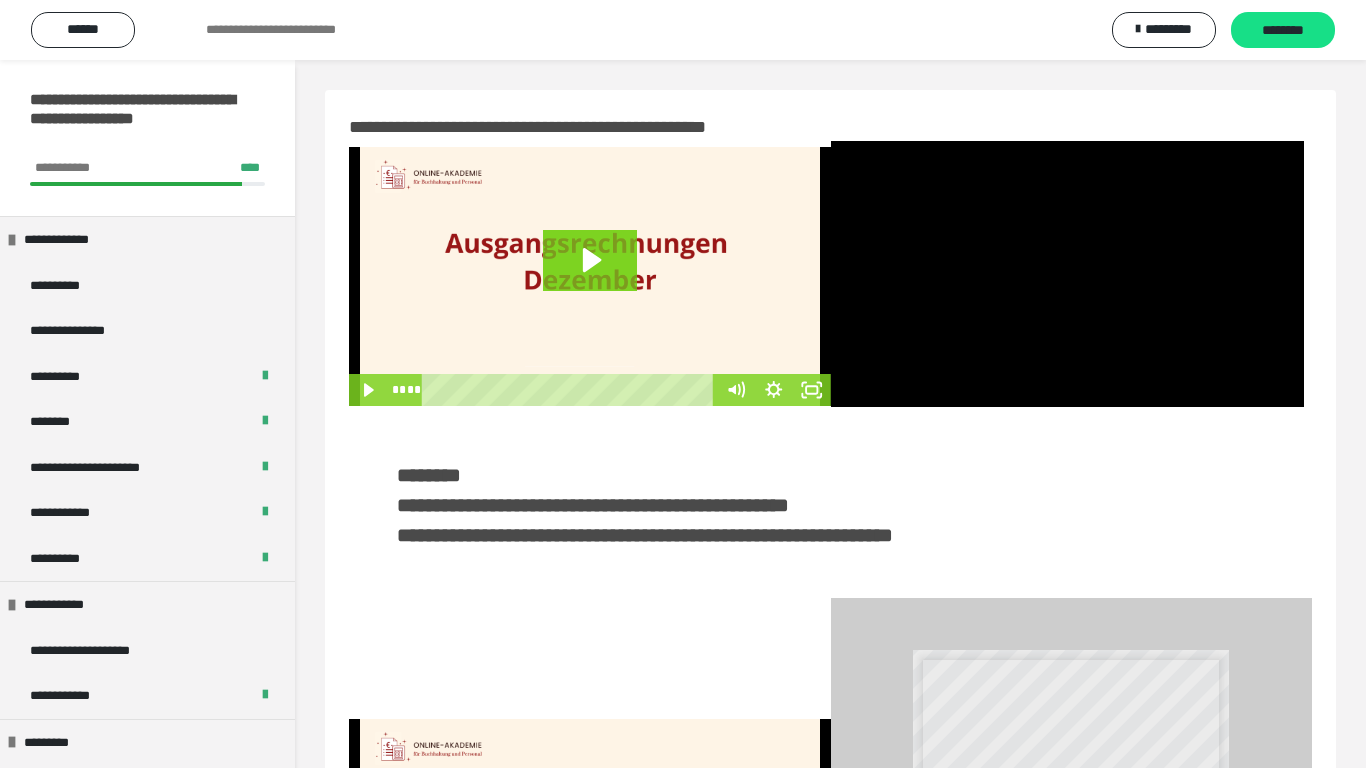 click at bounding box center (831, 141) 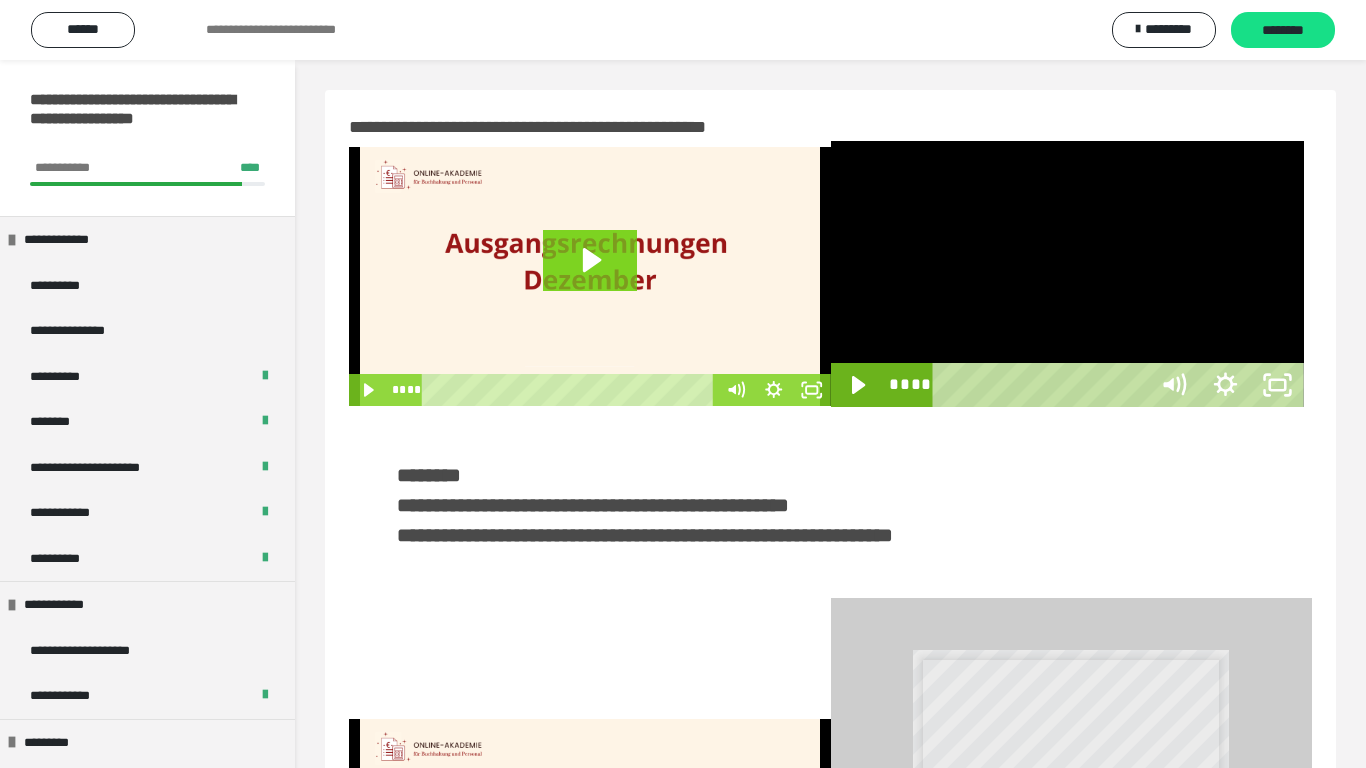 click at bounding box center (1067, 274) 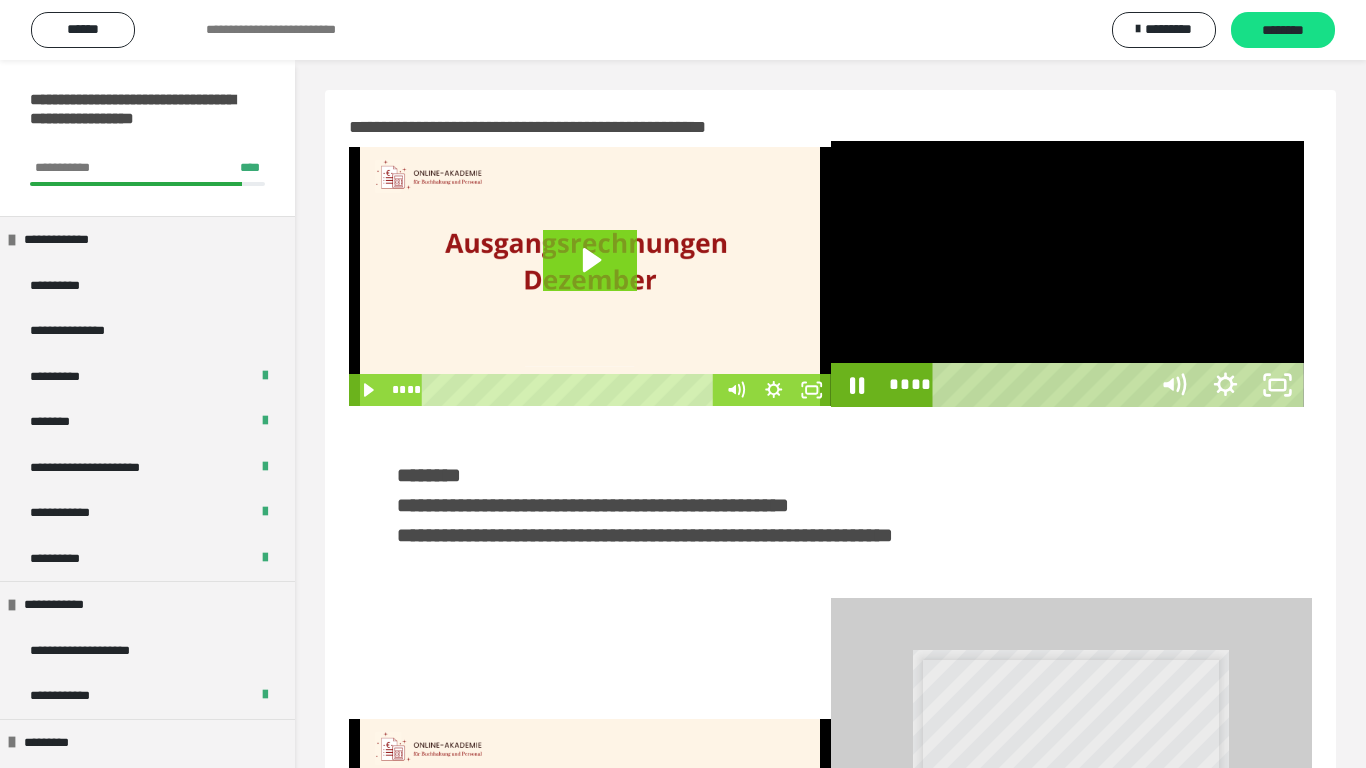 click at bounding box center (1067, 274) 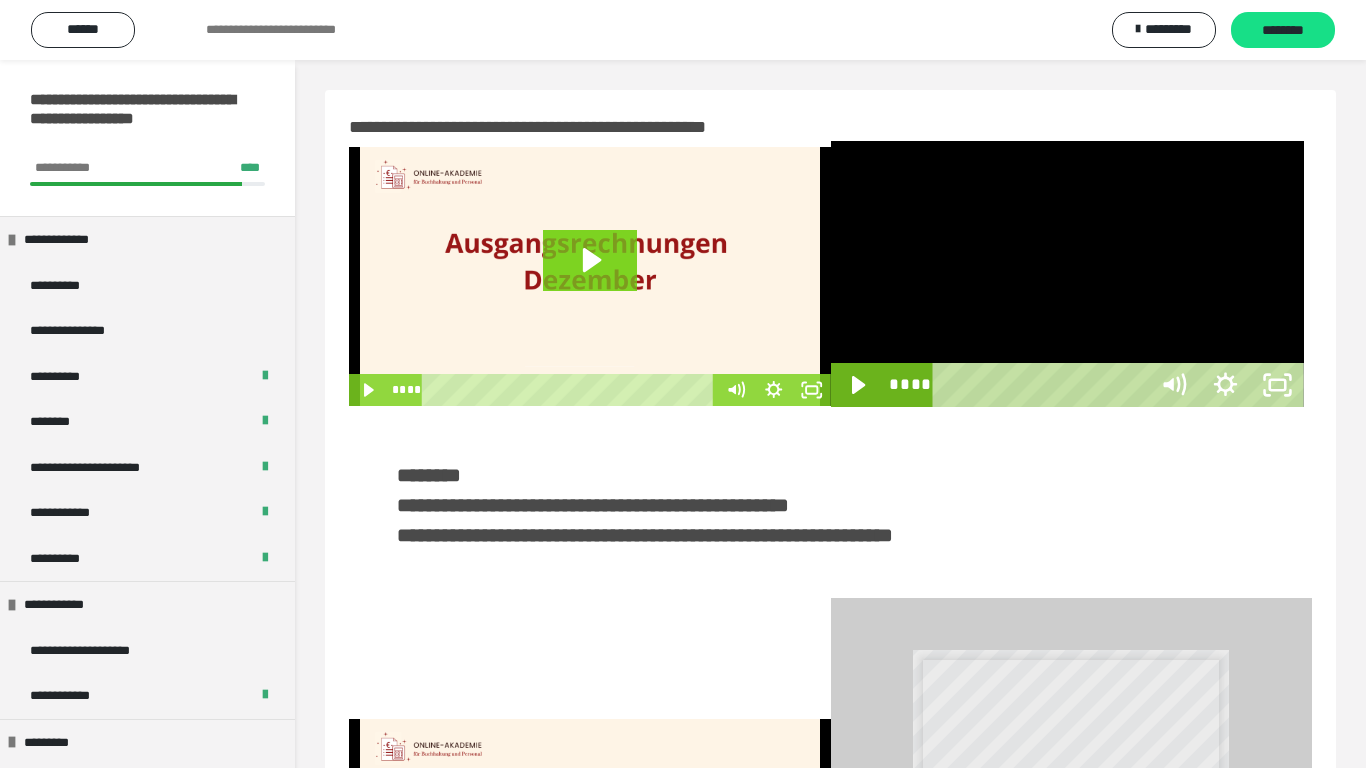 click at bounding box center [831, 141] 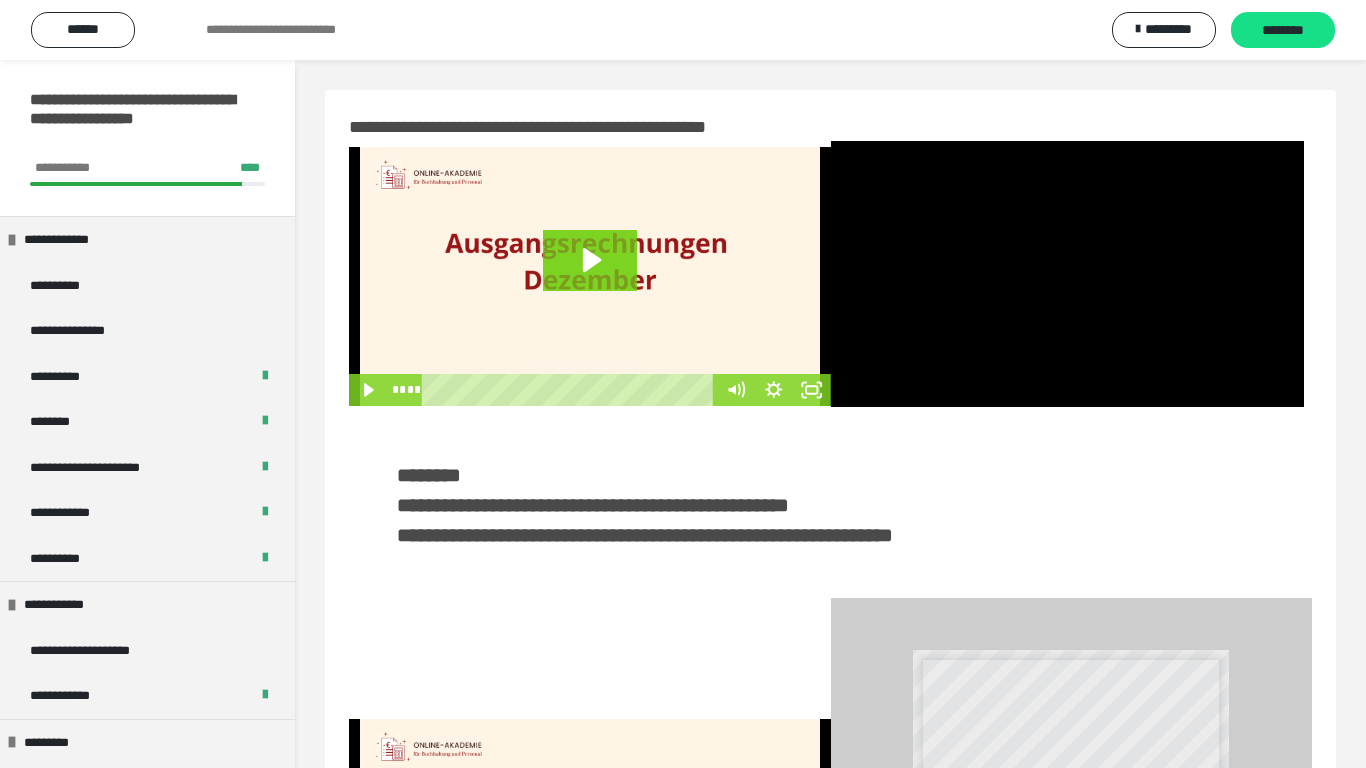 click at bounding box center [831, 141] 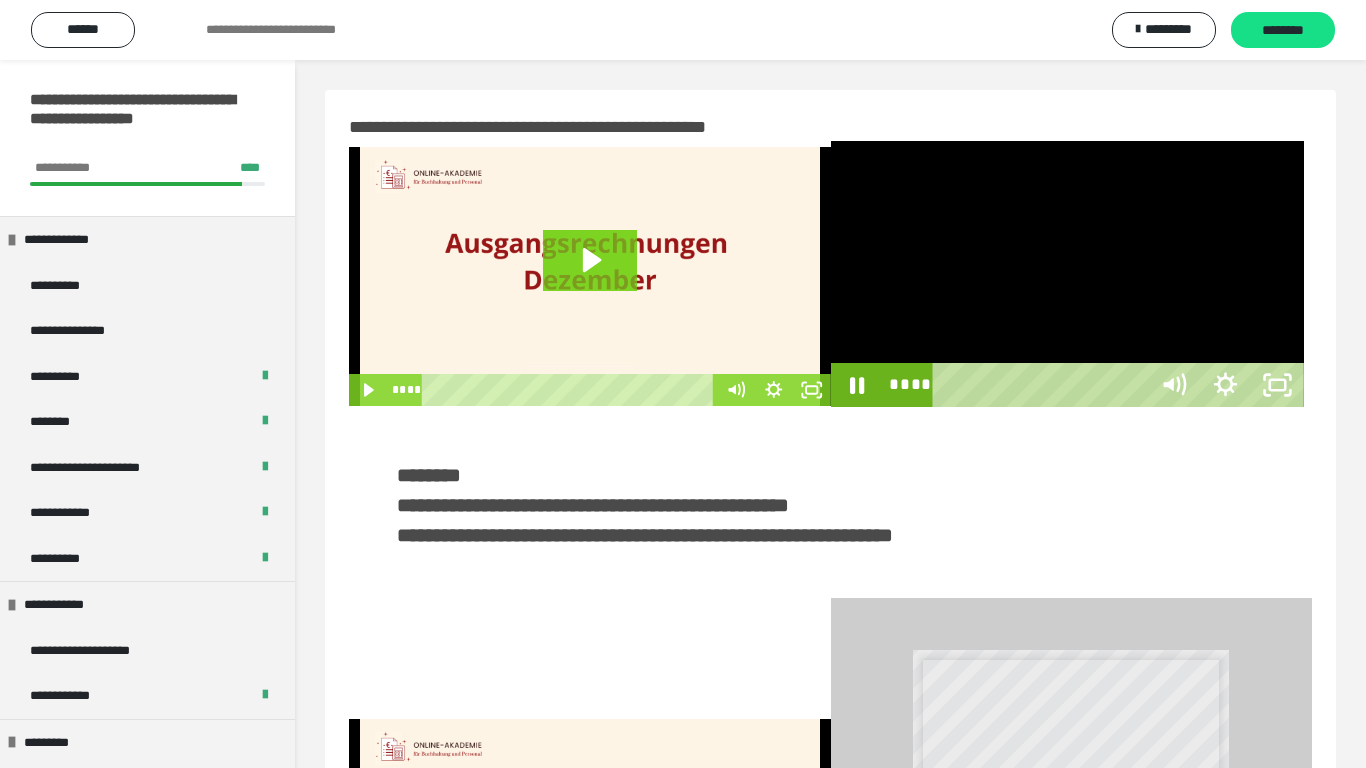 click on "****" at bounding box center (1043, 385) 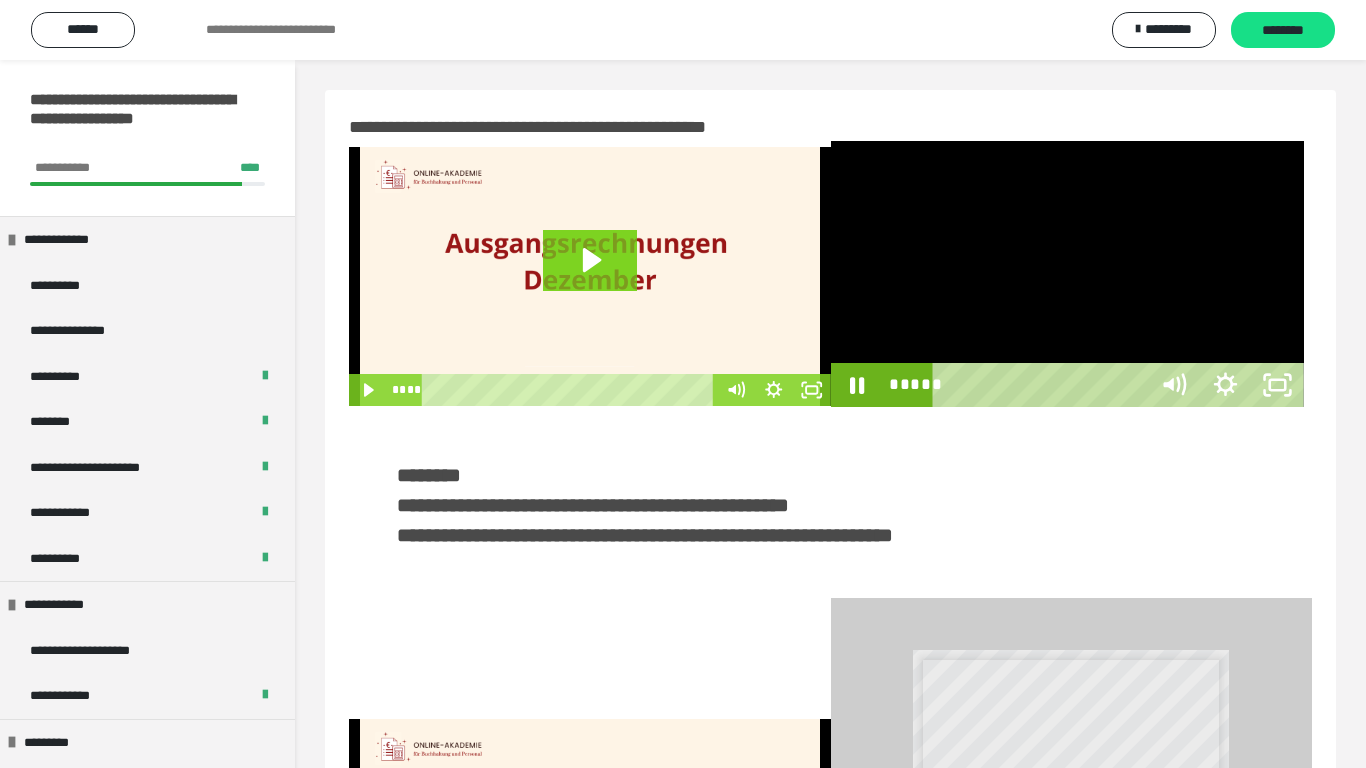 click on "*****" at bounding box center [1043, 385] 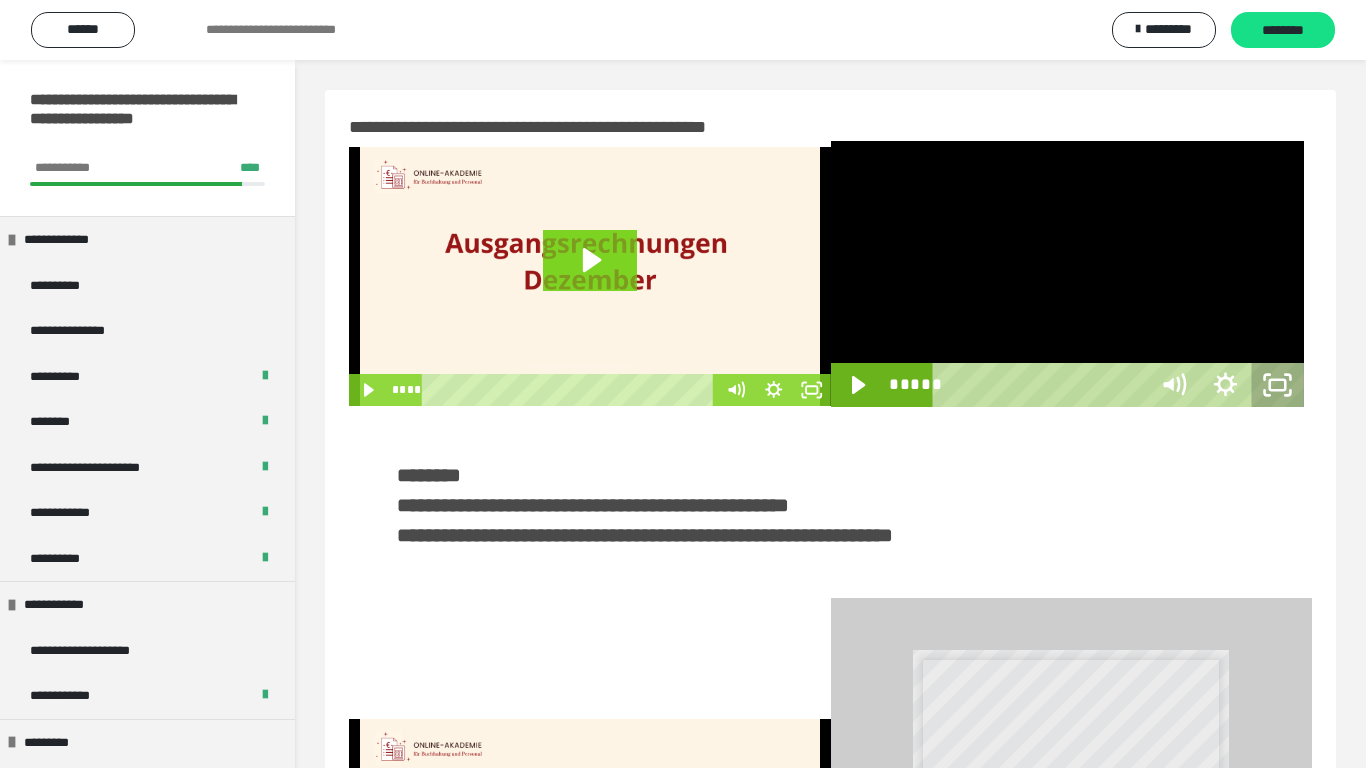 click 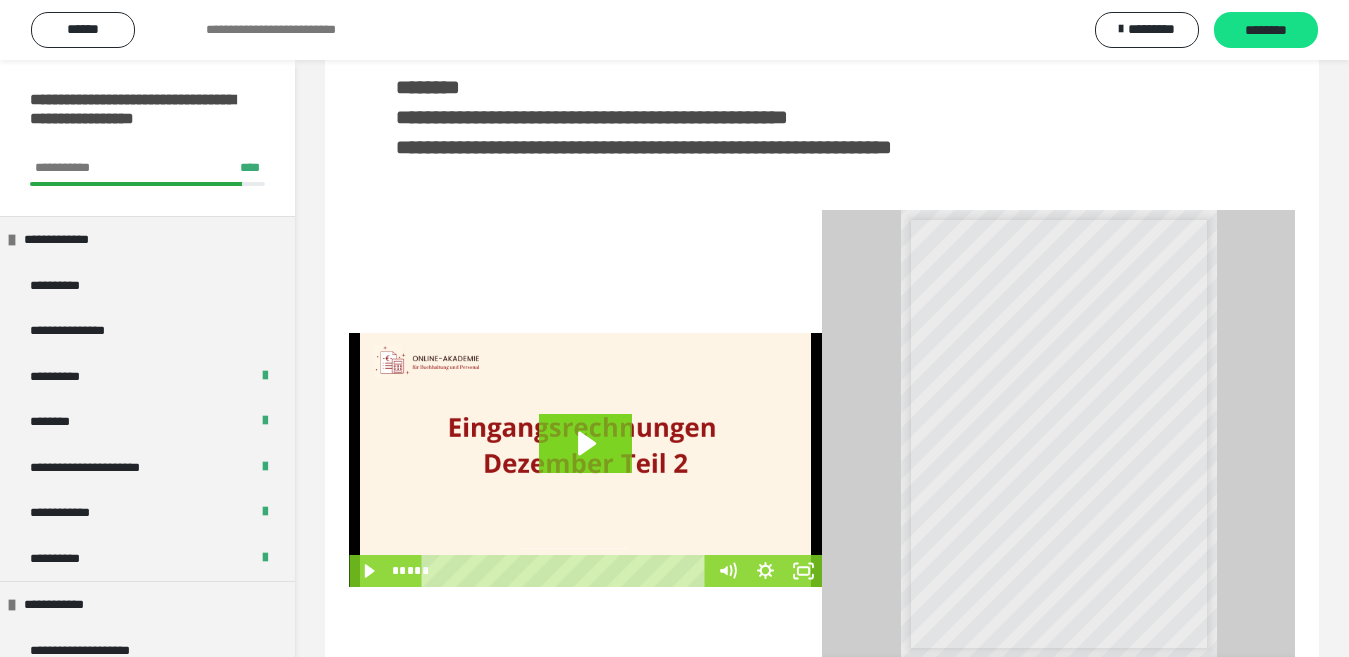 scroll, scrollTop: 489, scrollLeft: 0, axis: vertical 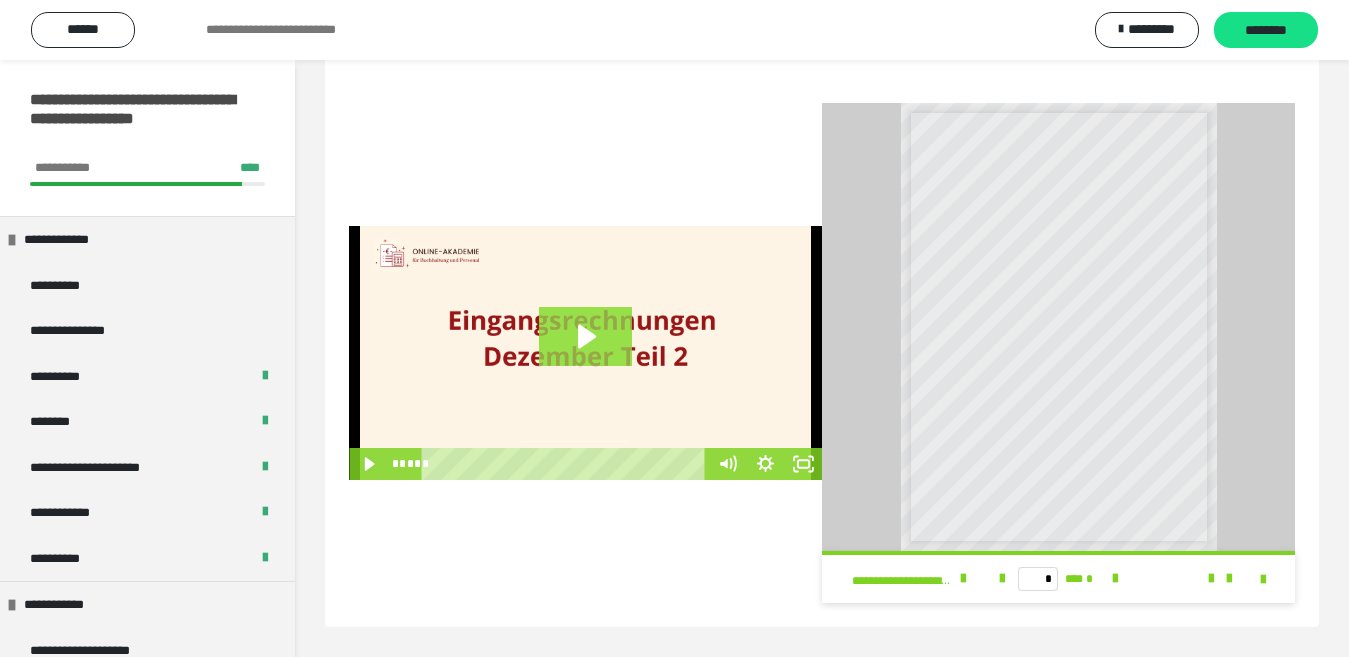 click 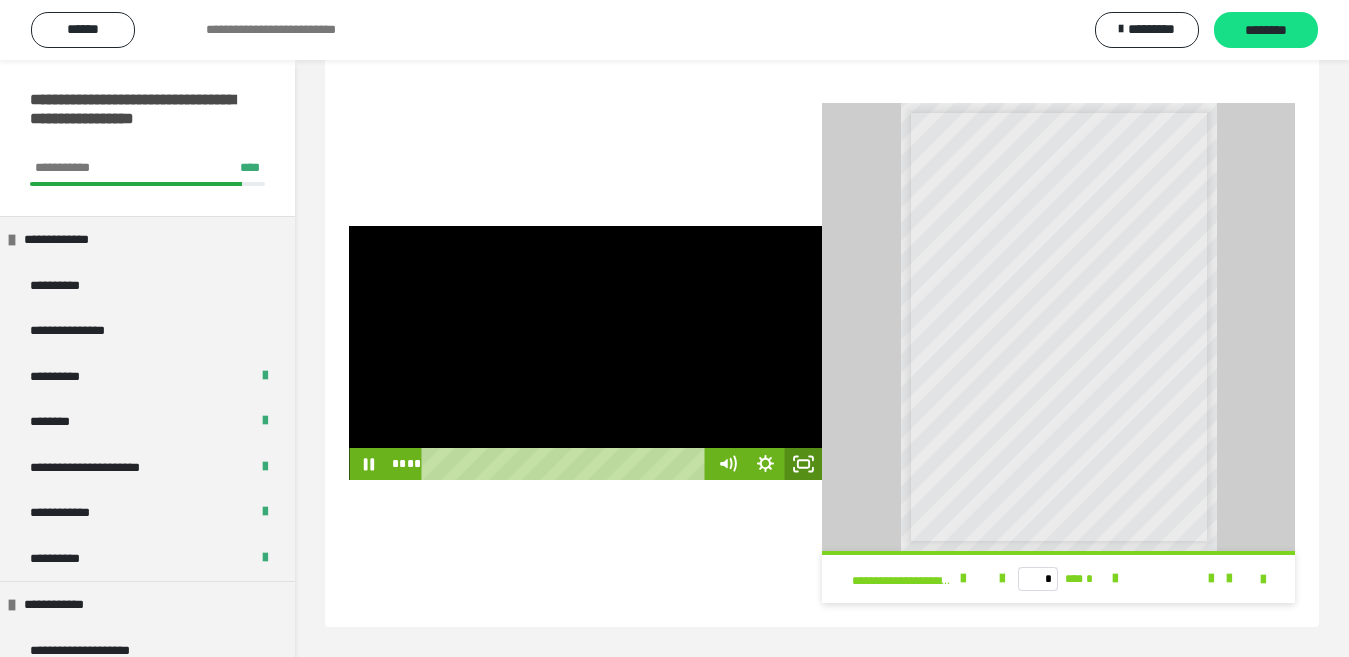 click 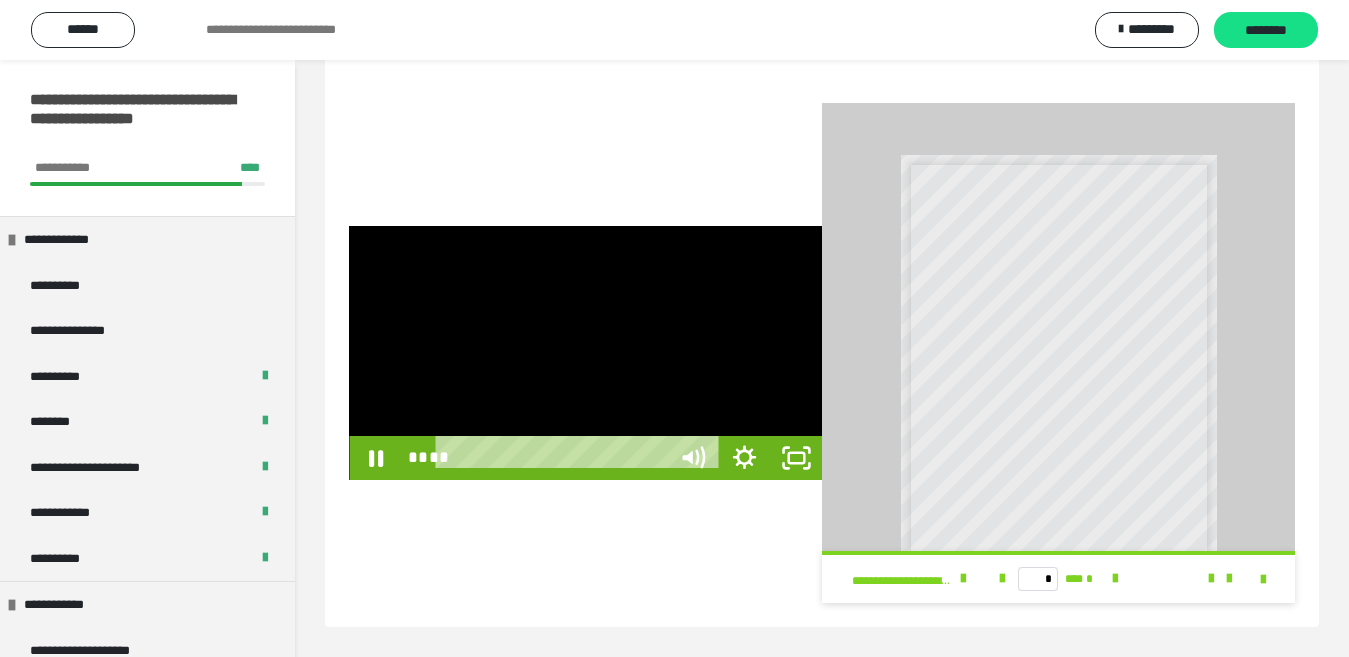 scroll, scrollTop: 384, scrollLeft: 0, axis: vertical 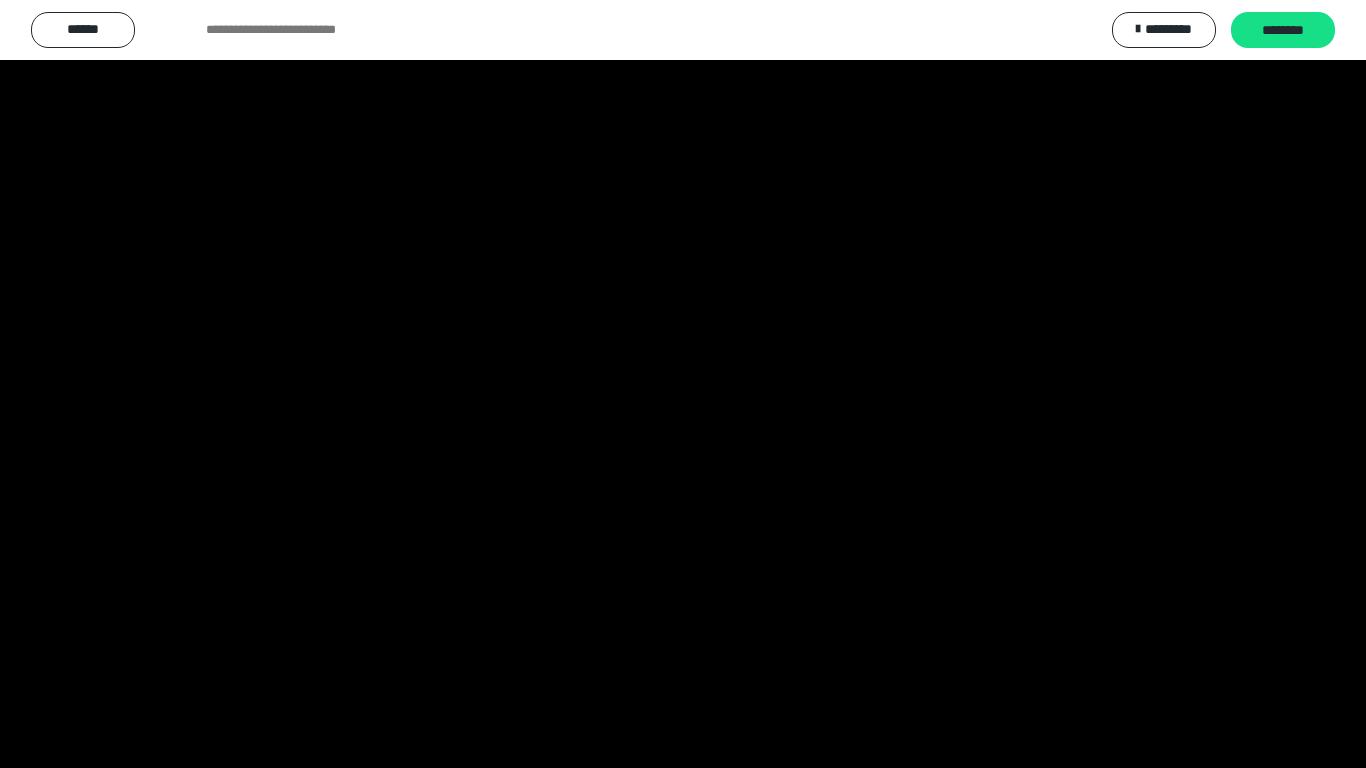 type 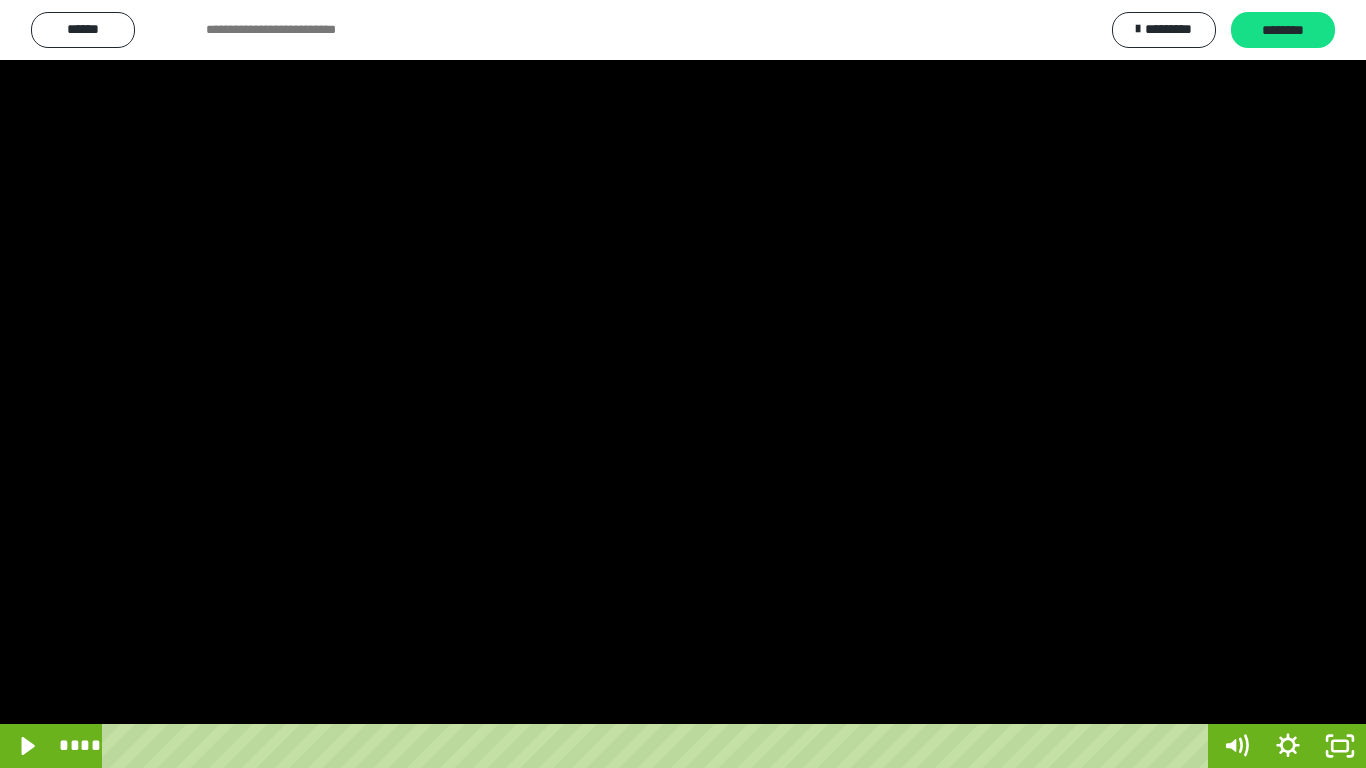 click at bounding box center [683, 384] 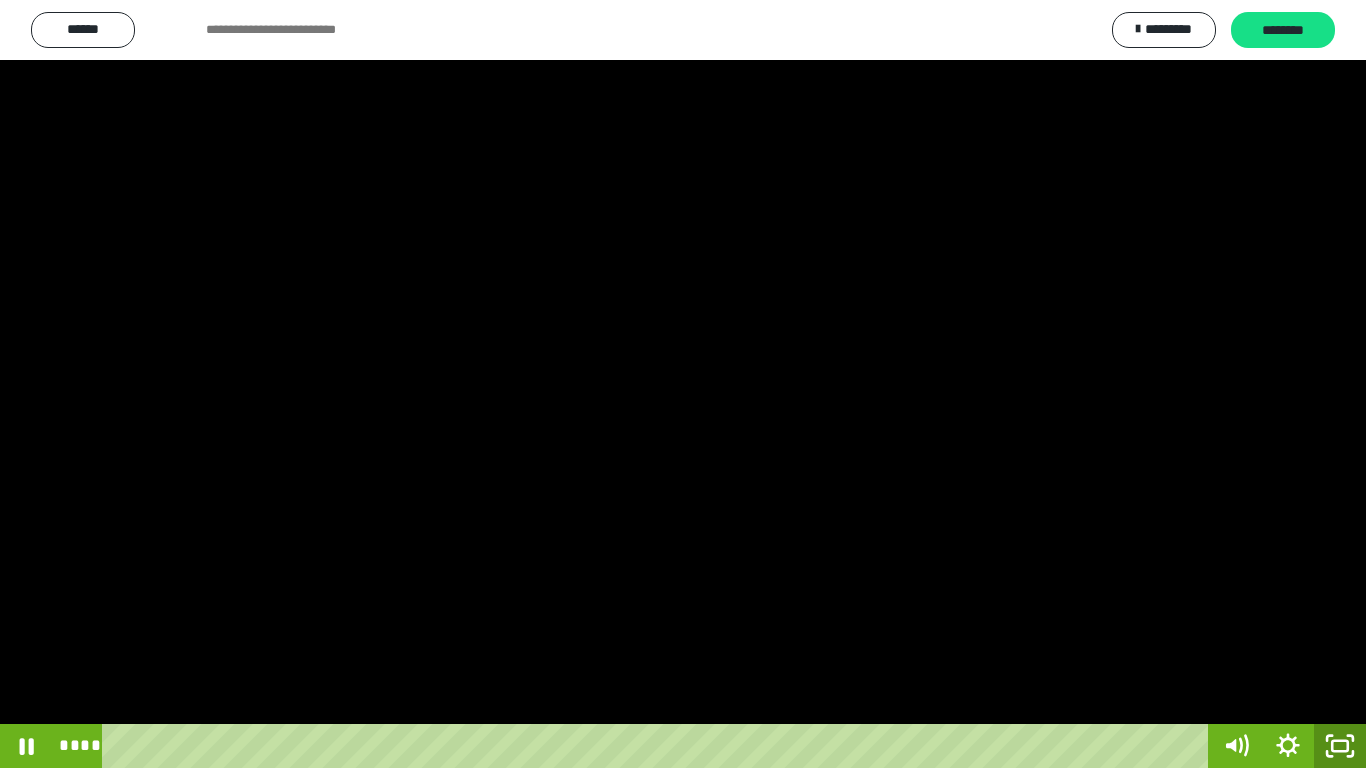 click 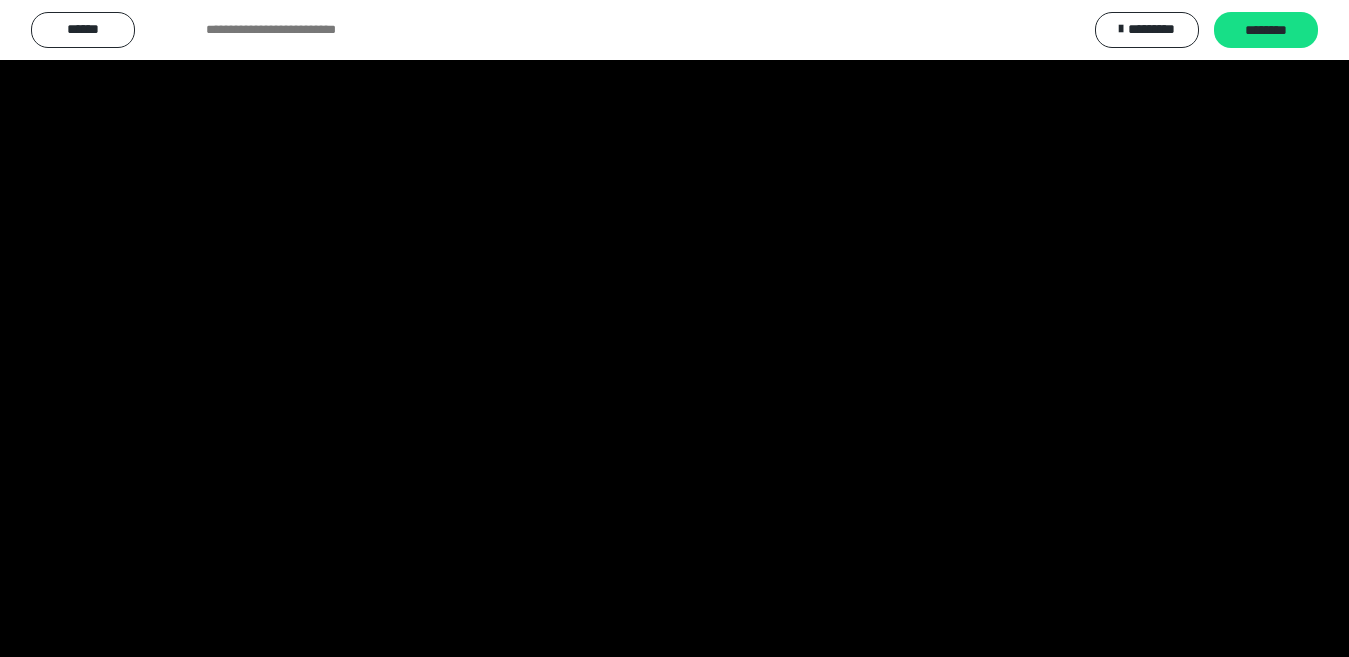 scroll, scrollTop: 0, scrollLeft: 0, axis: both 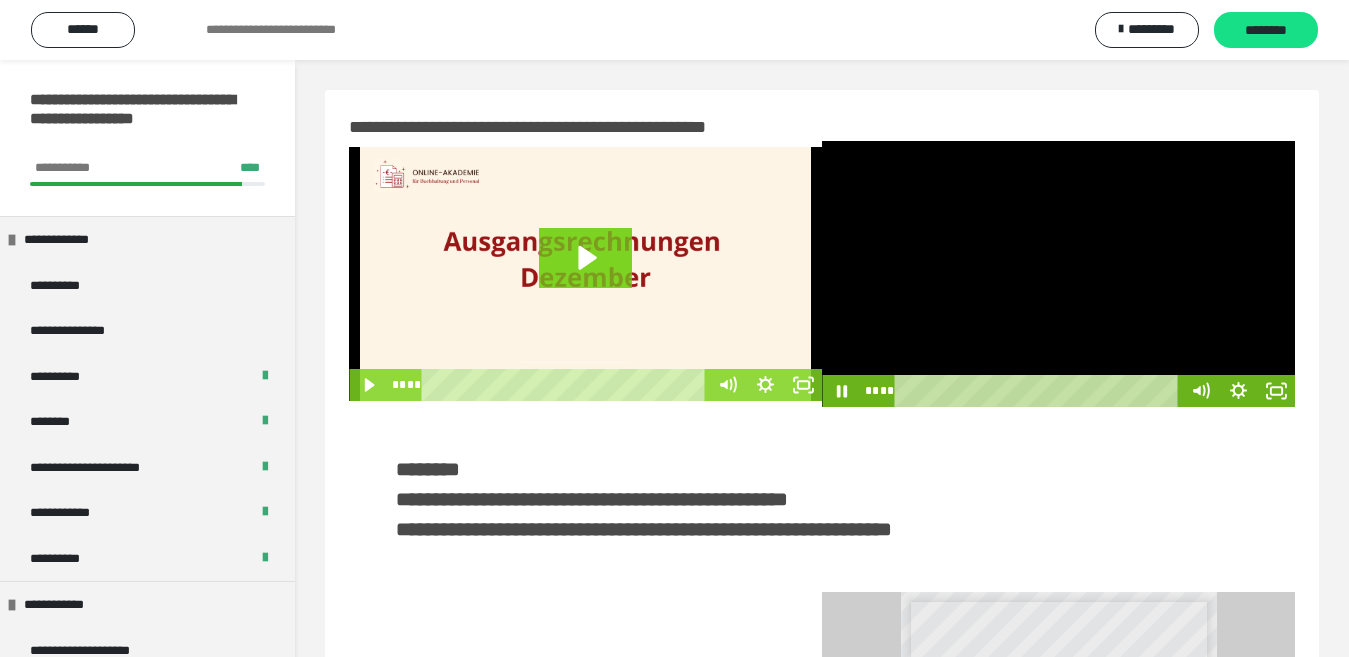 click at bounding box center [1058, 274] 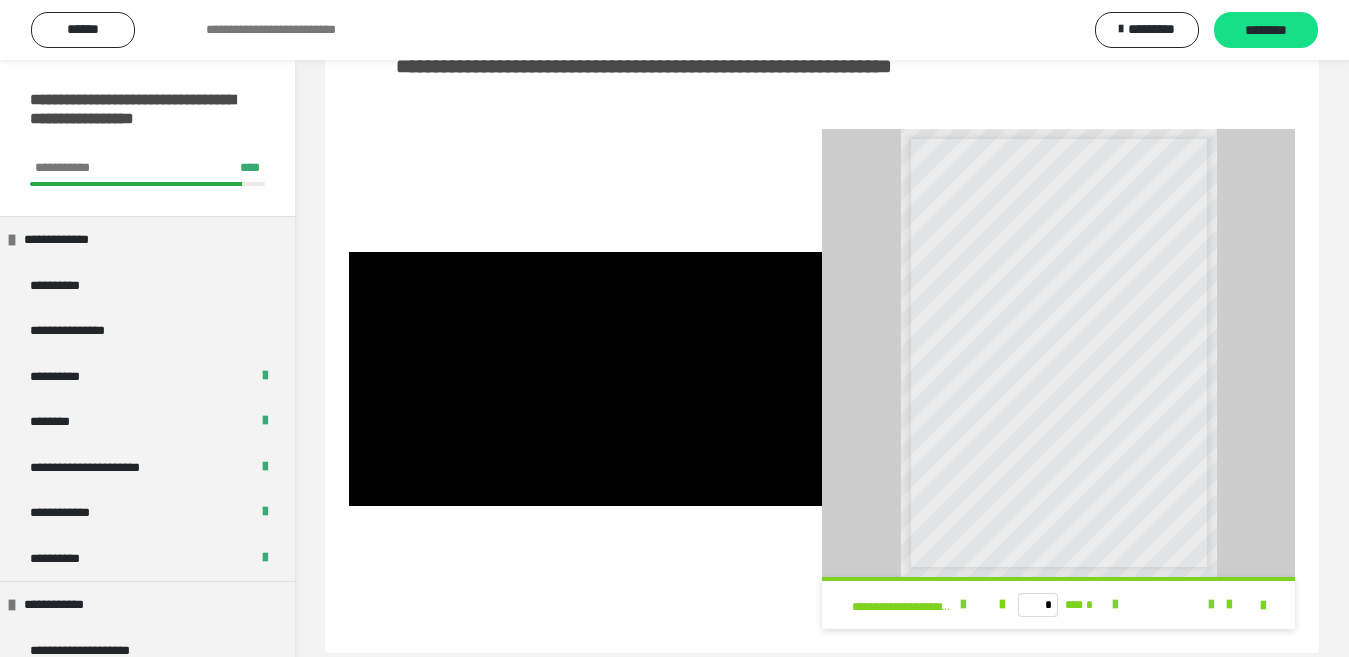 scroll, scrollTop: 489, scrollLeft: 0, axis: vertical 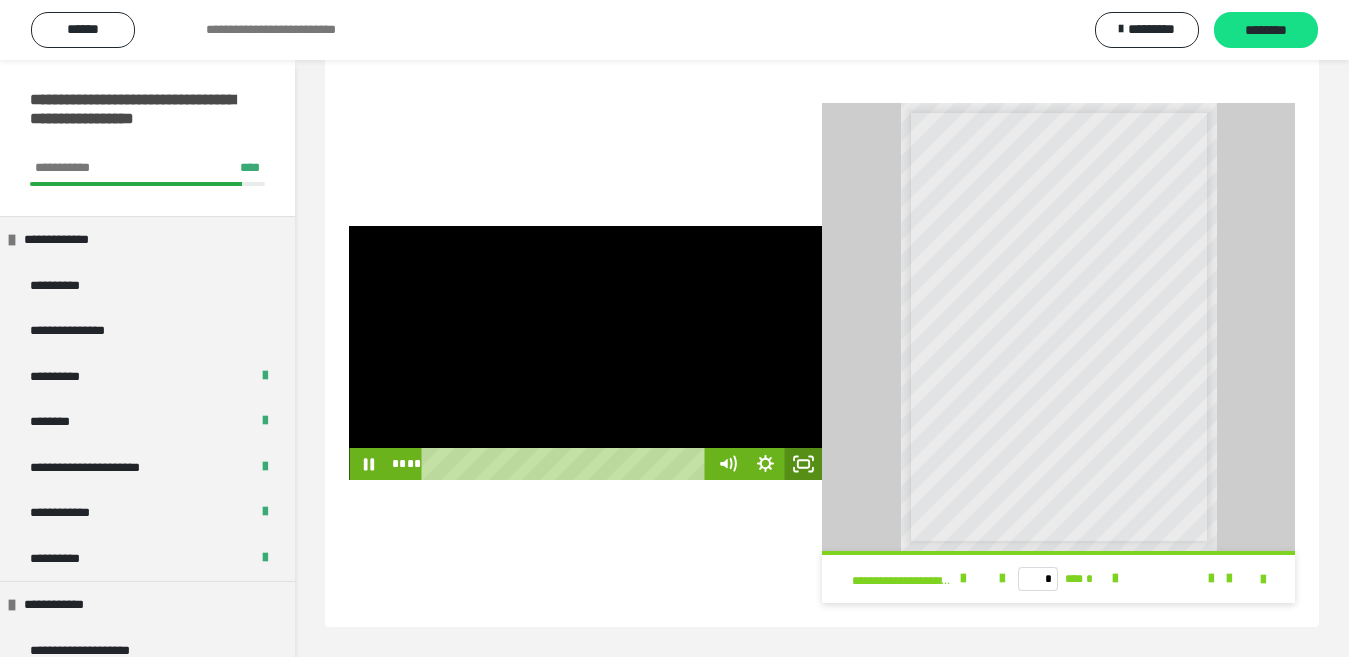 click 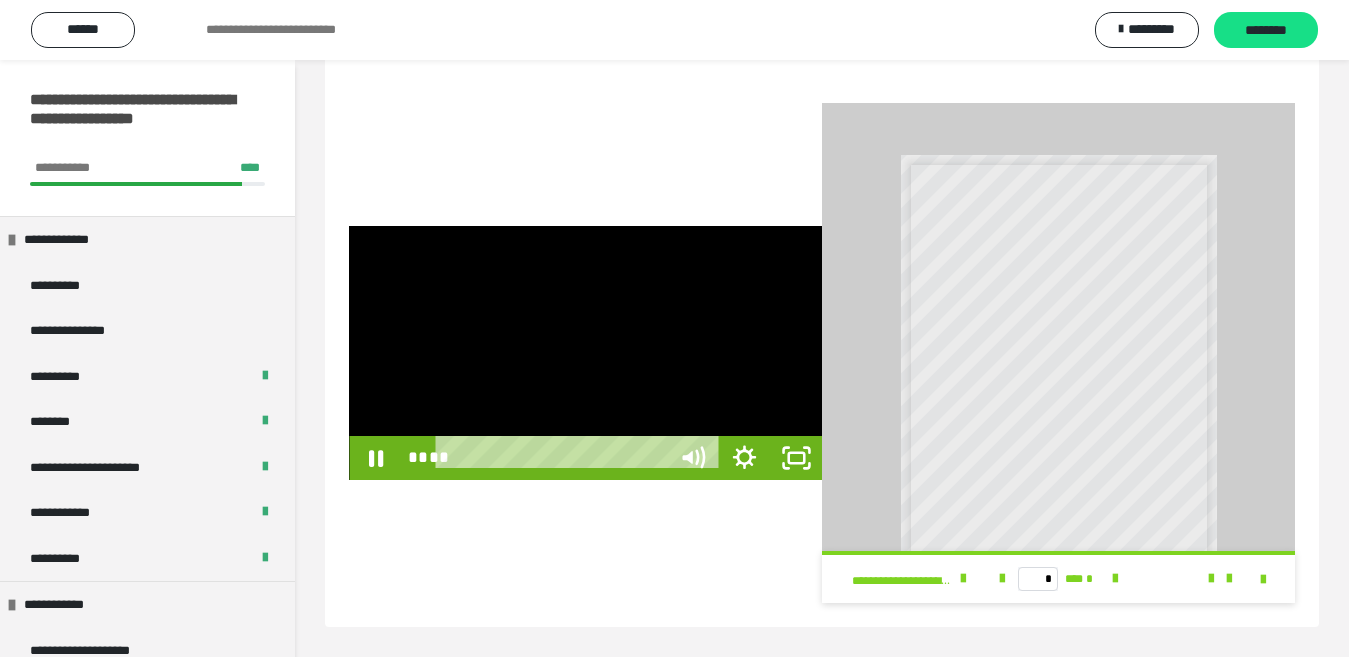scroll, scrollTop: 384, scrollLeft: 0, axis: vertical 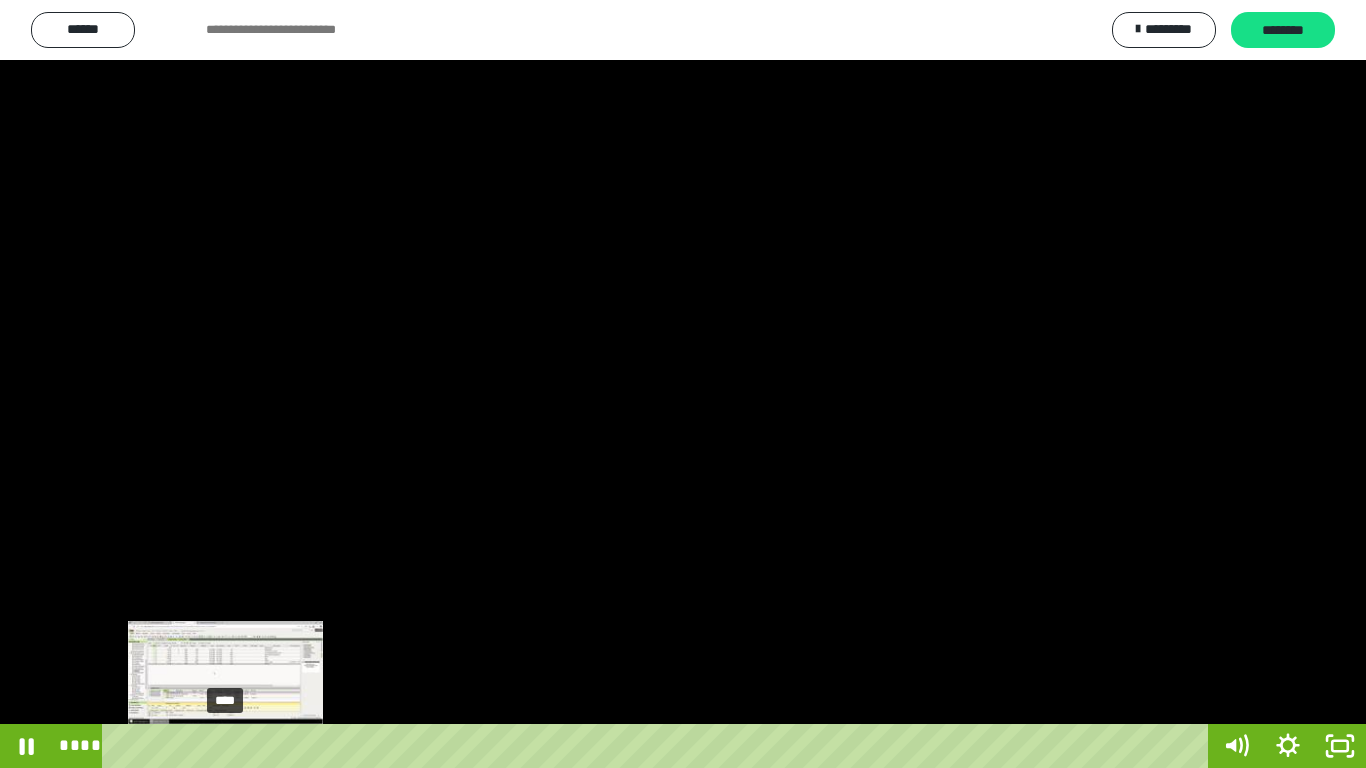 click on "****" at bounding box center [659, 746] 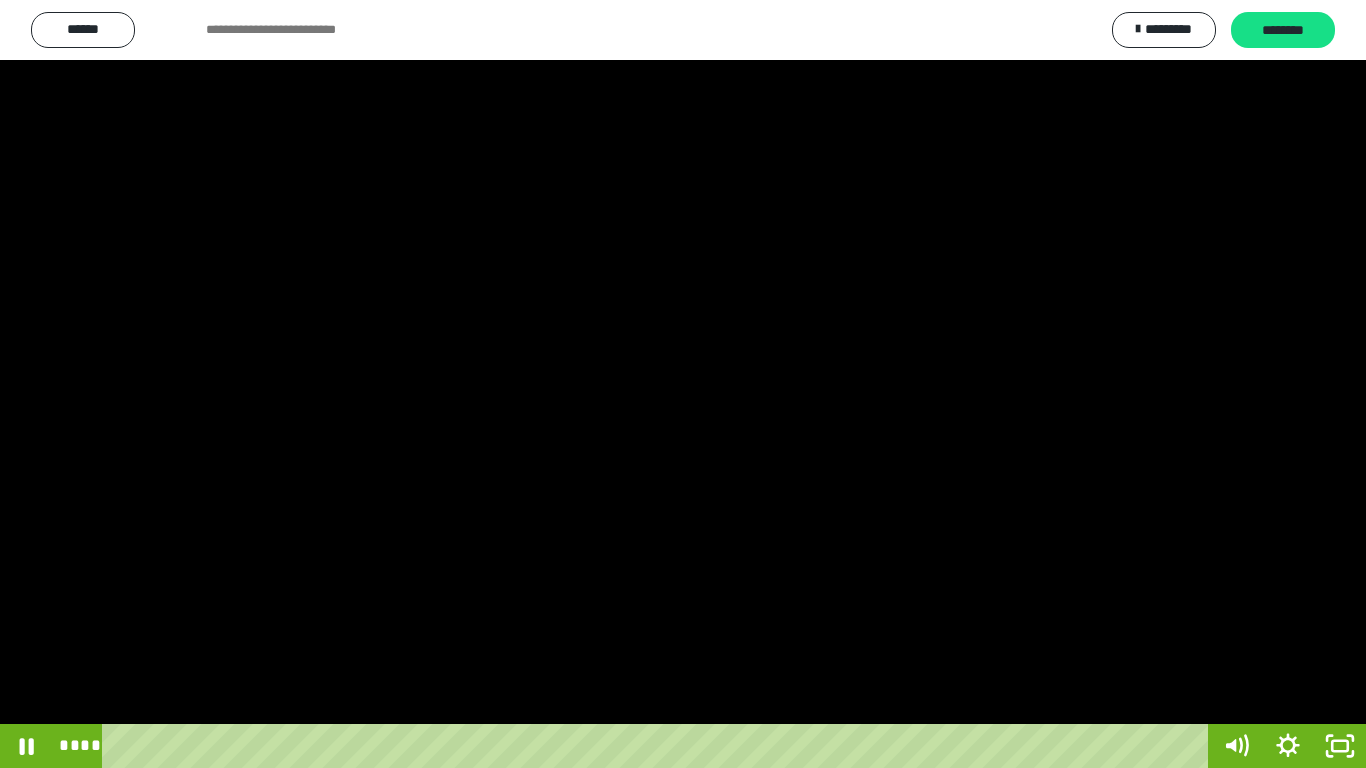 click at bounding box center (683, 384) 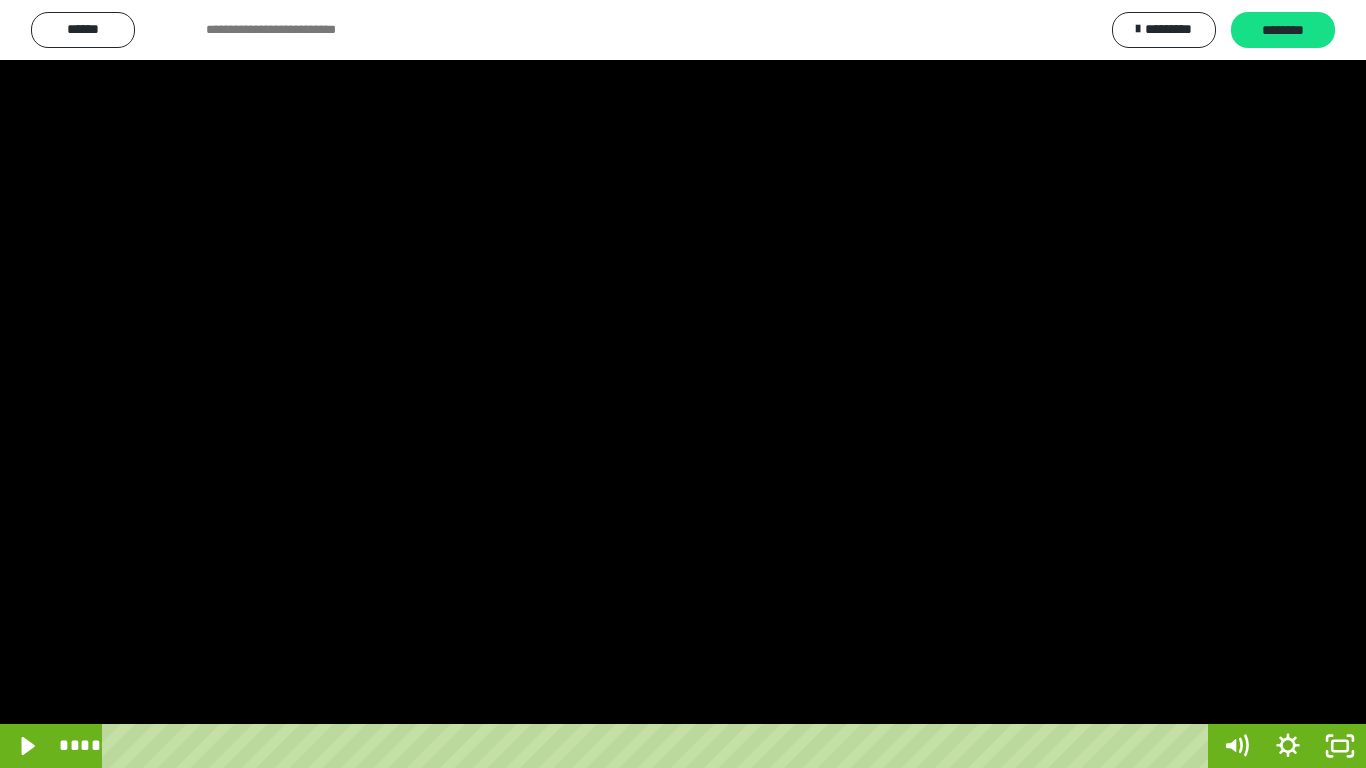 click at bounding box center [683, 384] 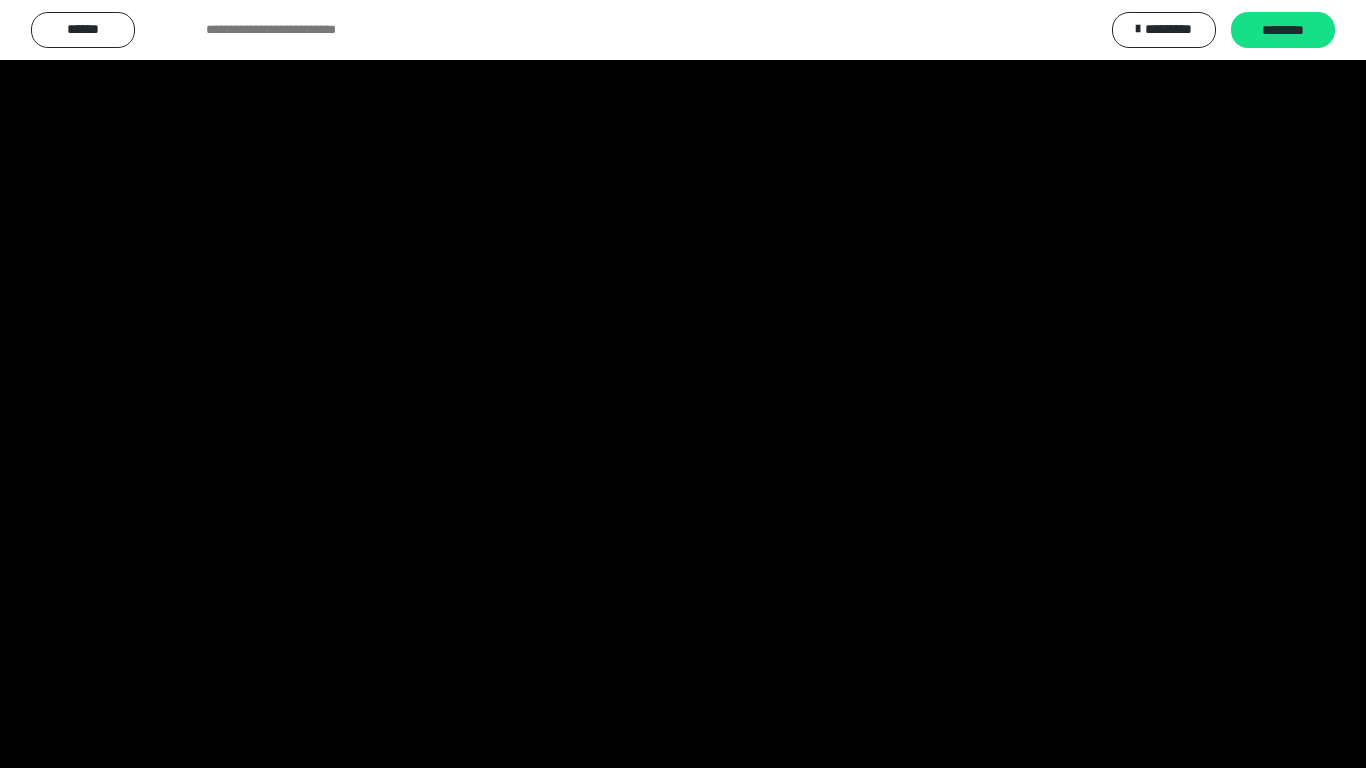 type 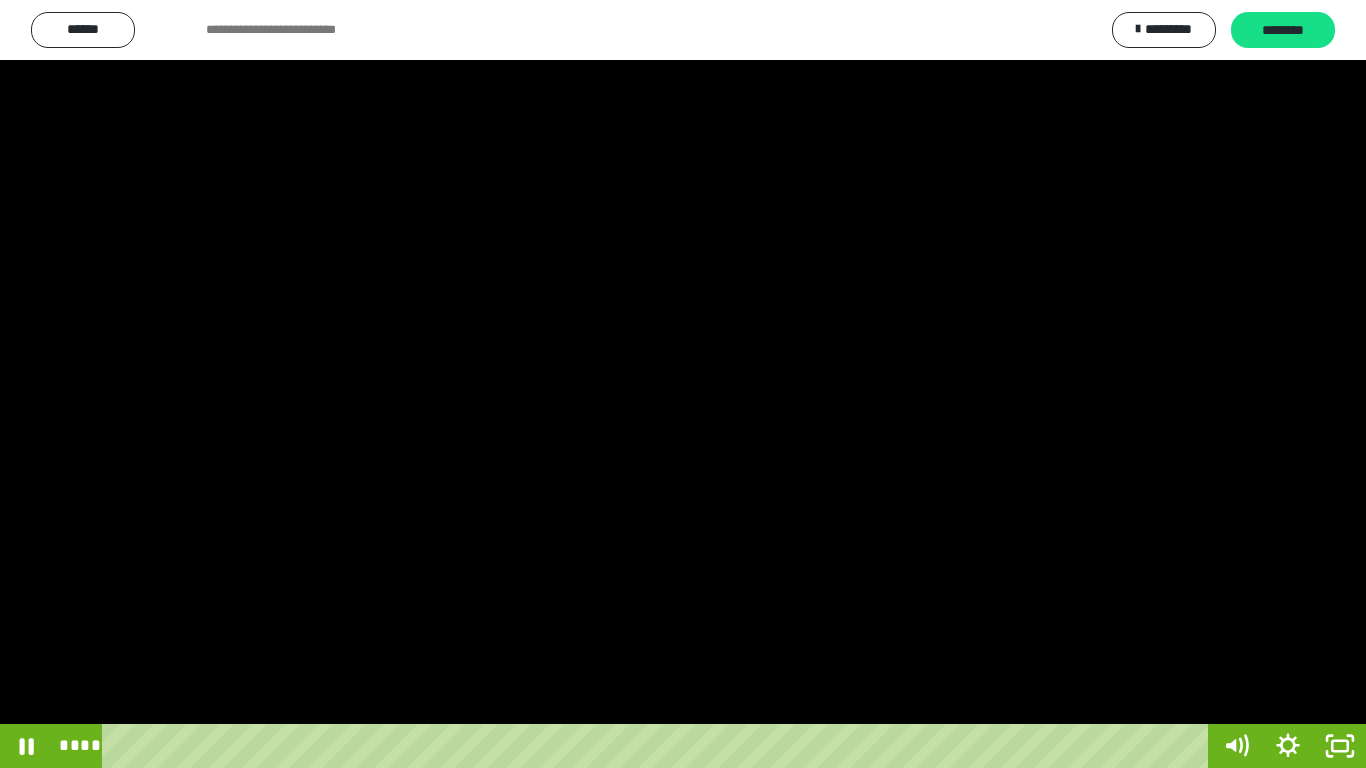 click at bounding box center (683, 384) 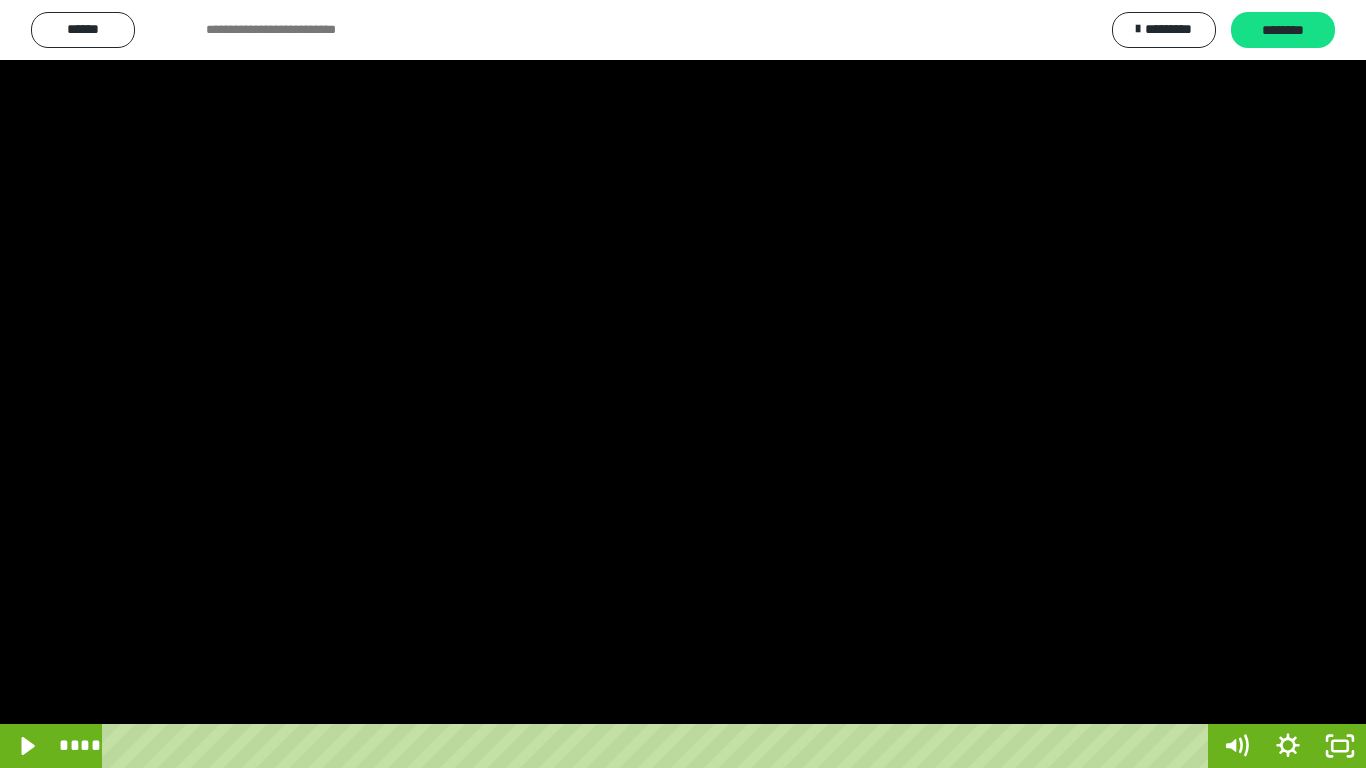 click at bounding box center (683, 384) 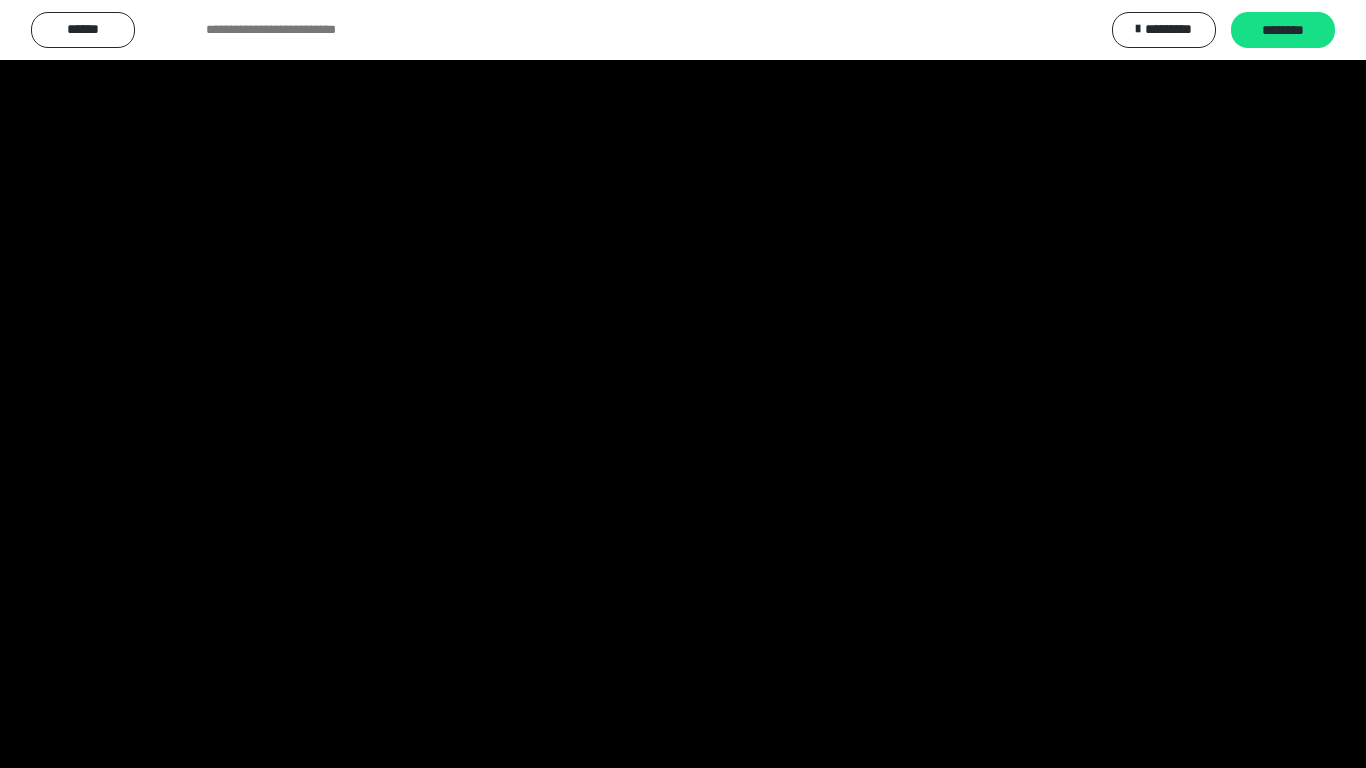 click at bounding box center [683, 384] 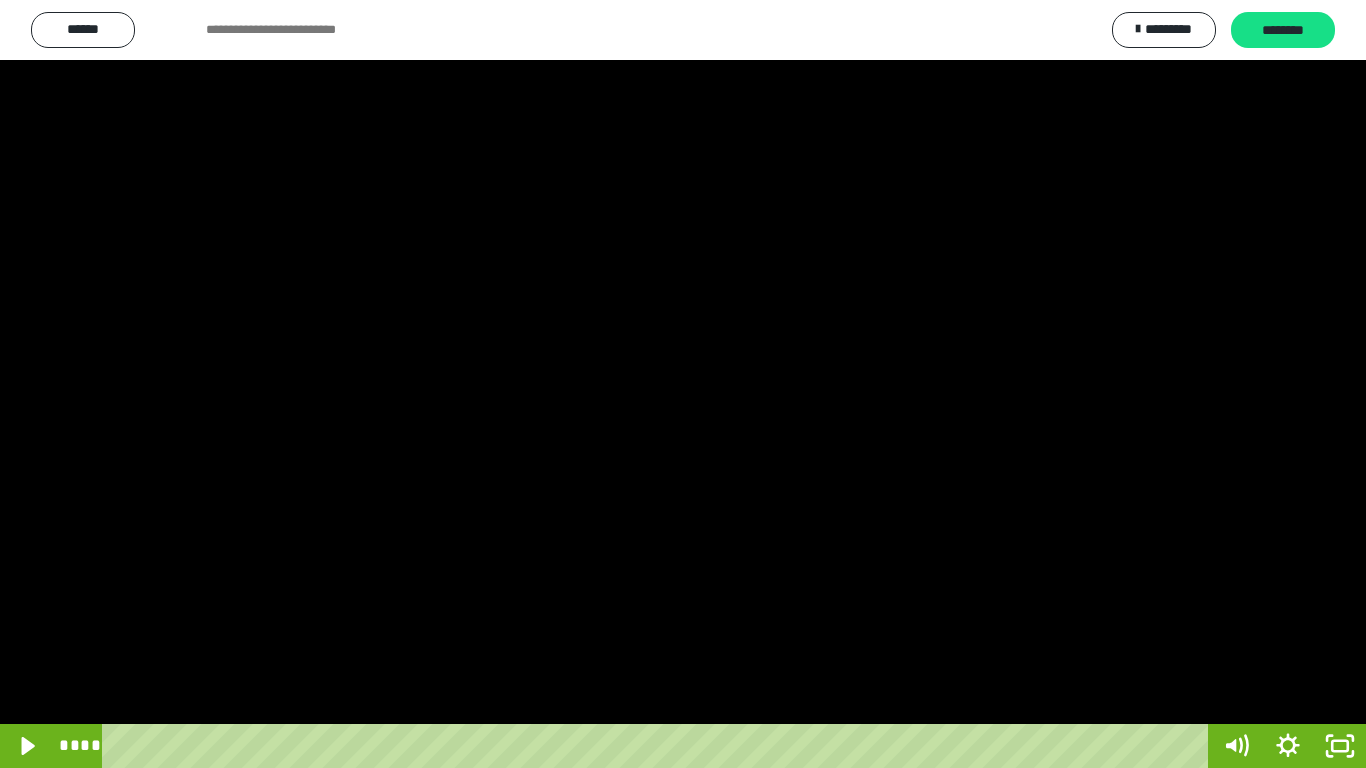 click at bounding box center [683, 384] 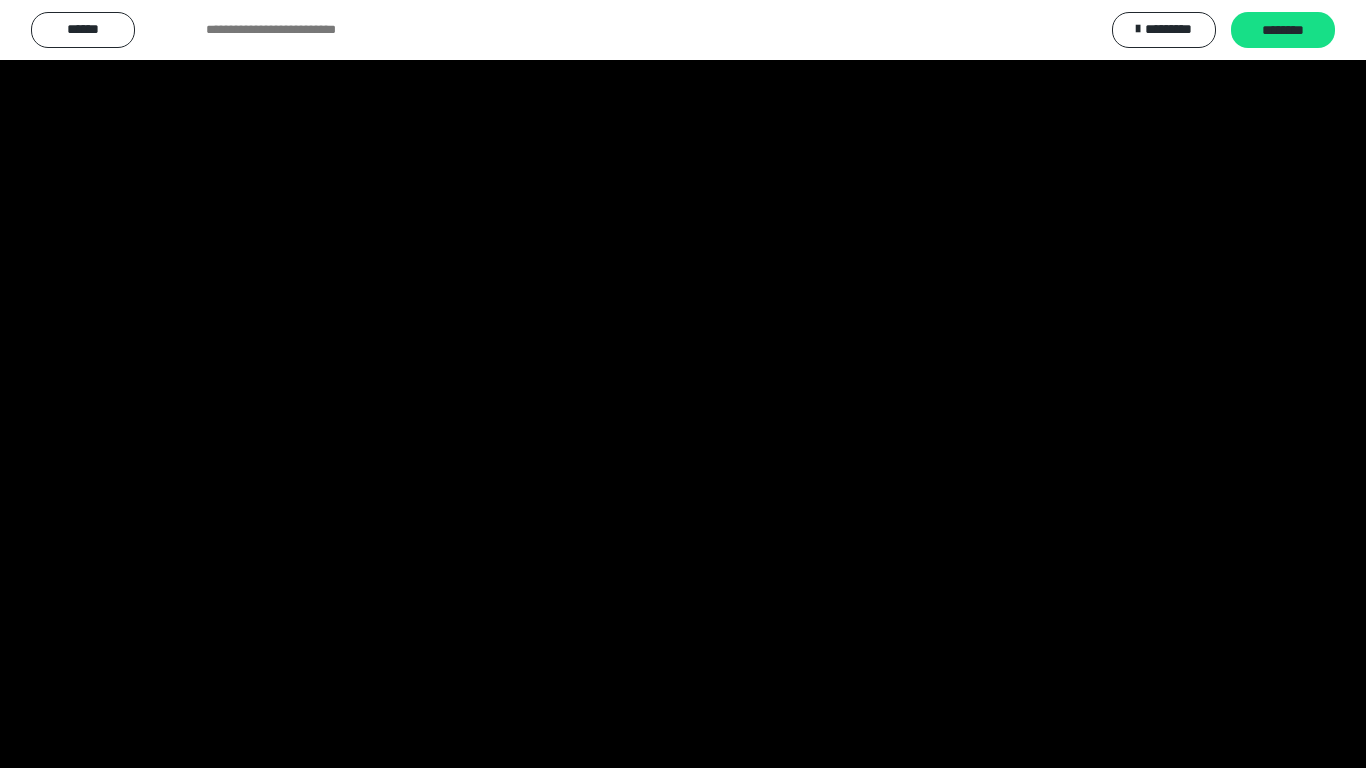 click at bounding box center (683, 384) 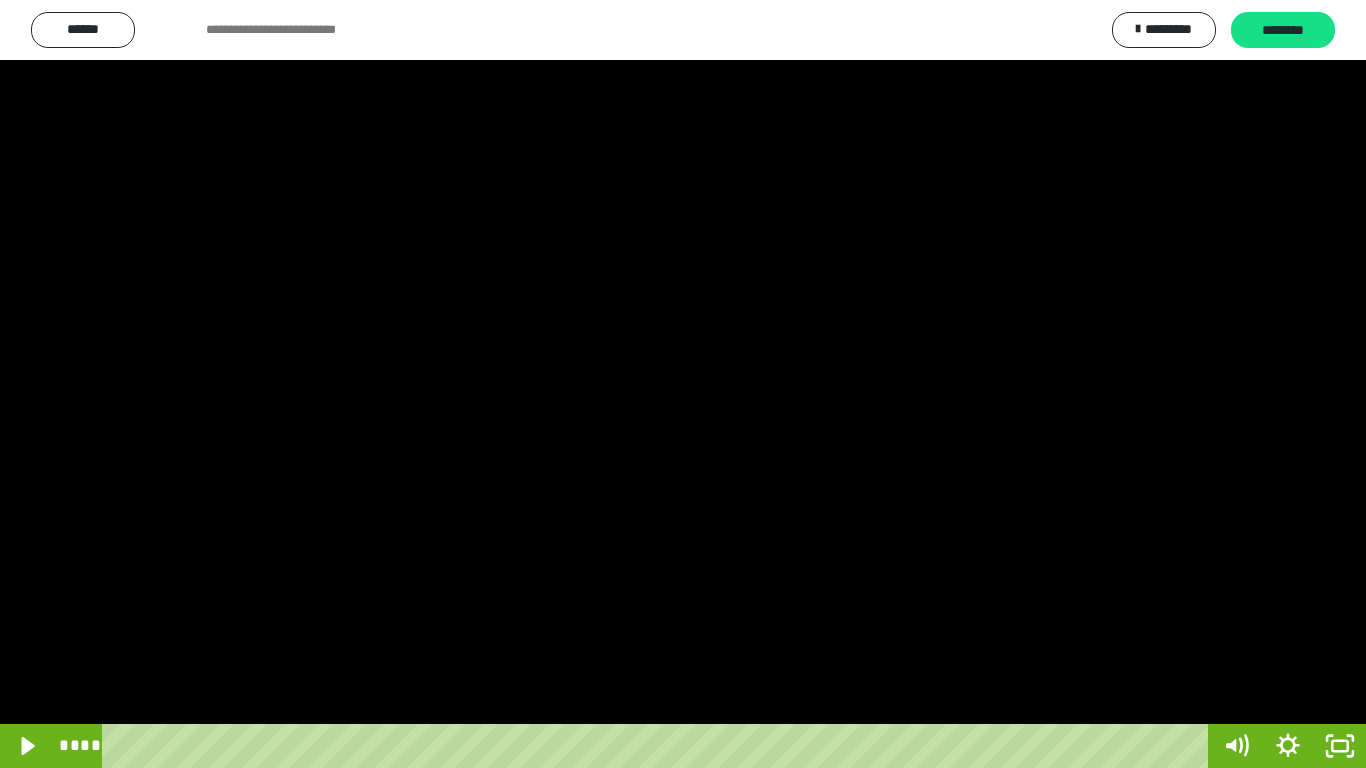 click at bounding box center [0, 0] 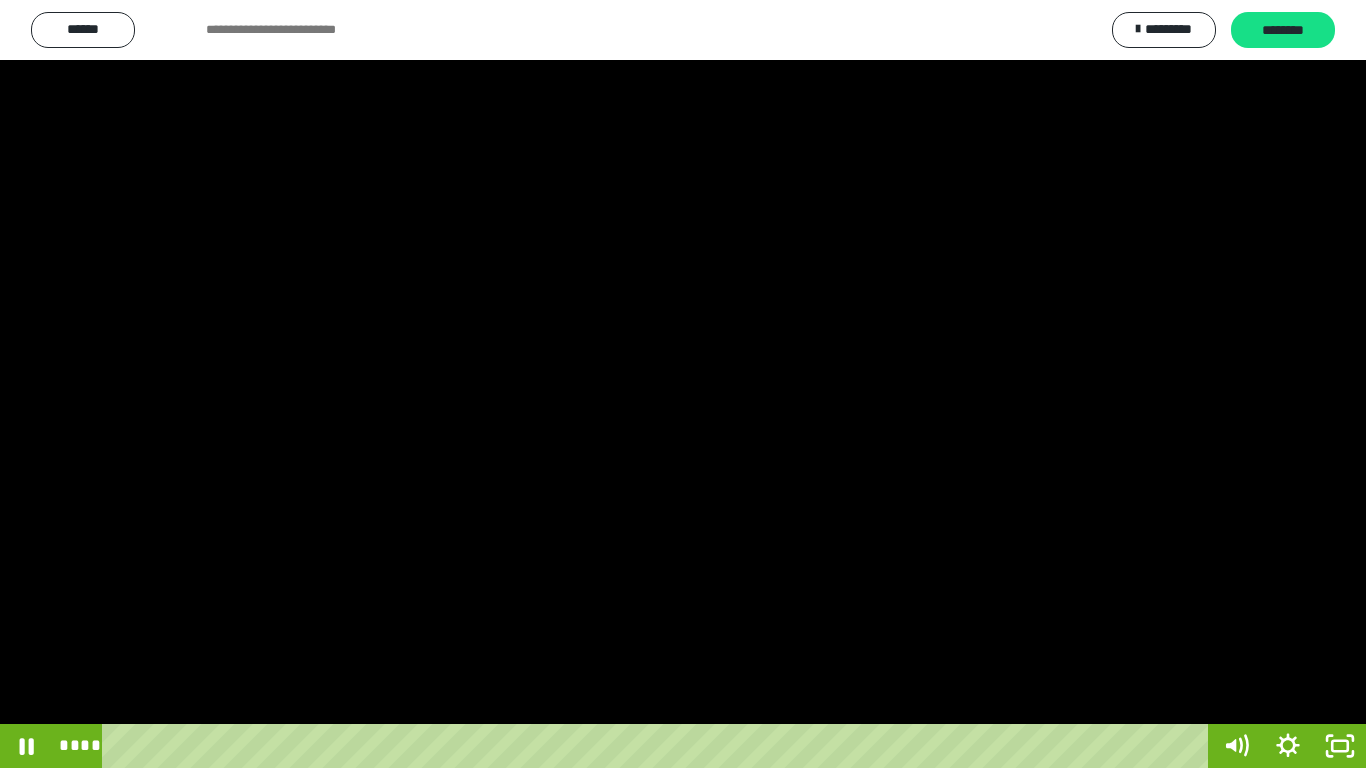 click at bounding box center (683, 384) 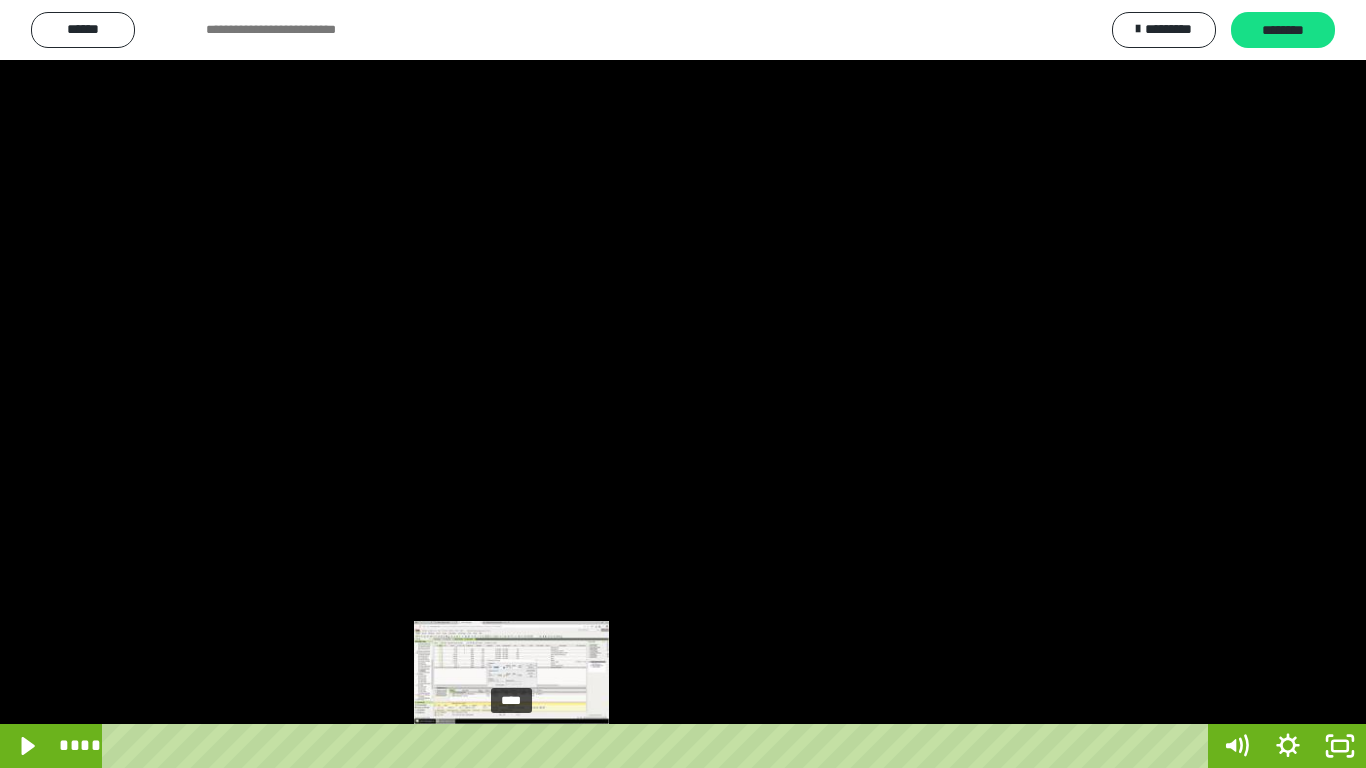 click on "****" at bounding box center (659, 746) 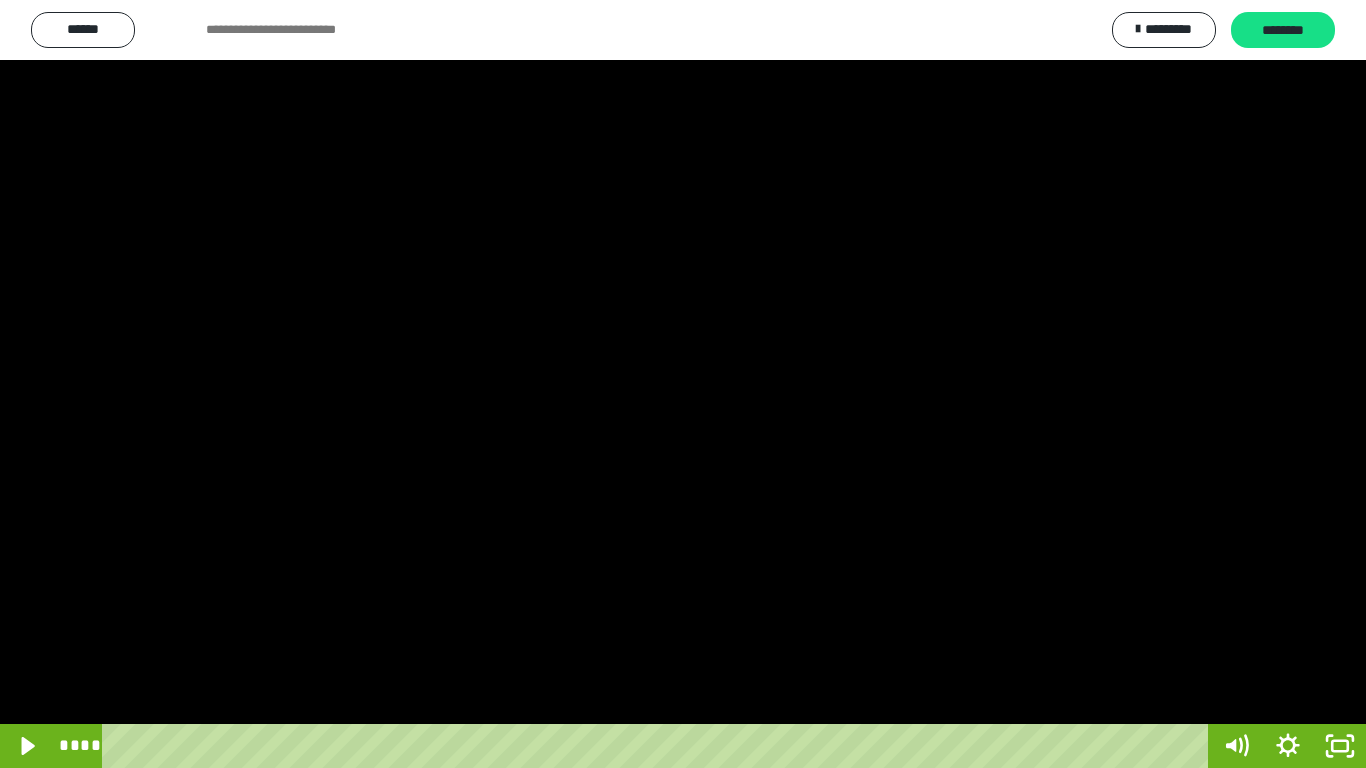 click at bounding box center (683, 384) 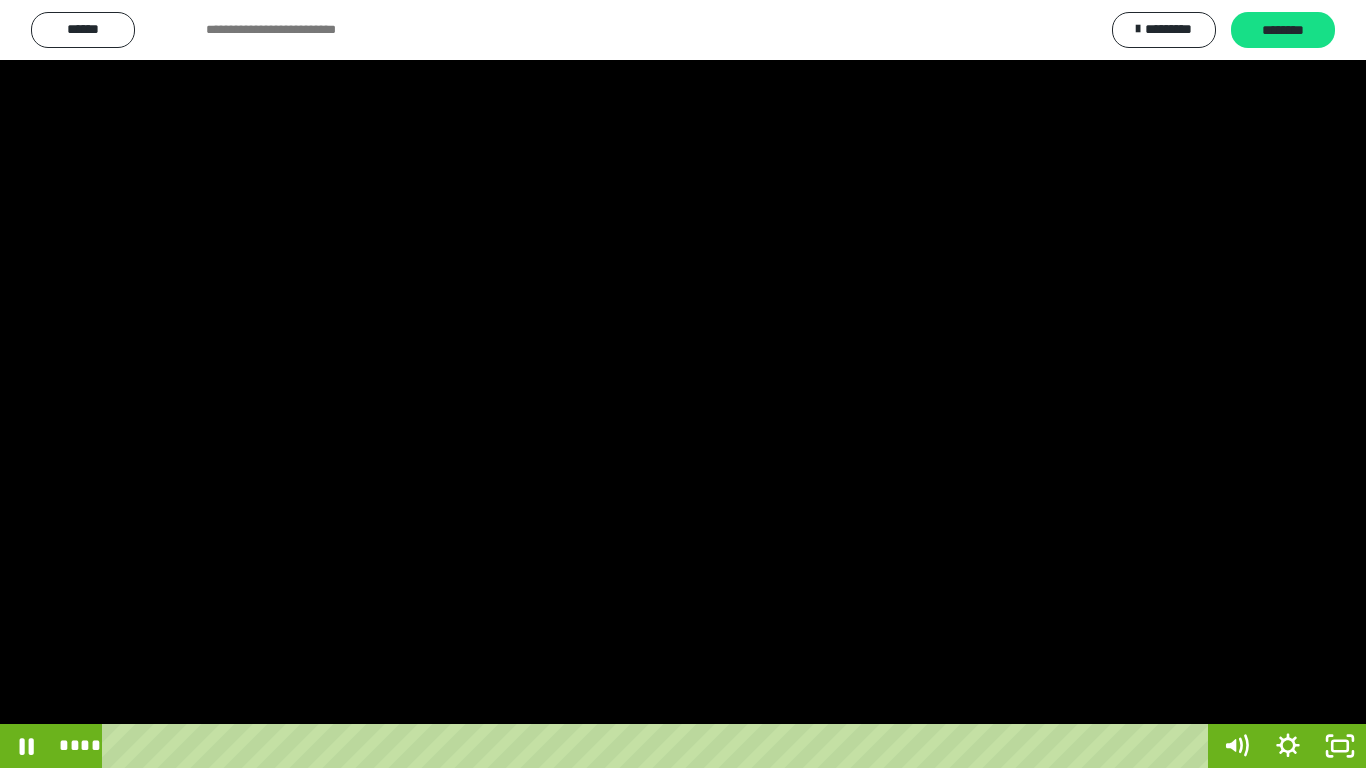 click at bounding box center [683, 384] 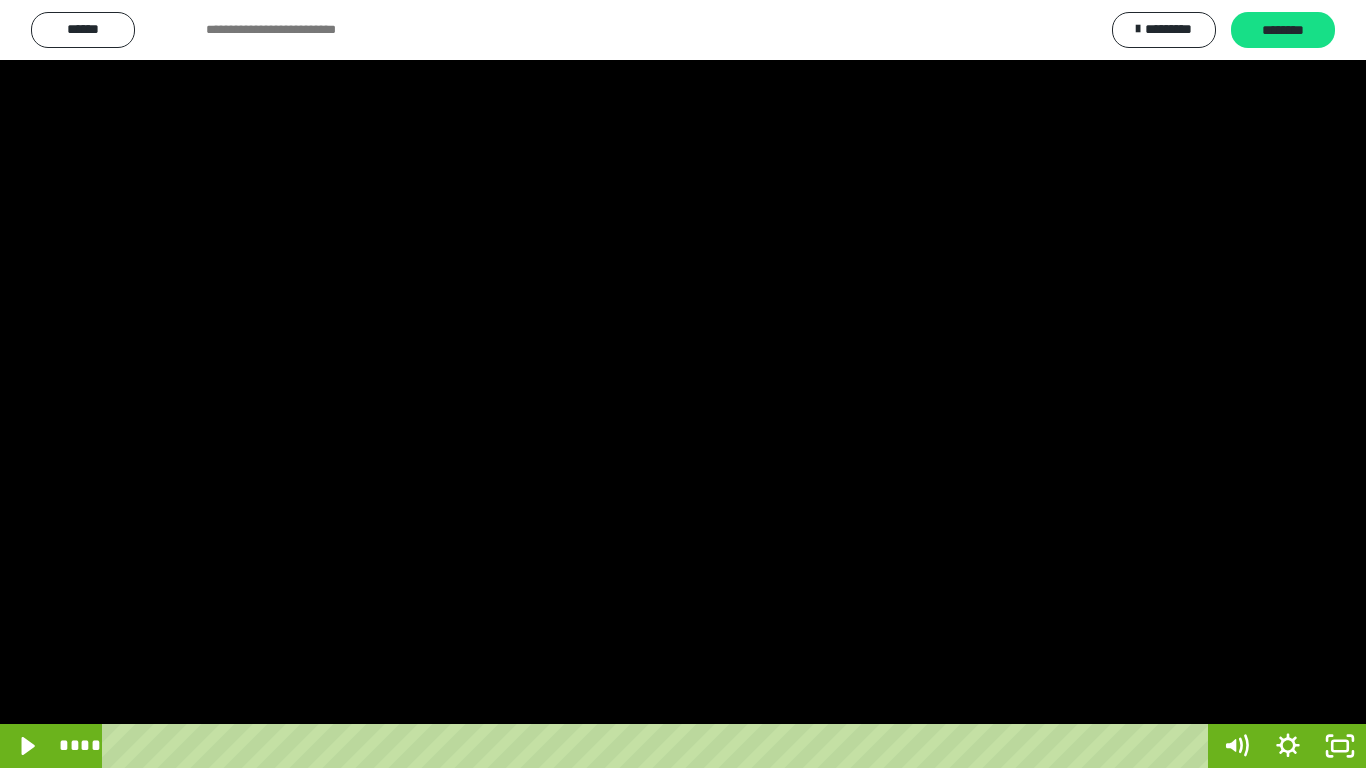 click at bounding box center (683, 384) 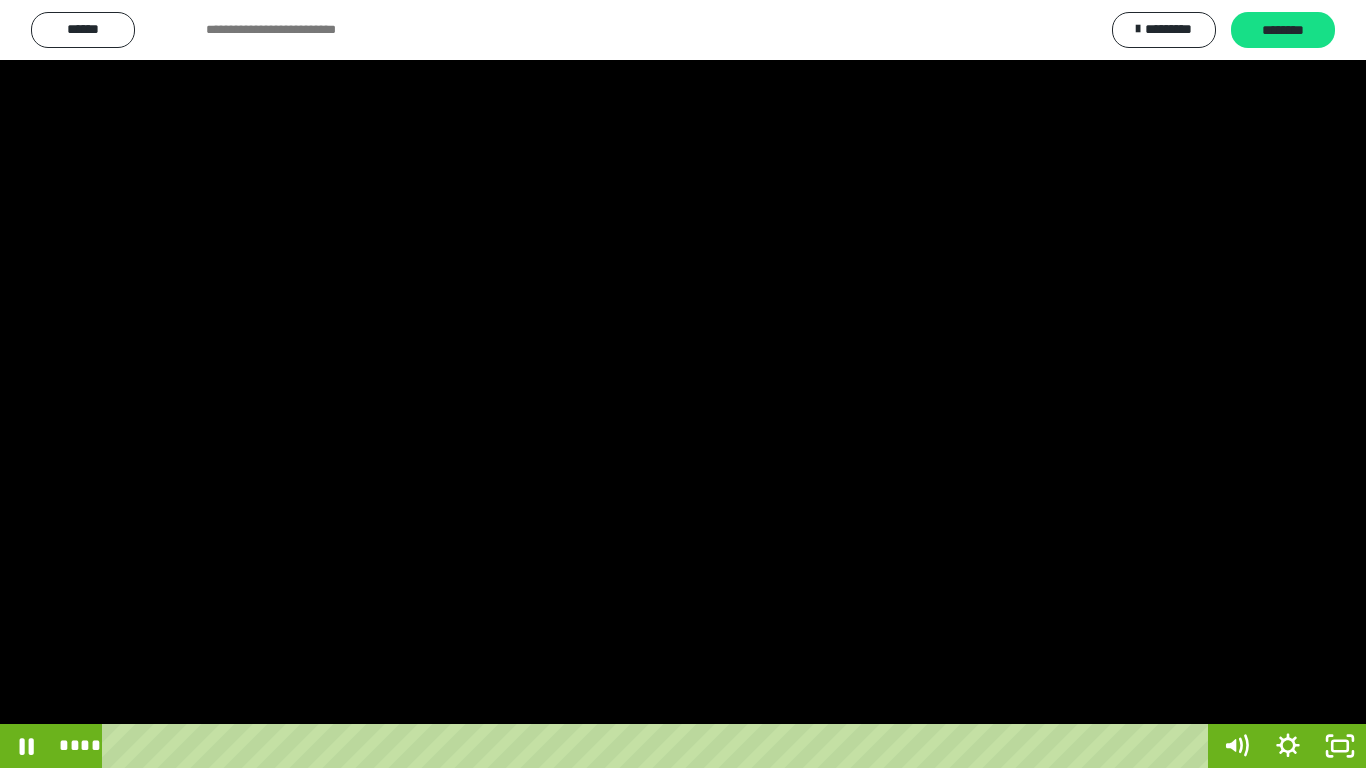 click at bounding box center [683, 384] 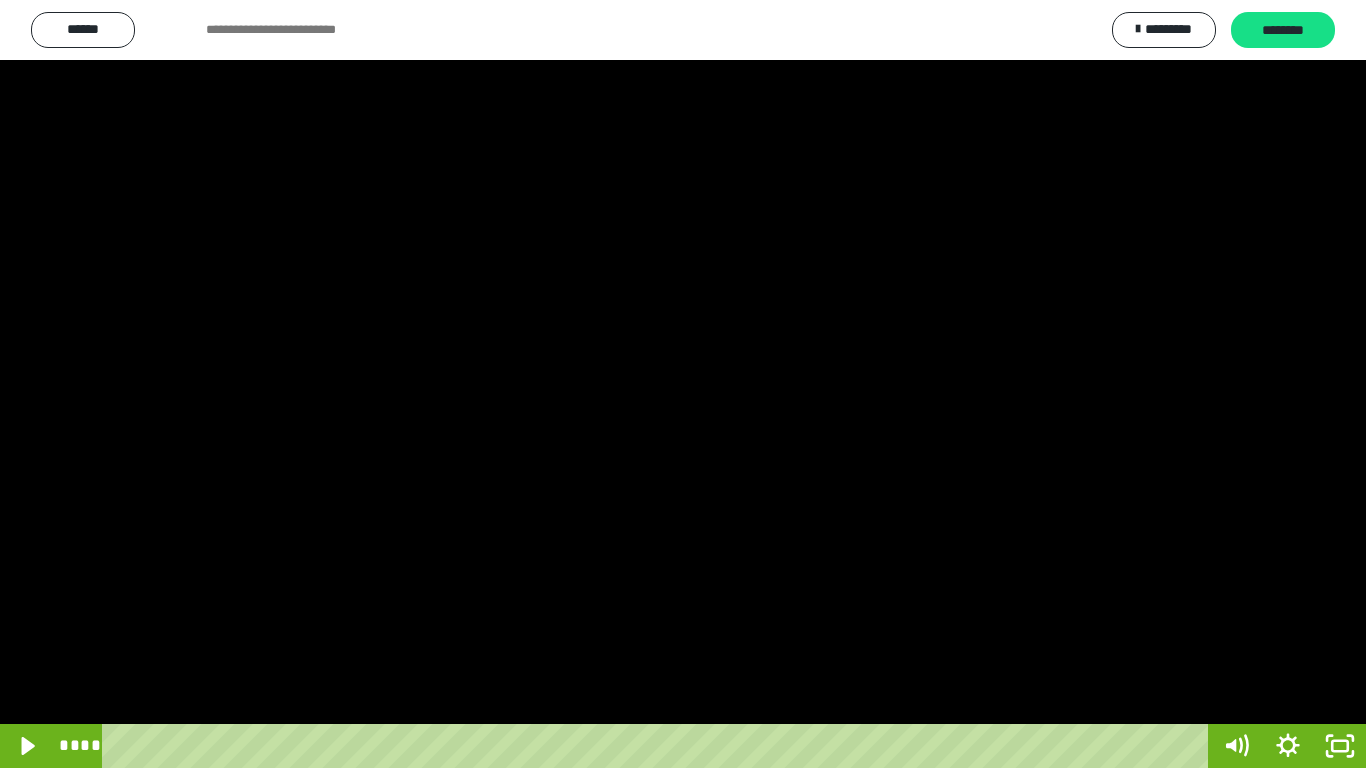 click at bounding box center [683, 384] 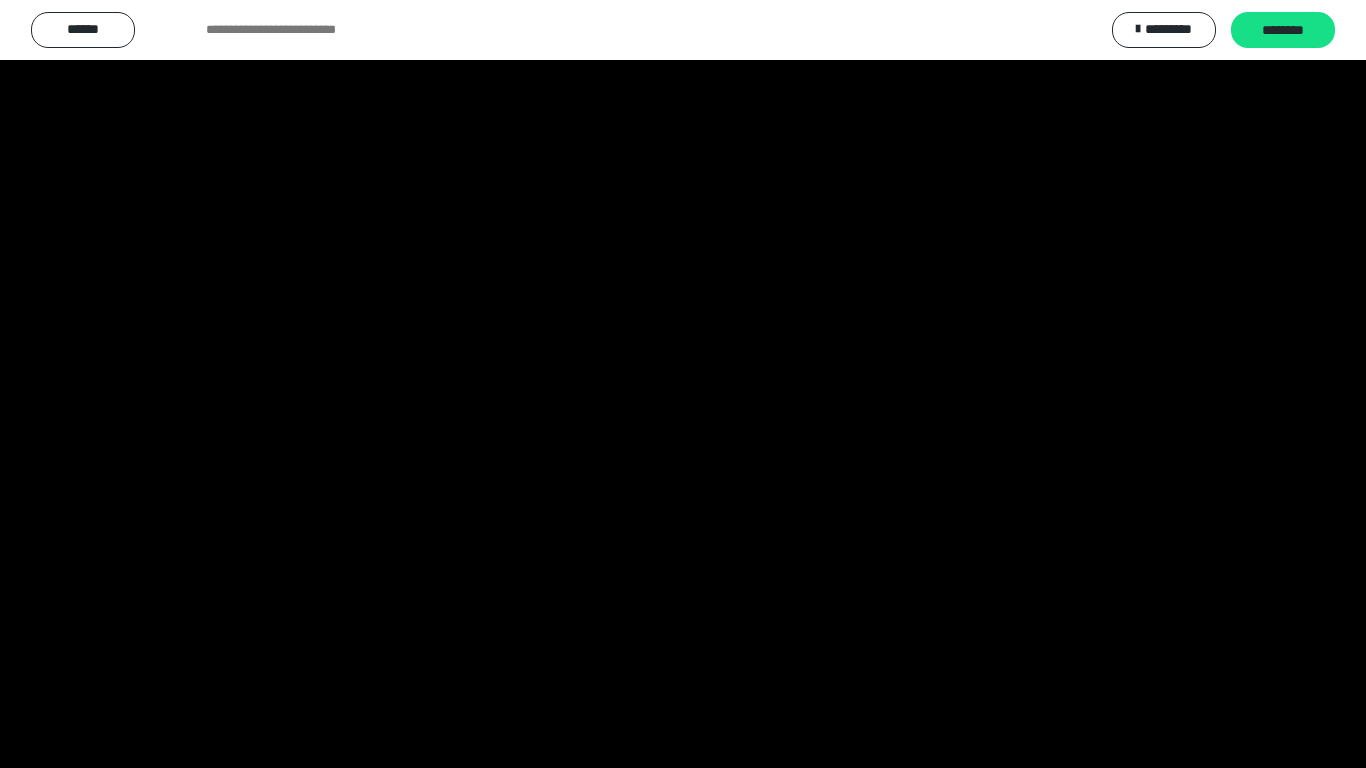 click at bounding box center [683, 384] 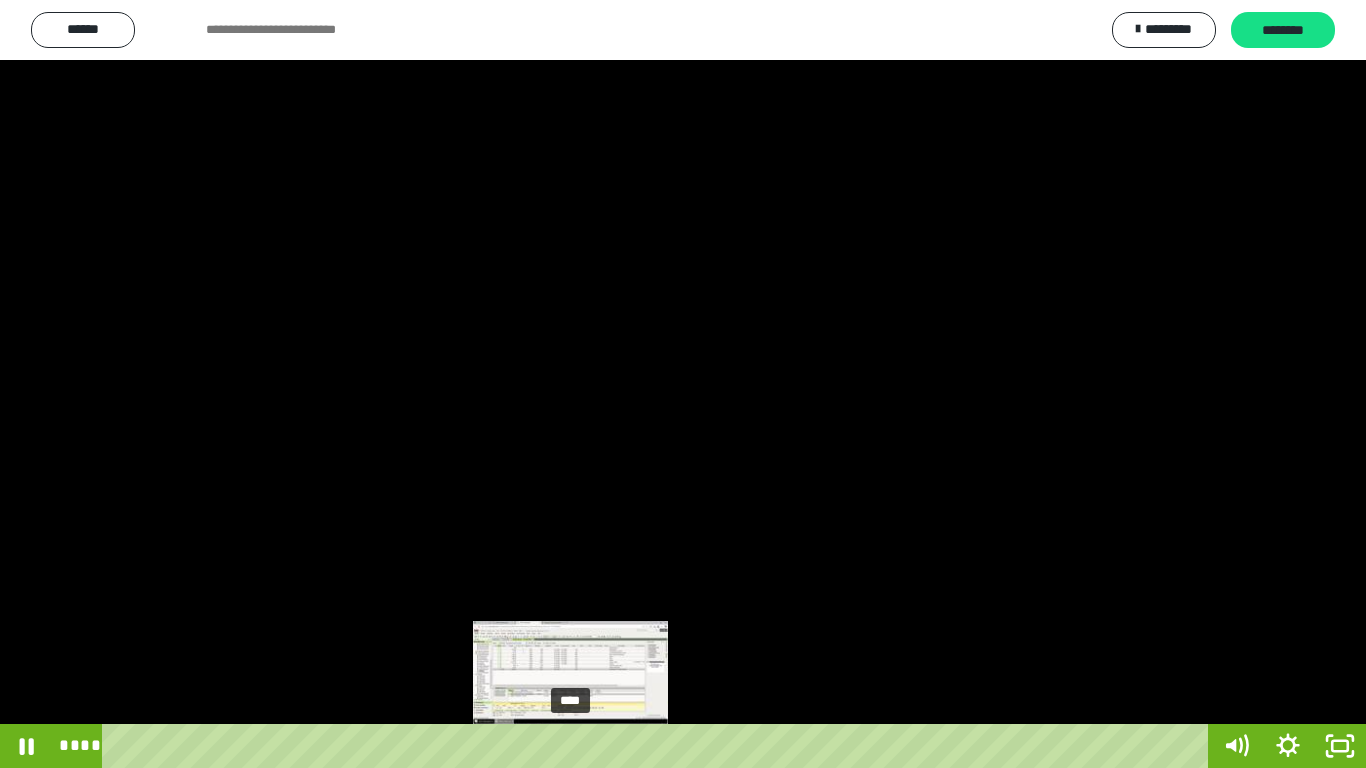 click on "****" at bounding box center (659, 746) 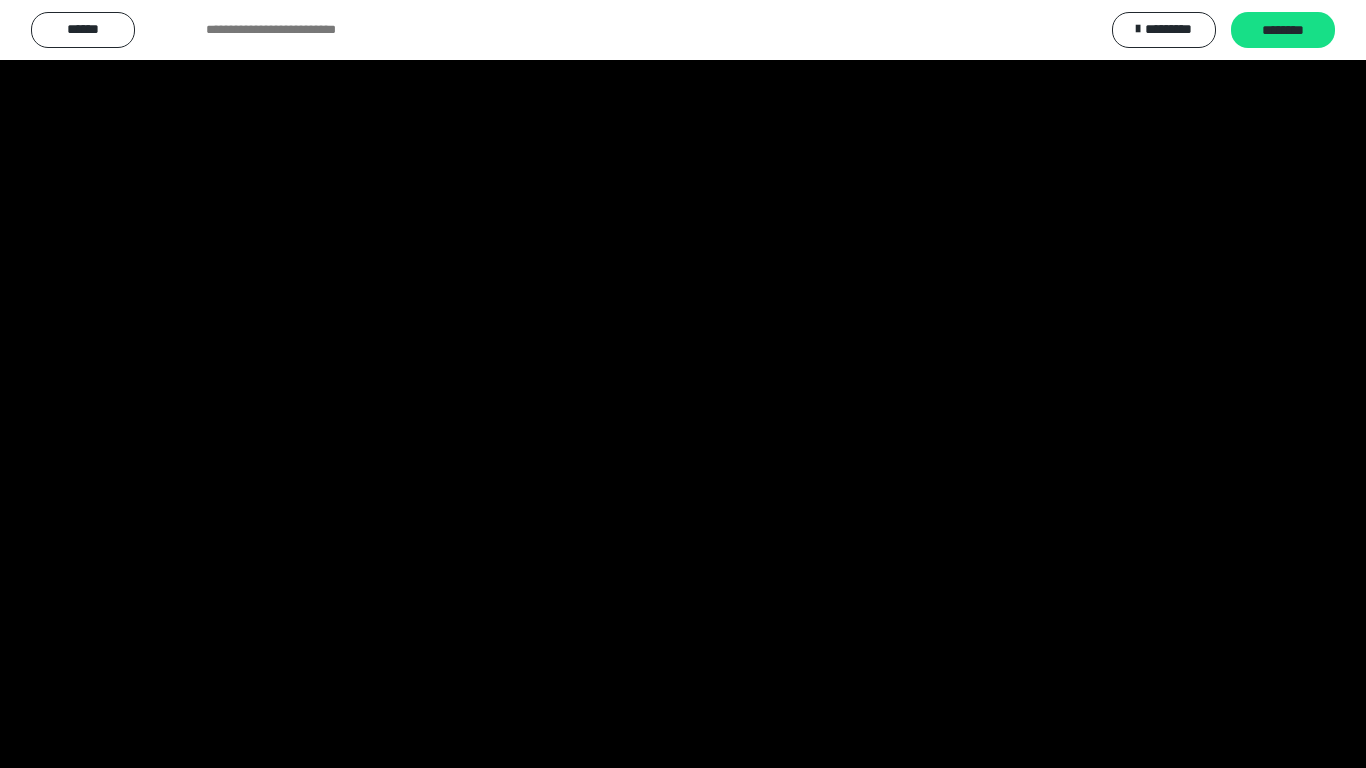 click at bounding box center (683, 384) 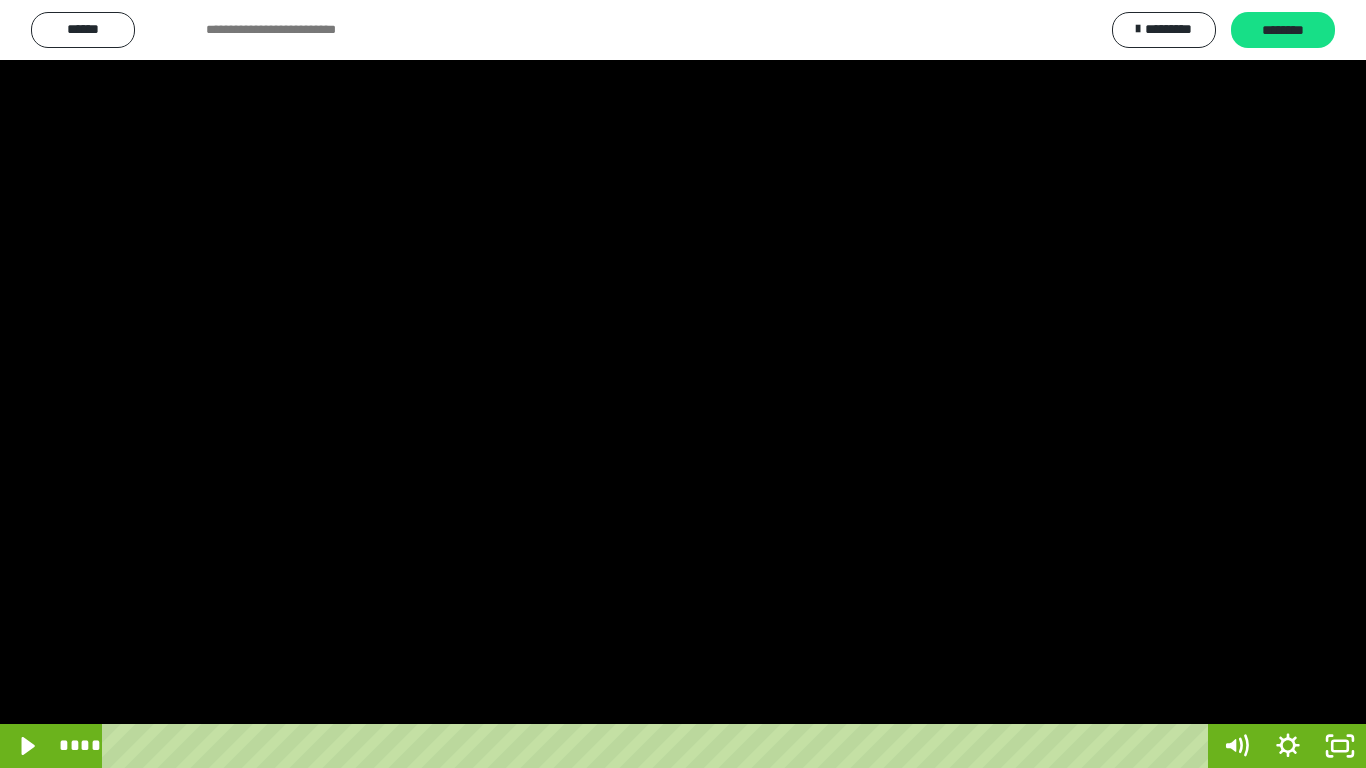 click at bounding box center [683, 384] 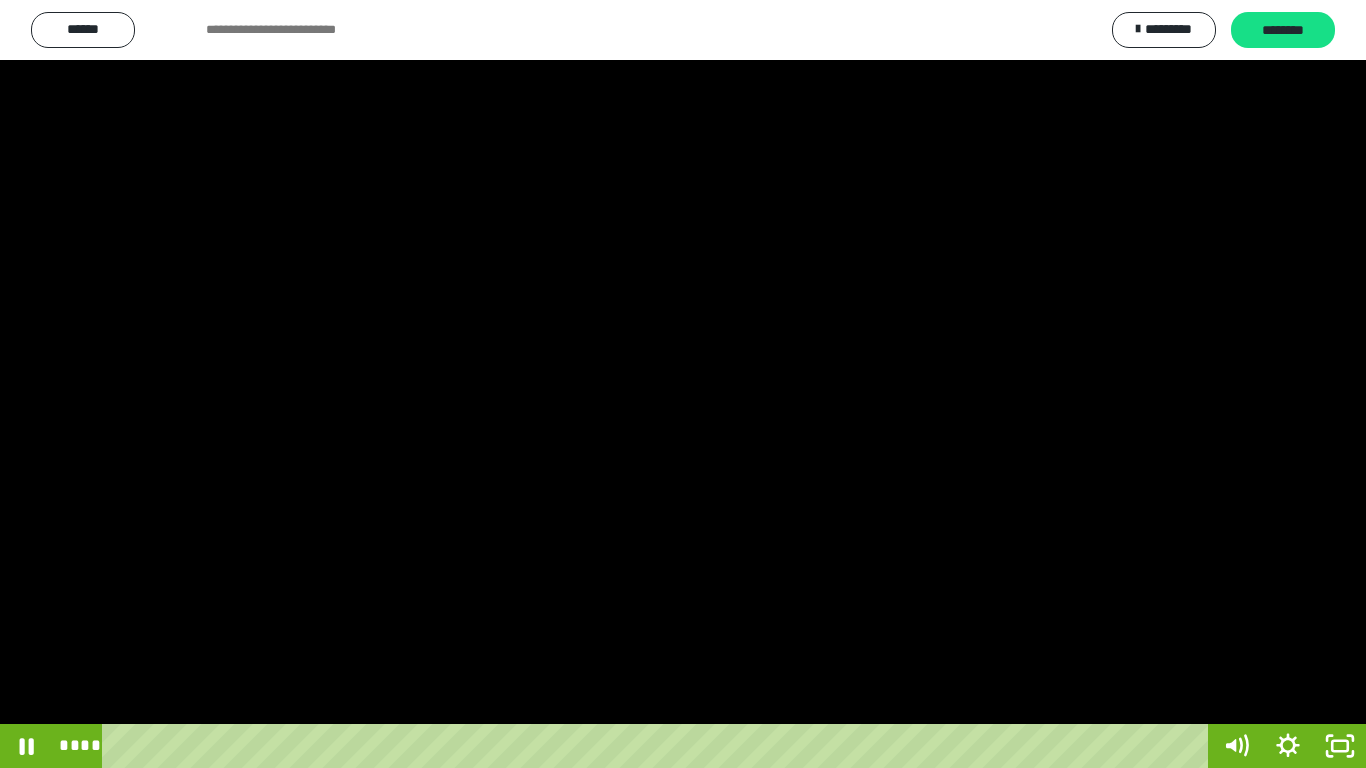 click at bounding box center [683, 384] 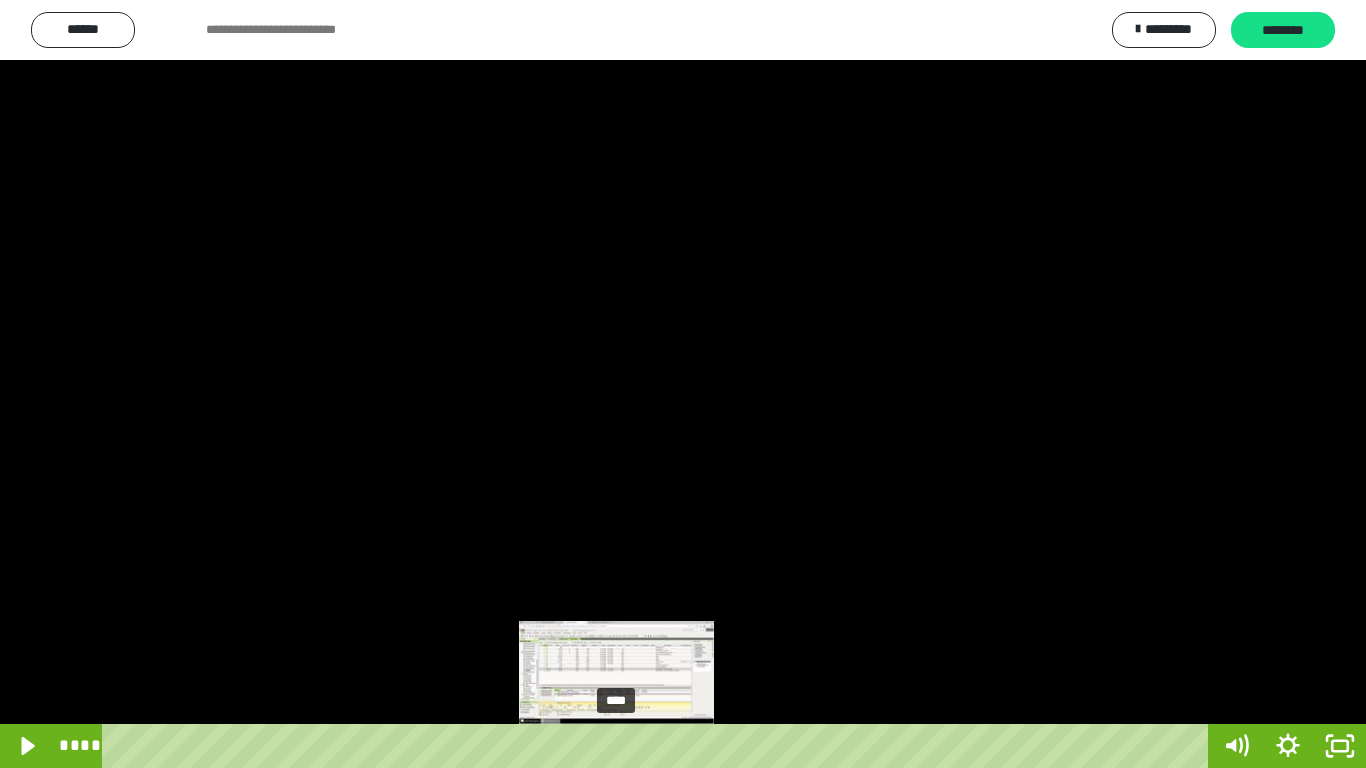 click on "****" at bounding box center (659, 746) 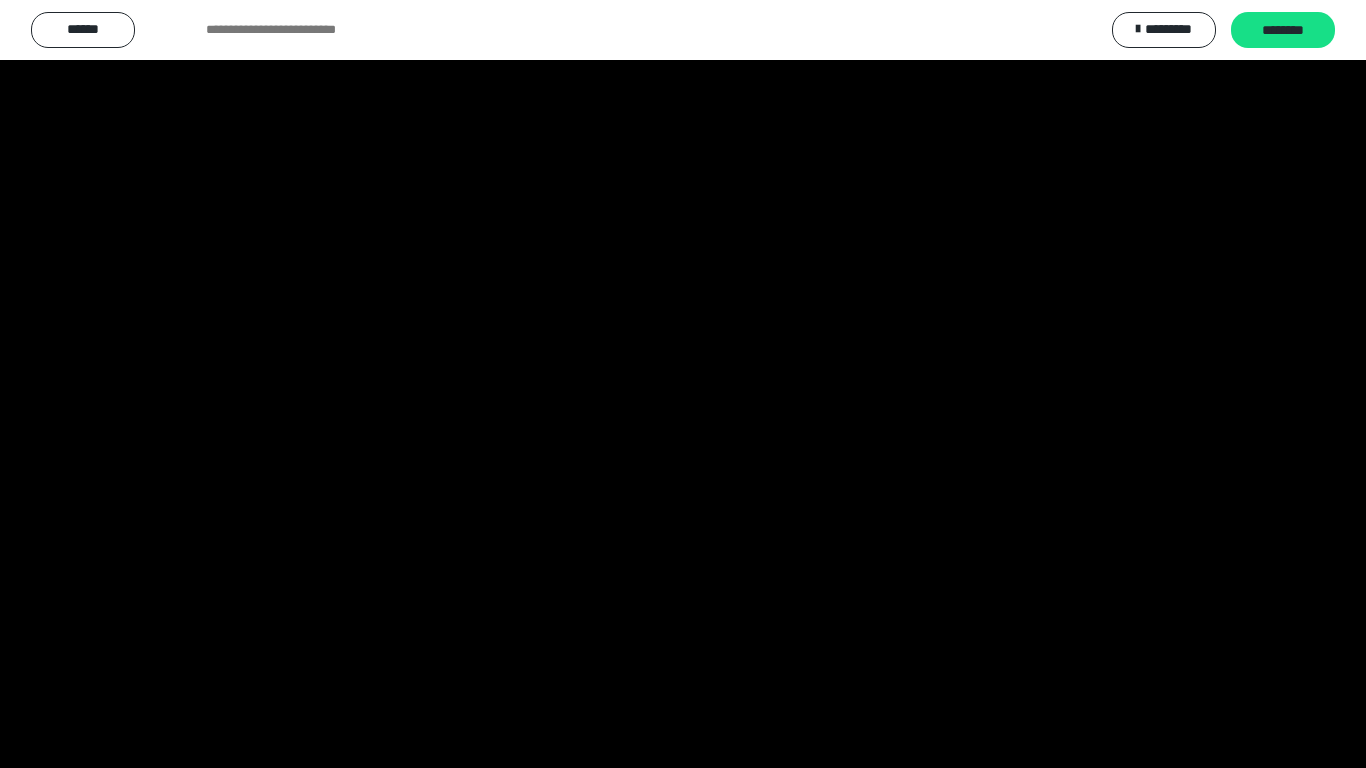 click at bounding box center (683, 384) 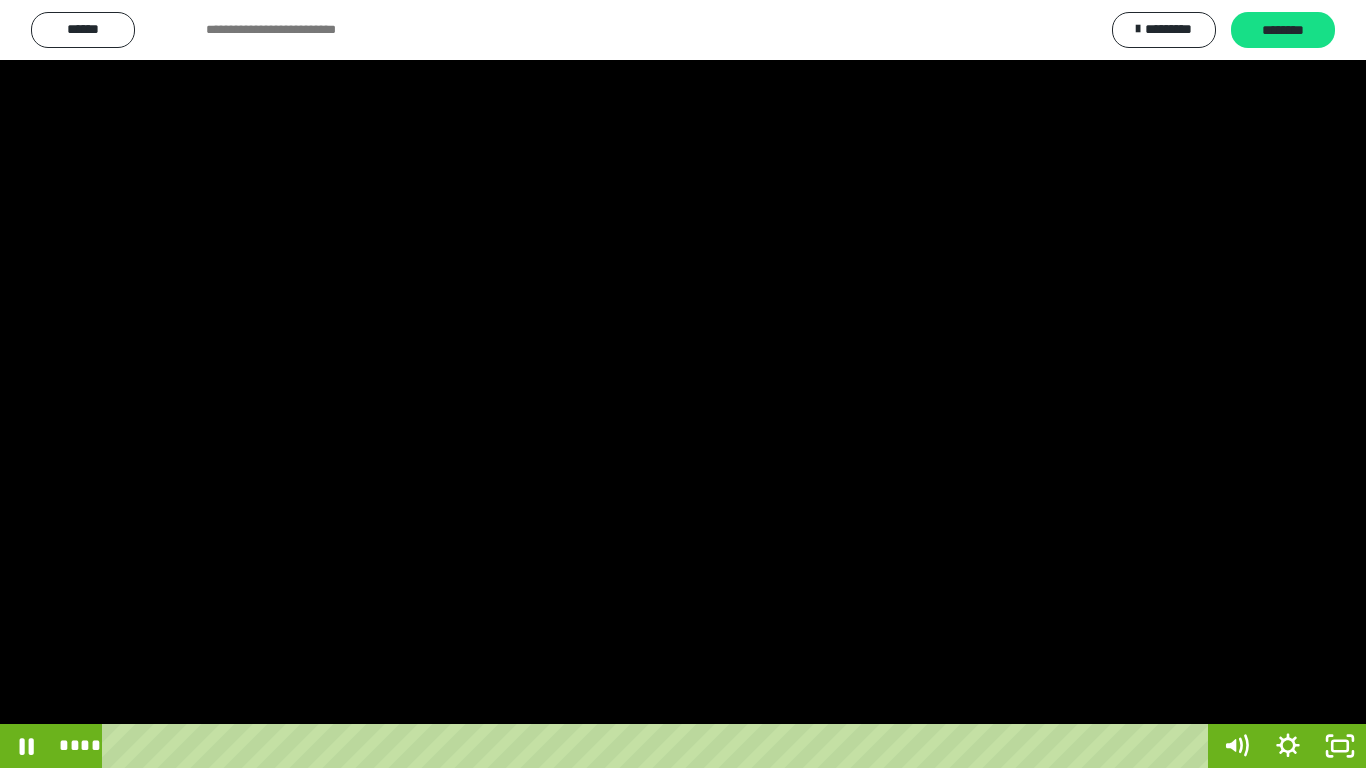 click at bounding box center [683, 384] 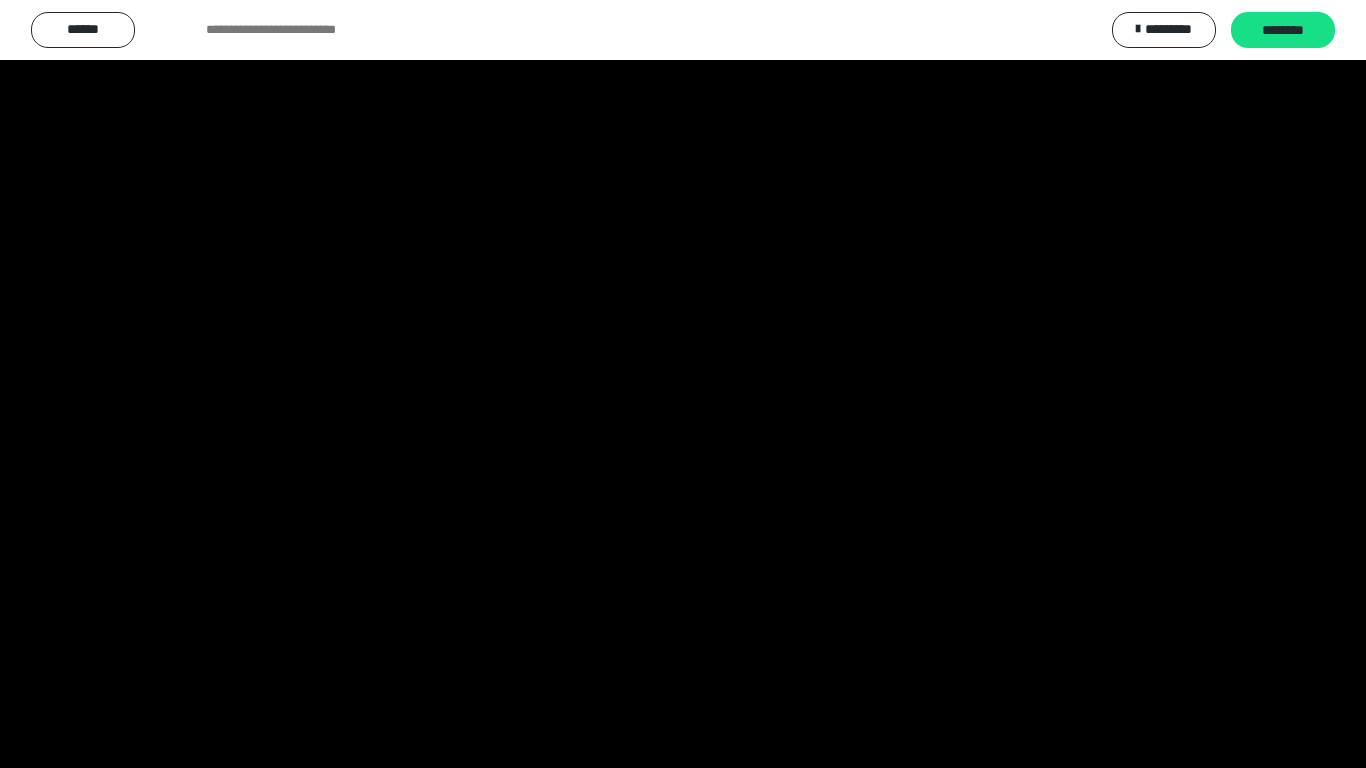 click at bounding box center (683, 384) 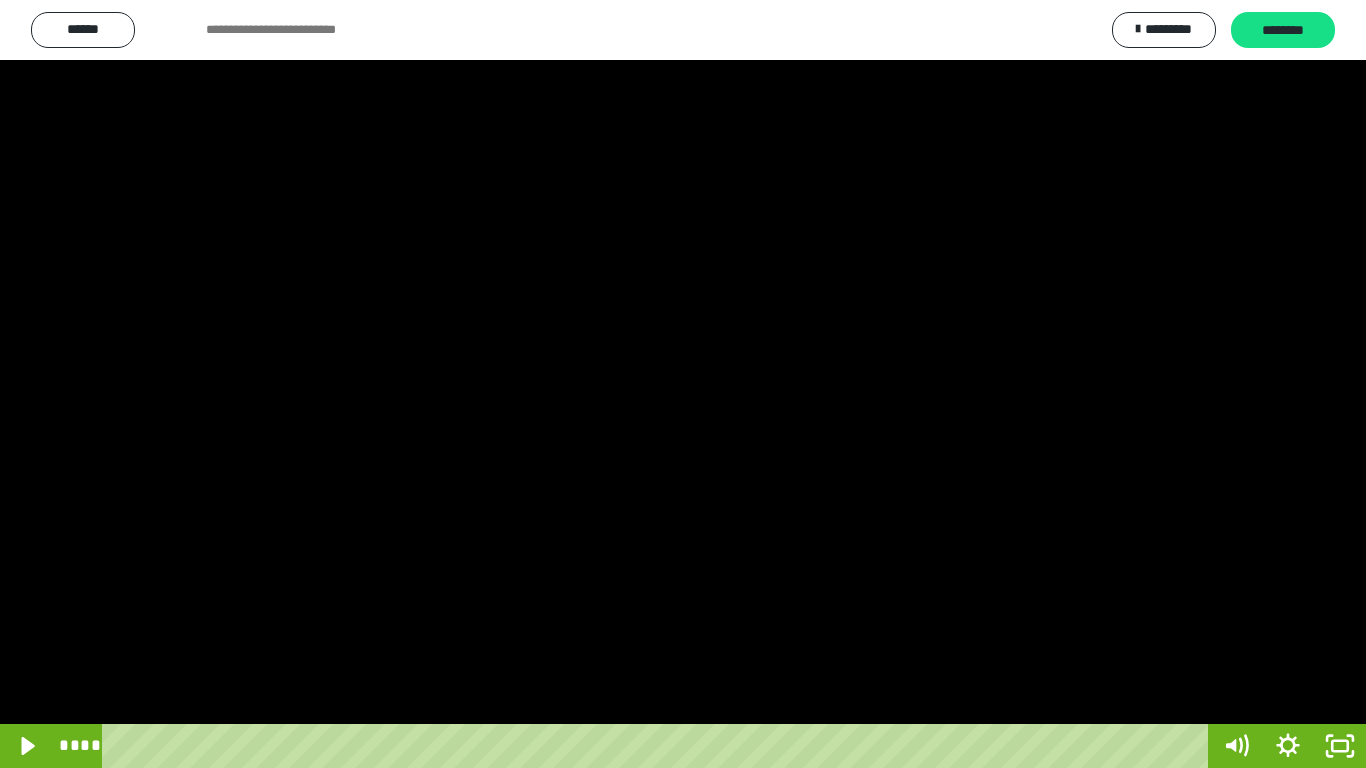 click at bounding box center [683, 384] 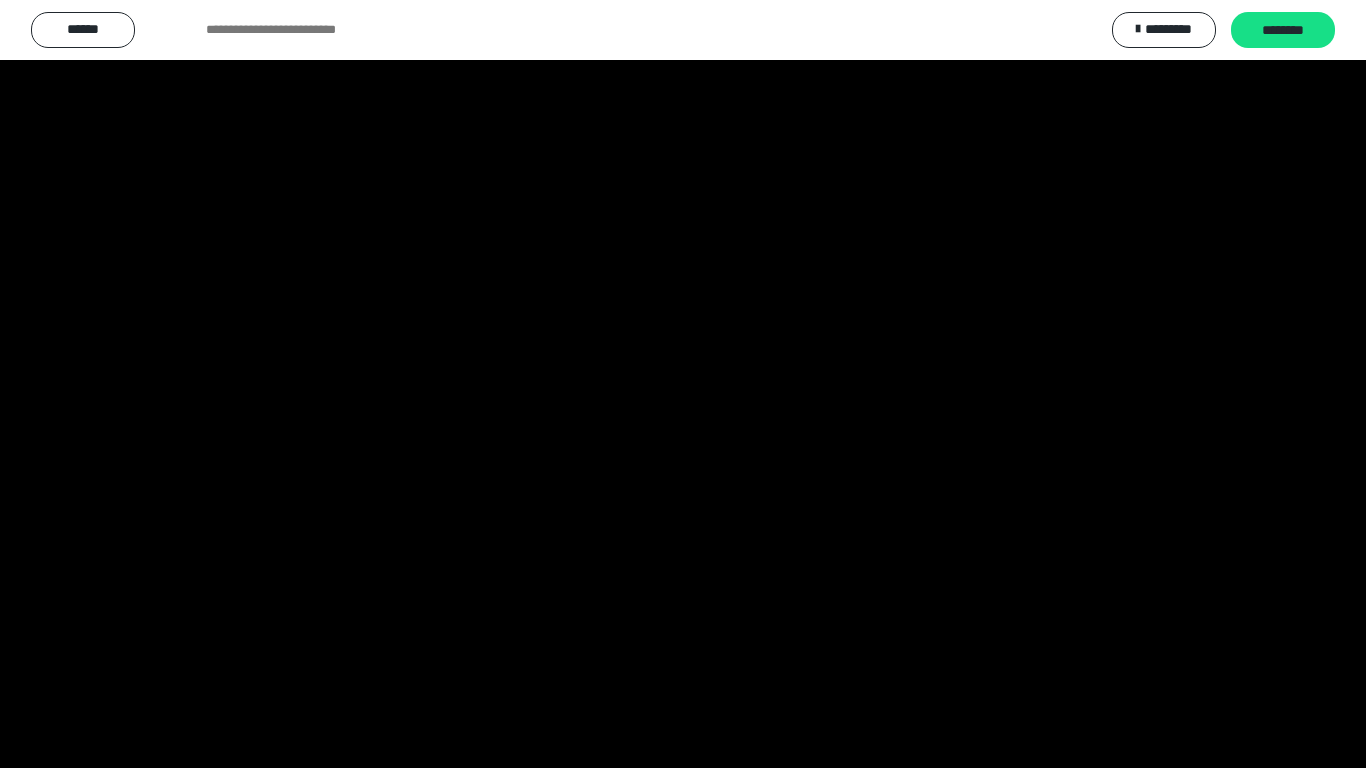 click at bounding box center [683, 384] 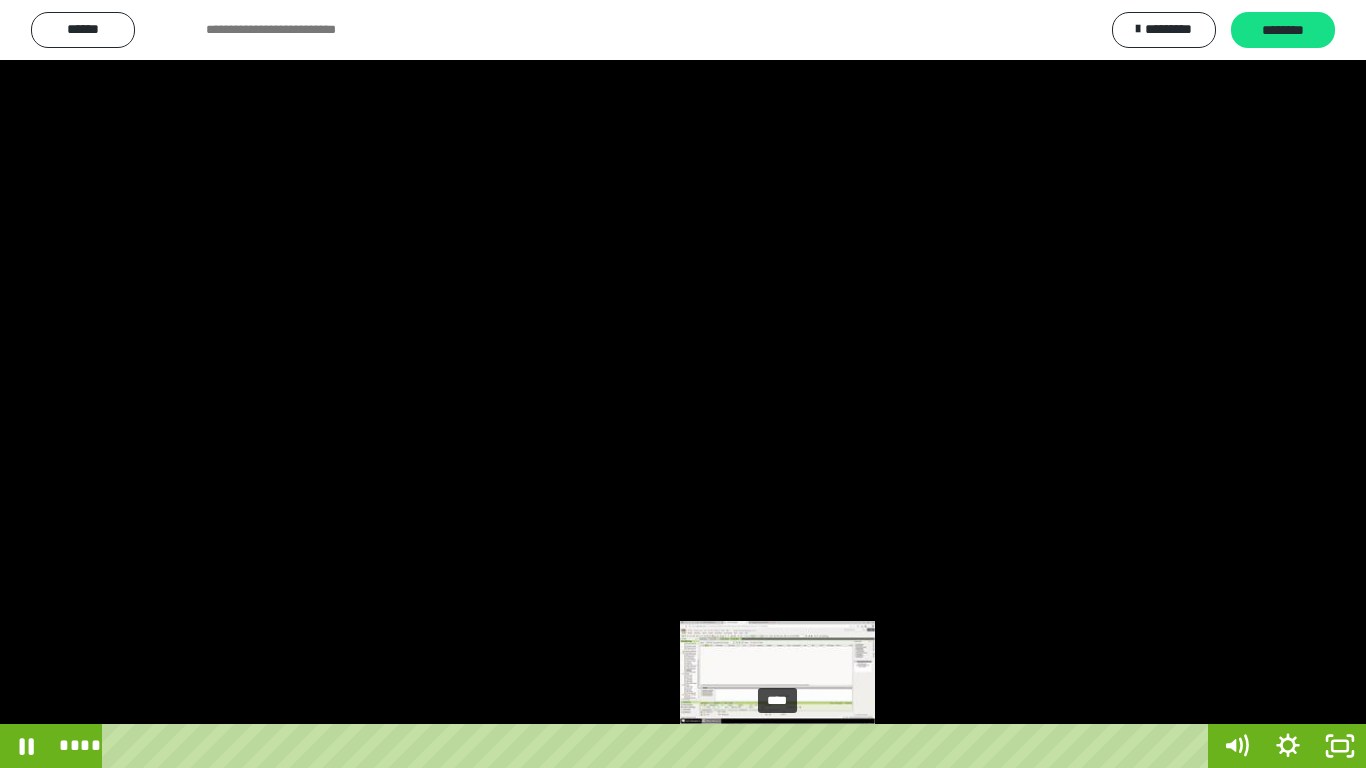 click on "****" at bounding box center (659, 746) 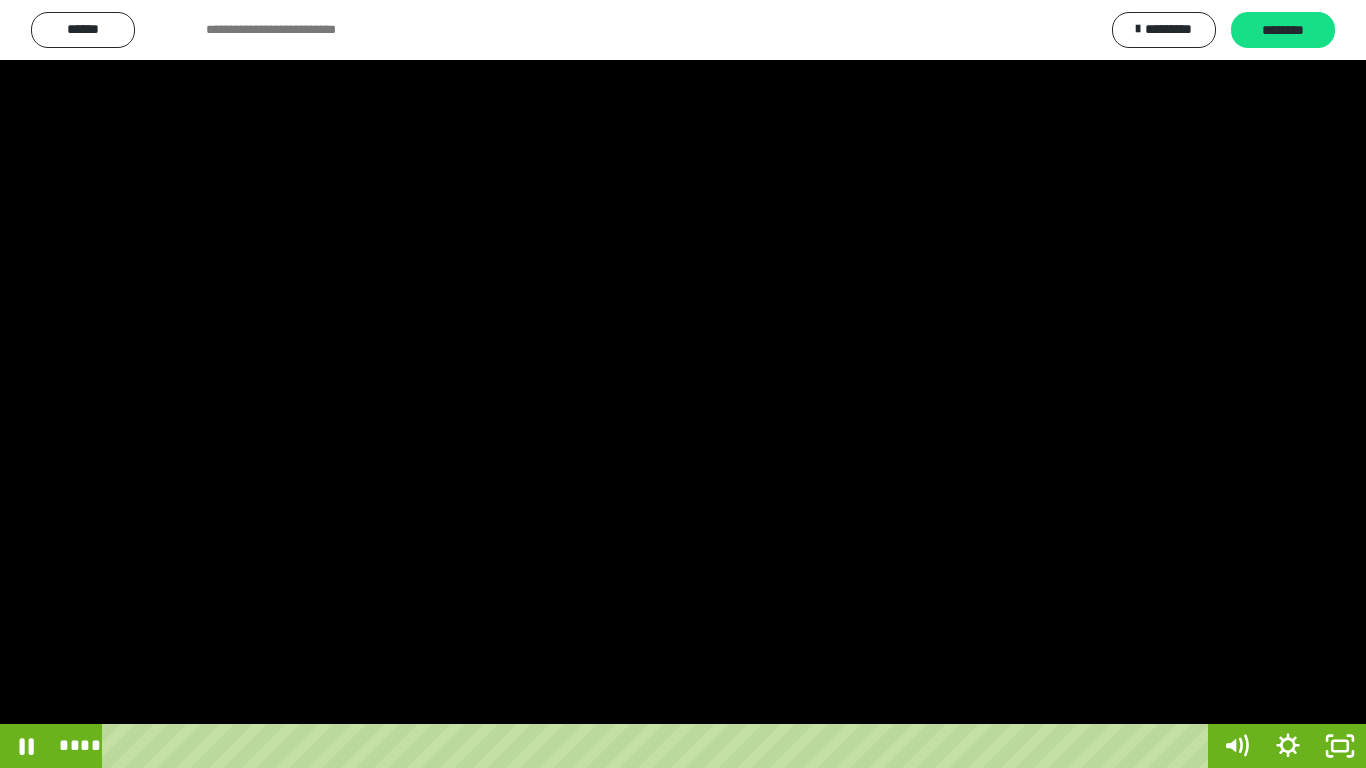 click at bounding box center (683, 384) 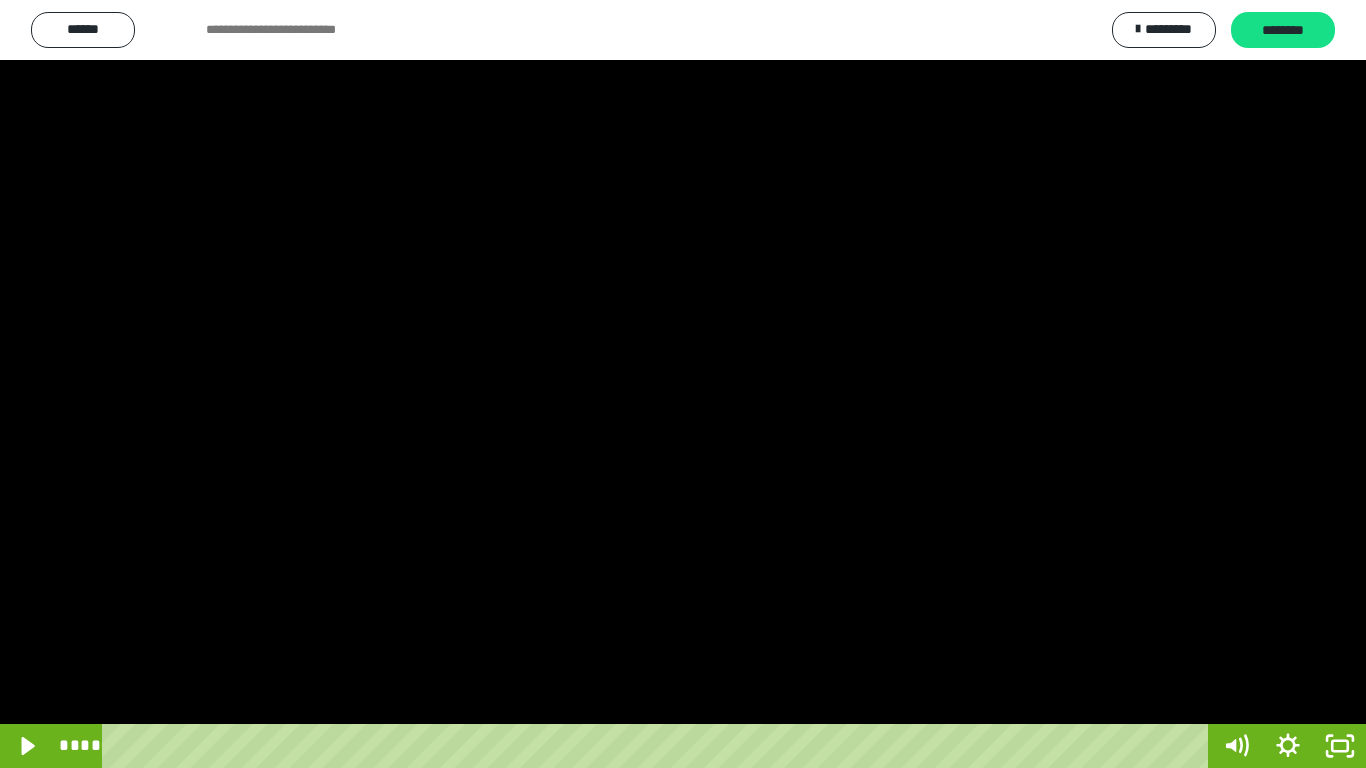click at bounding box center (683, 384) 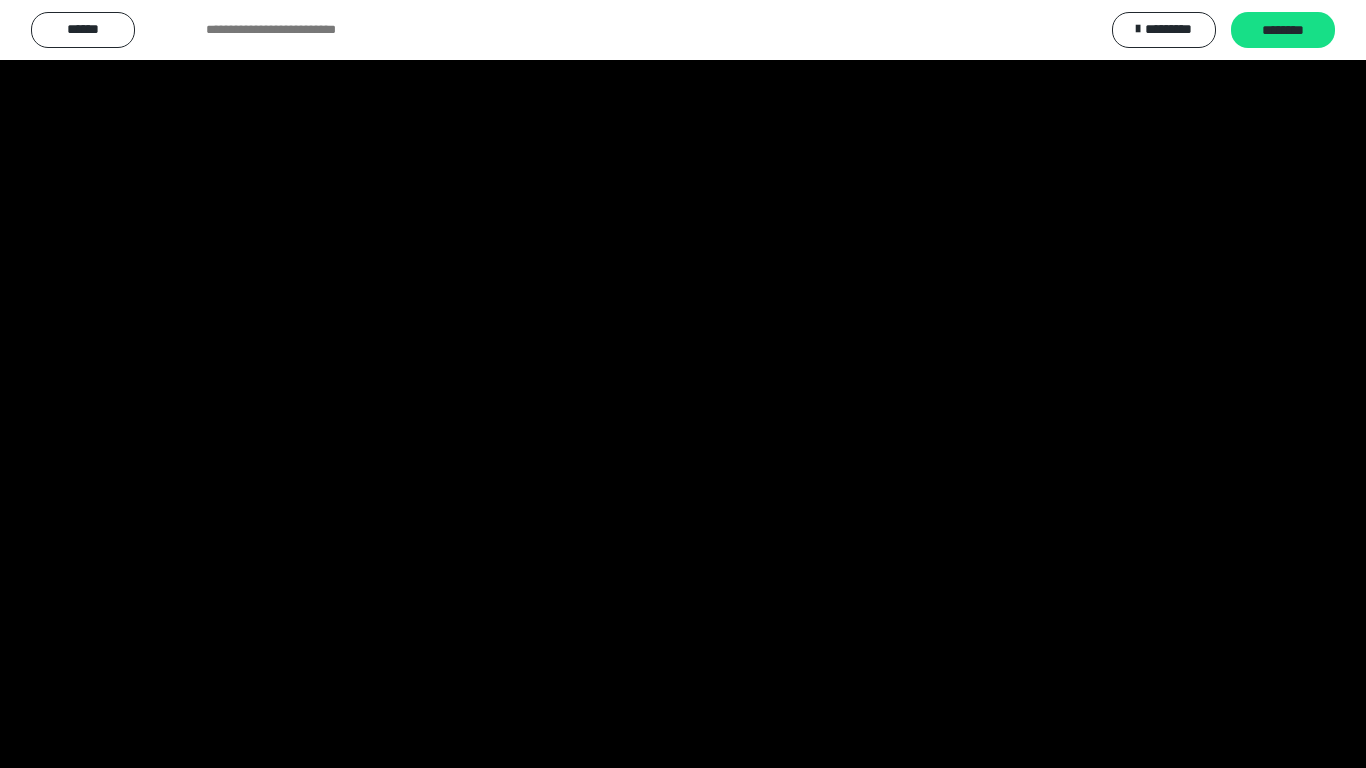 click at bounding box center [683, 384] 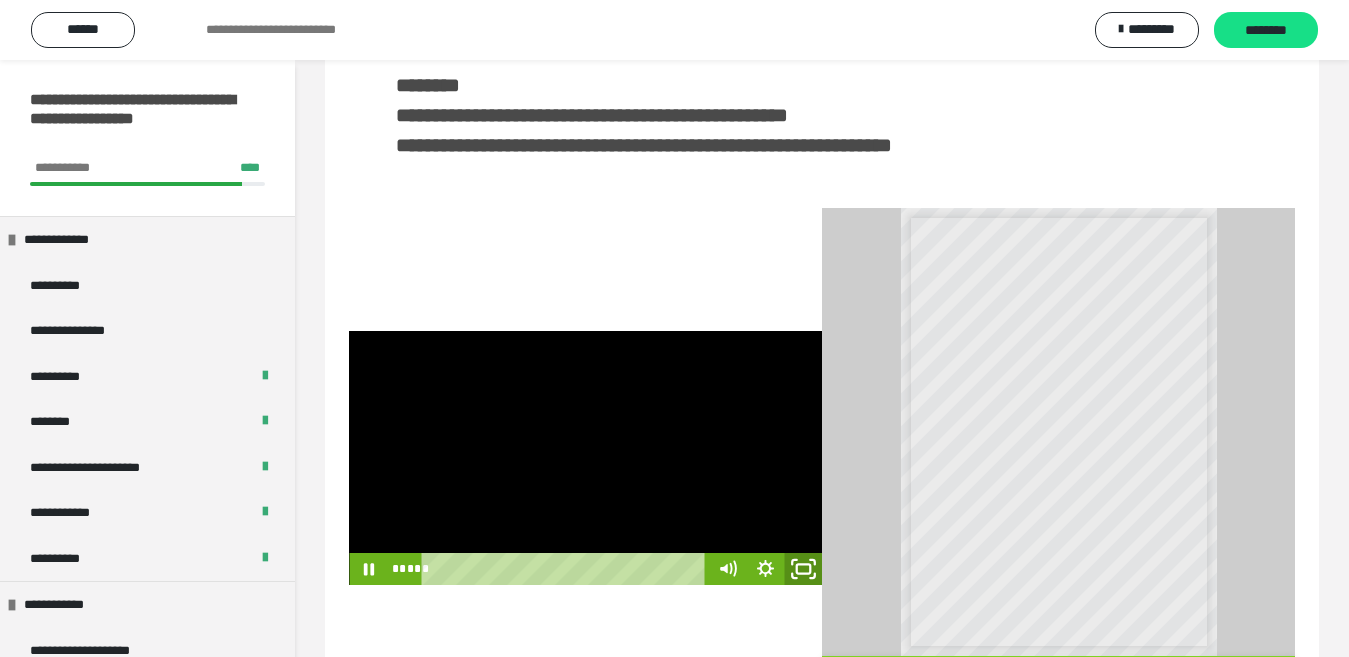 click 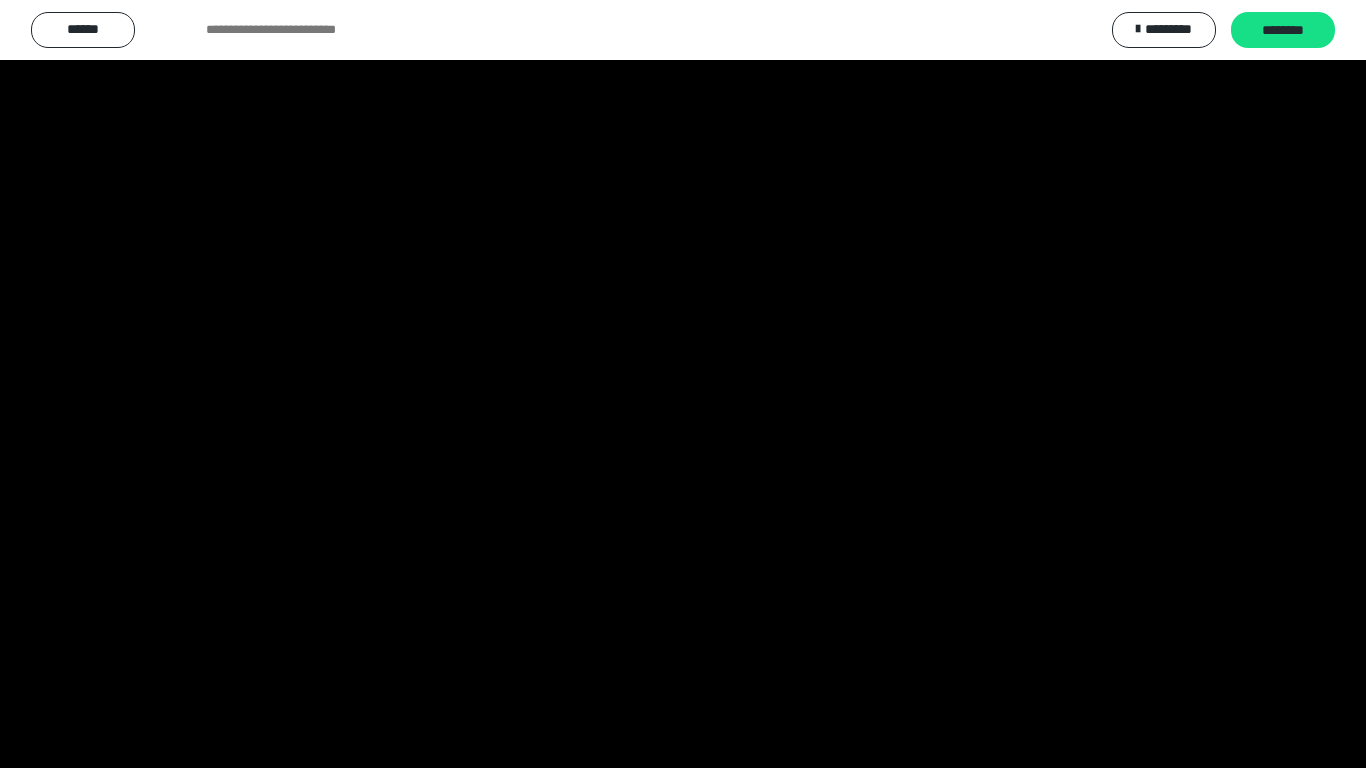 click at bounding box center [683, 384] 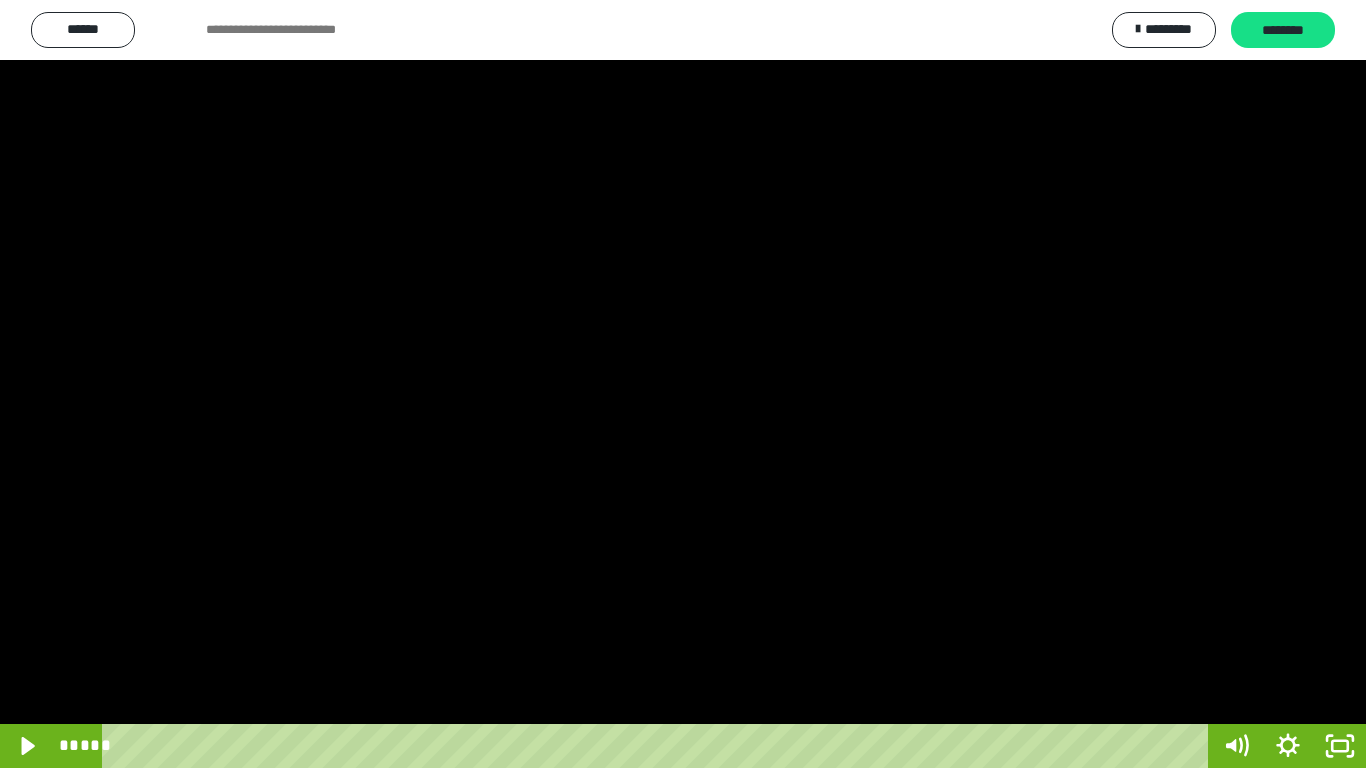 click at bounding box center (683, 384) 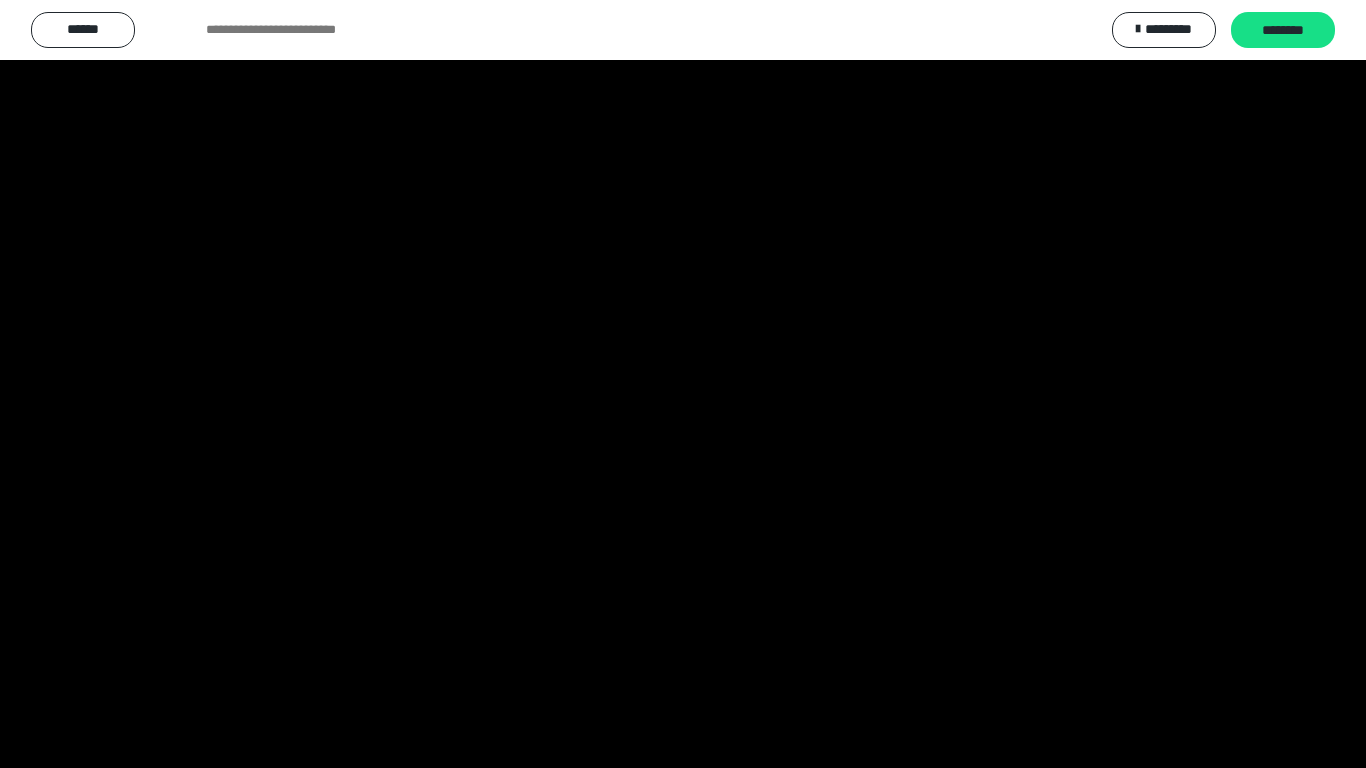 click at bounding box center [683, 384] 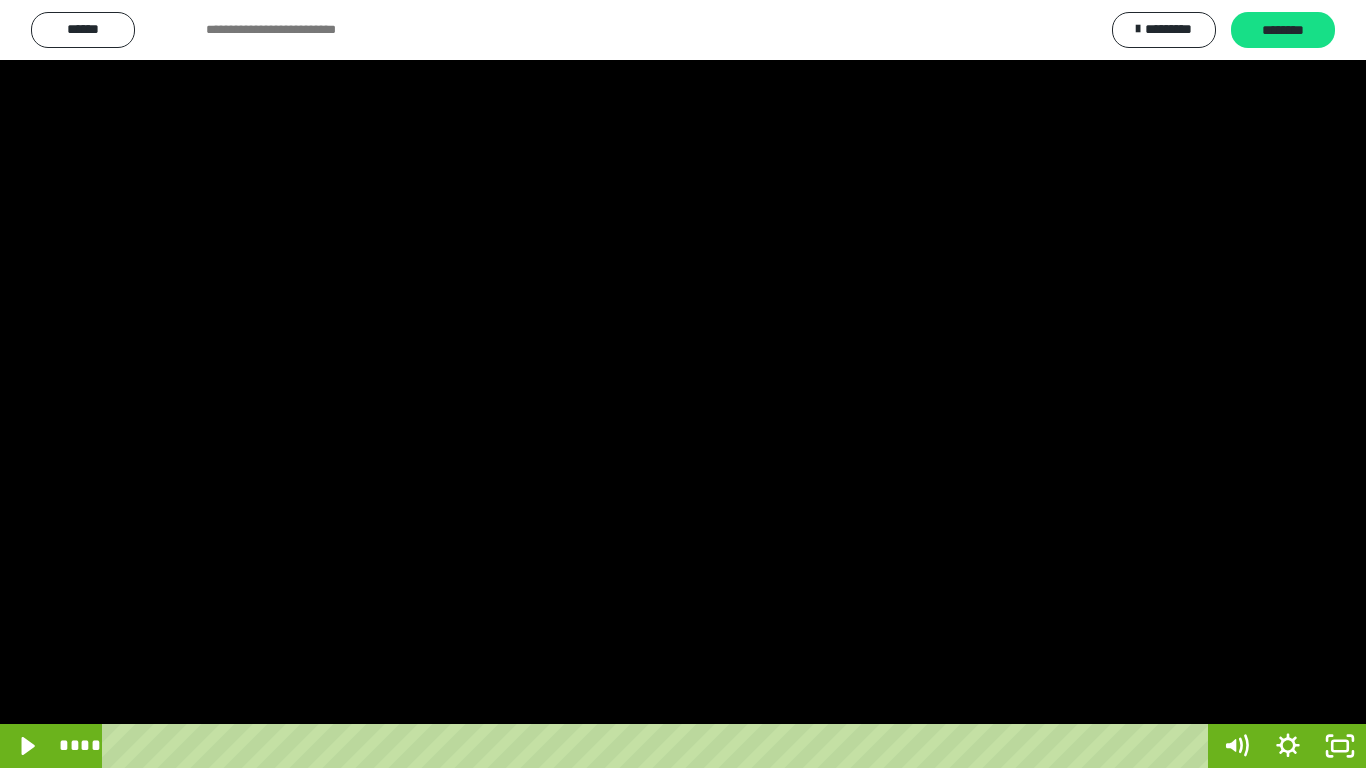 click at bounding box center (683, 384) 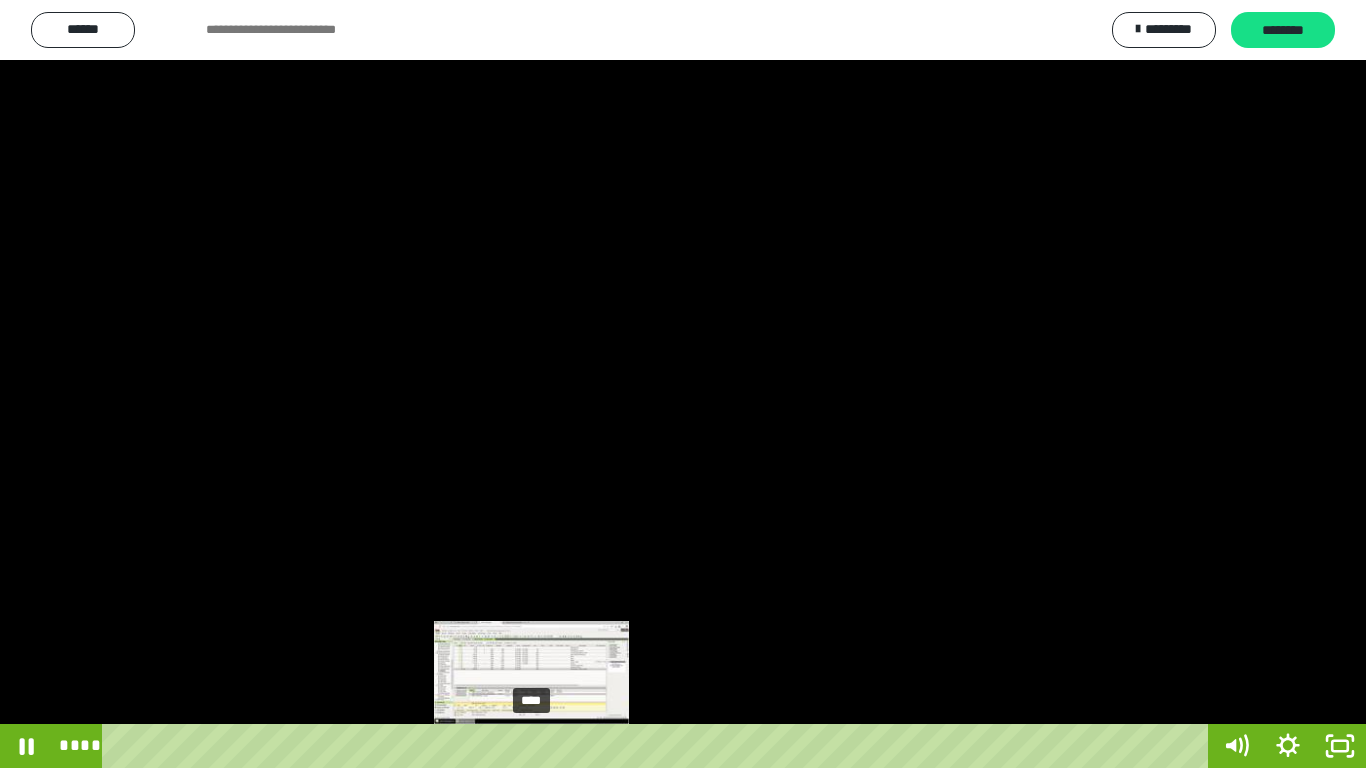 click on "****" at bounding box center [659, 746] 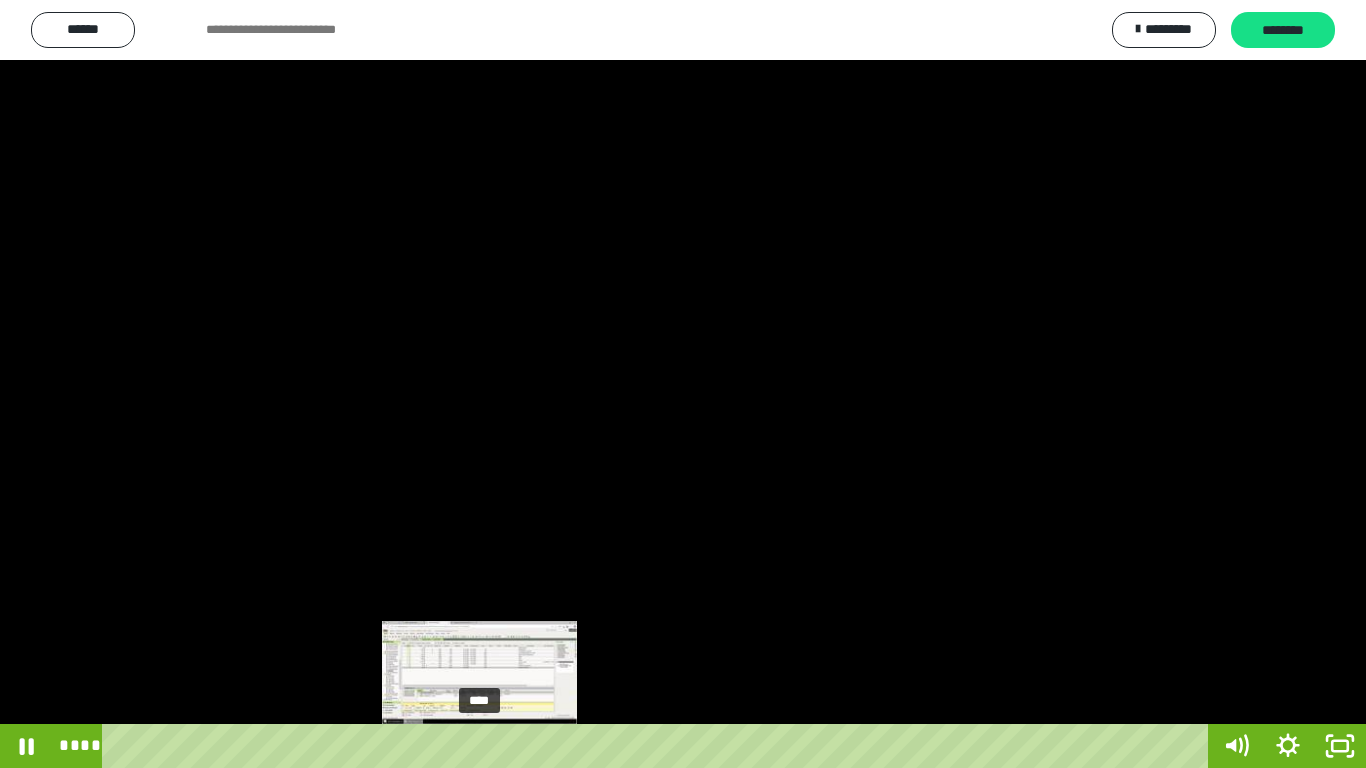 click on "****" at bounding box center (659, 746) 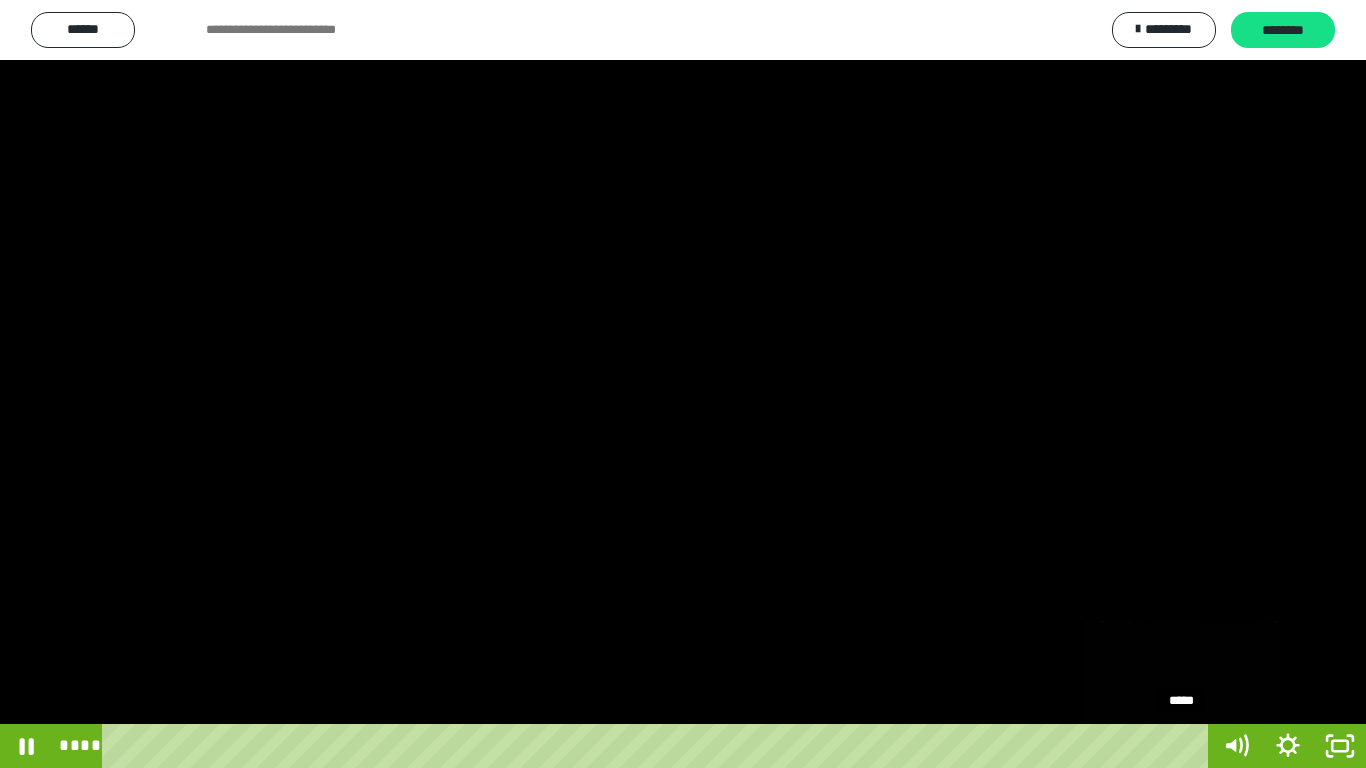click on "*****" at bounding box center (659, 746) 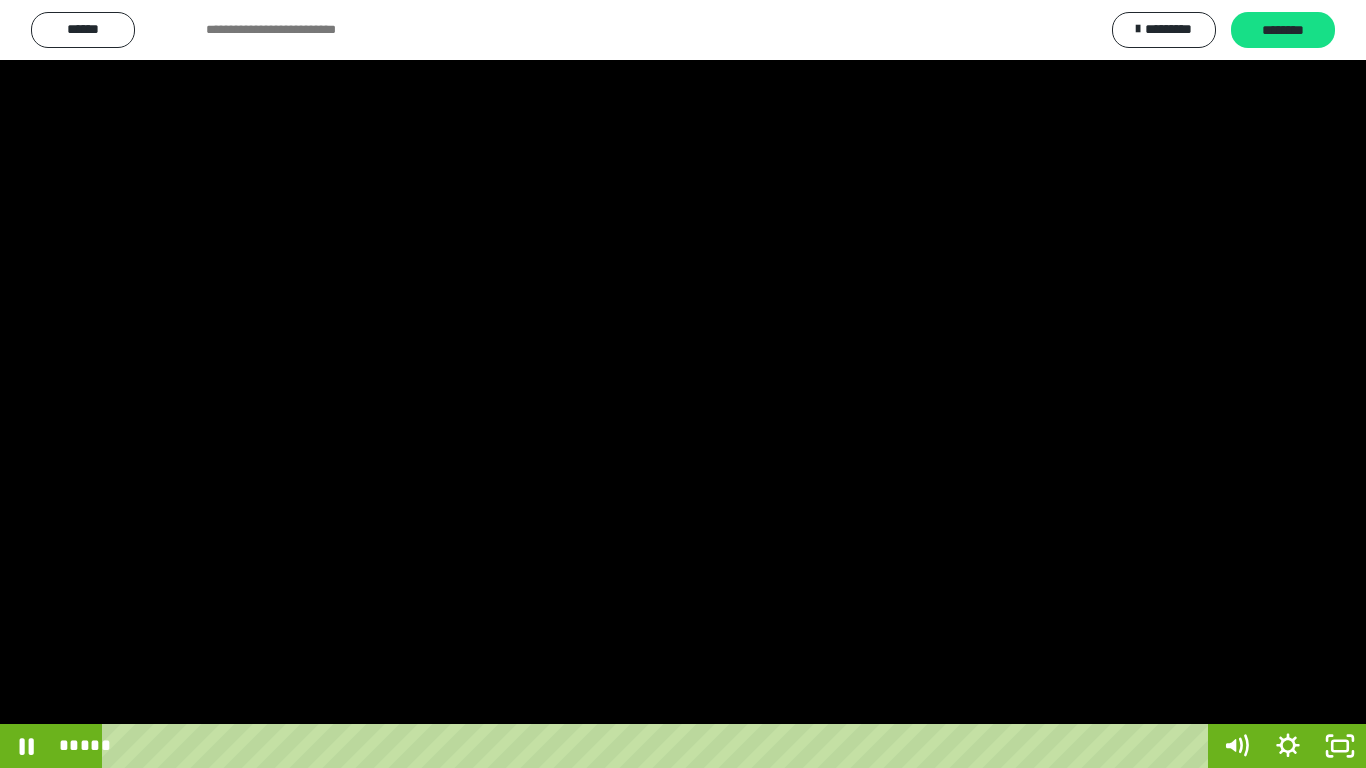 click at bounding box center (683, 384) 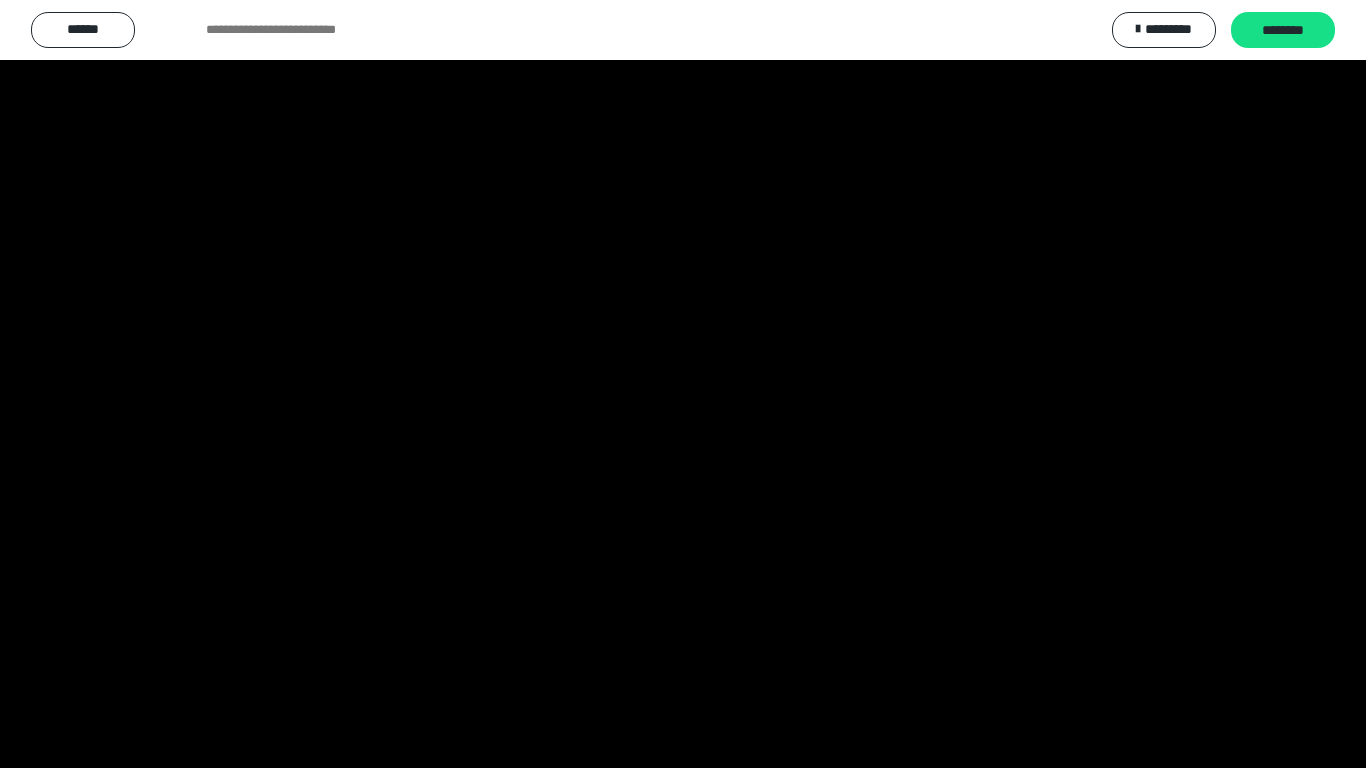 click at bounding box center (683, 384) 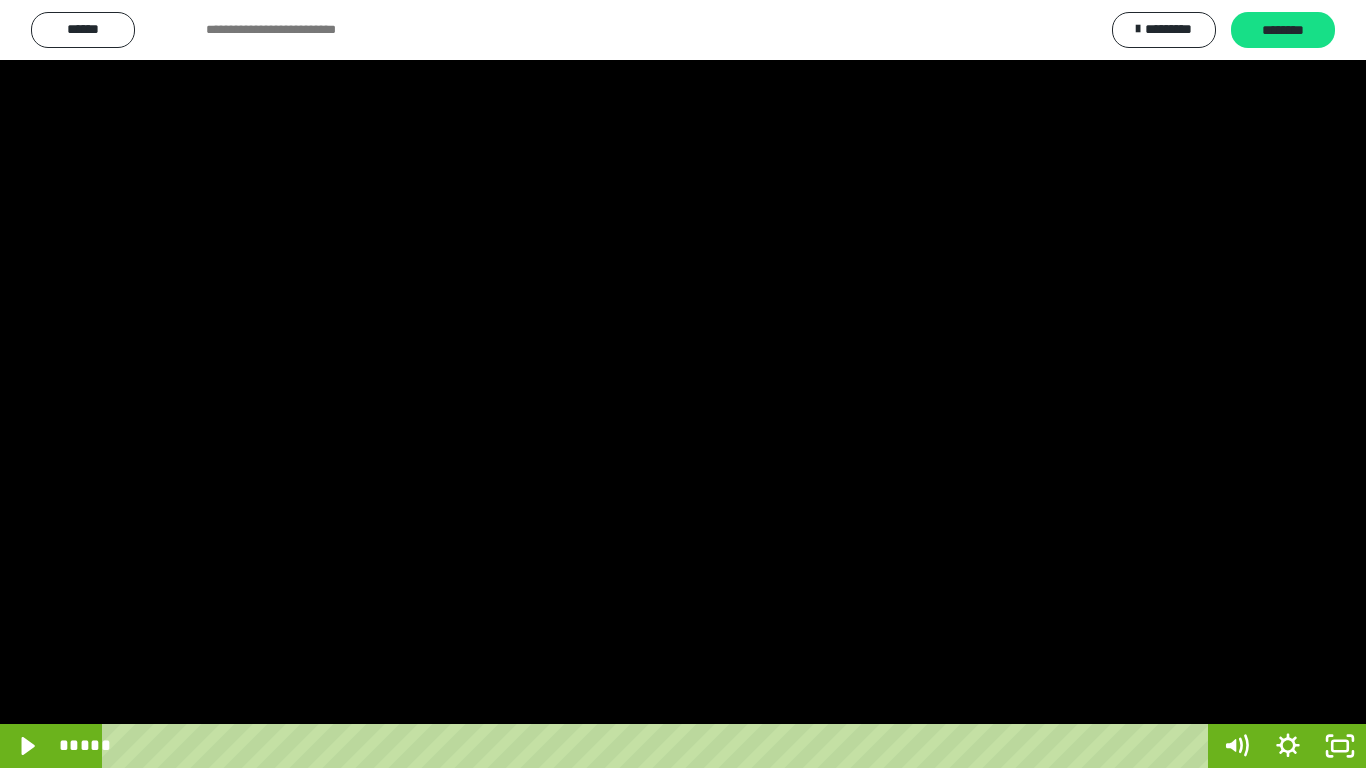 click at bounding box center (683, 384) 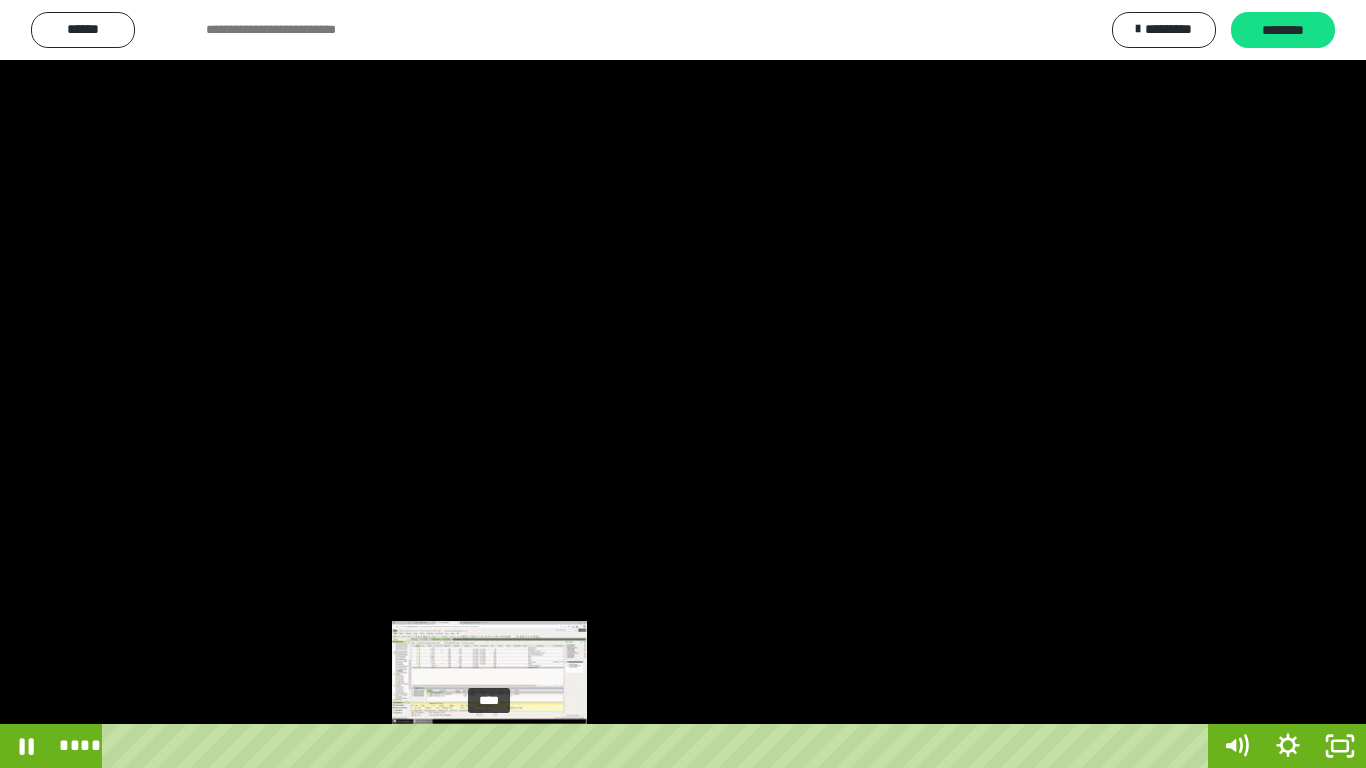 click on "****" at bounding box center (659, 746) 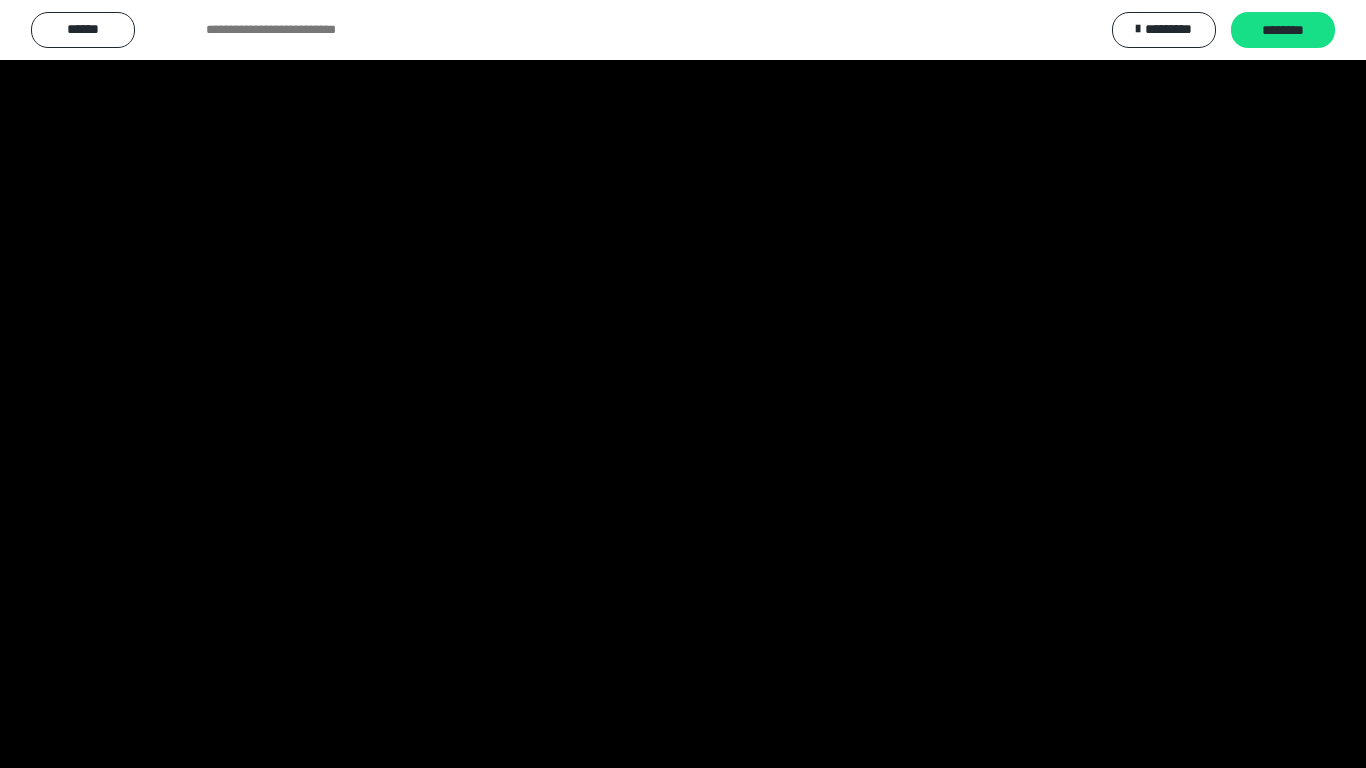 click at bounding box center [683, 384] 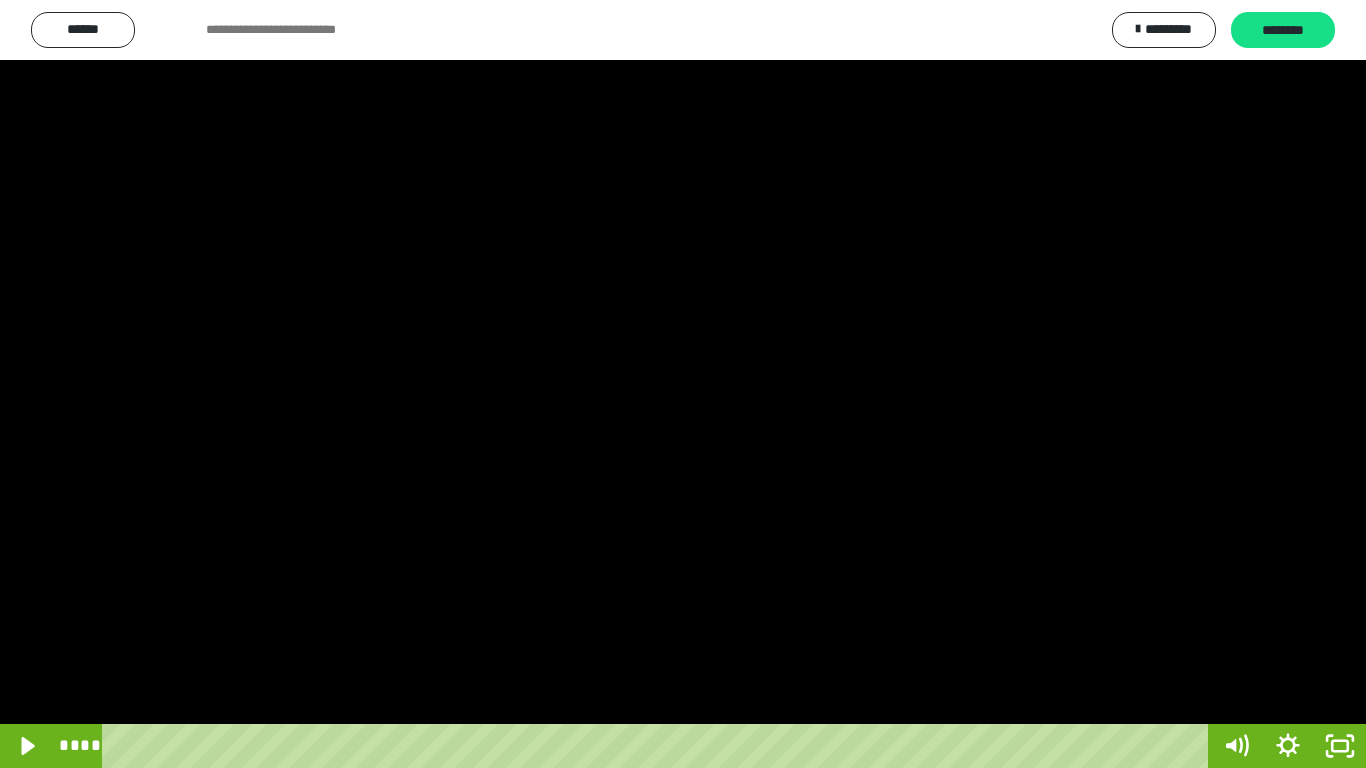 click at bounding box center [683, 384] 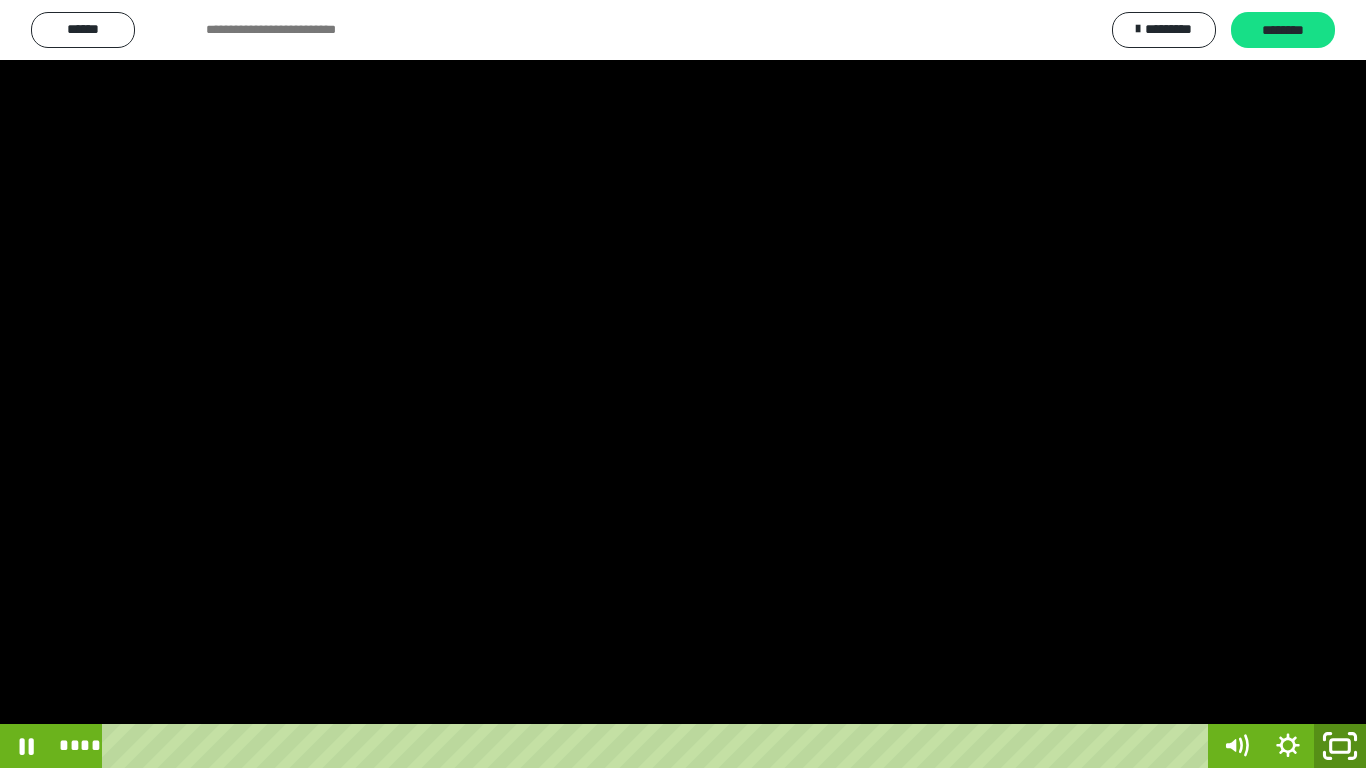 click 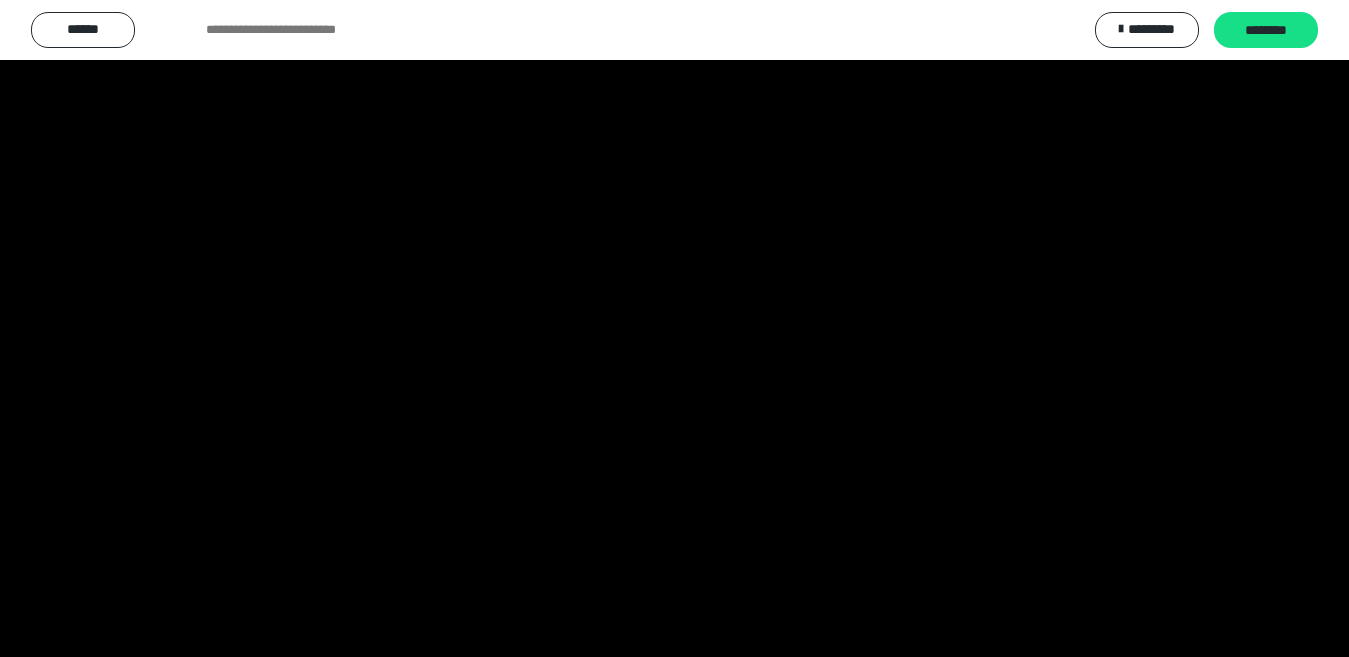 scroll, scrollTop: 0, scrollLeft: 0, axis: both 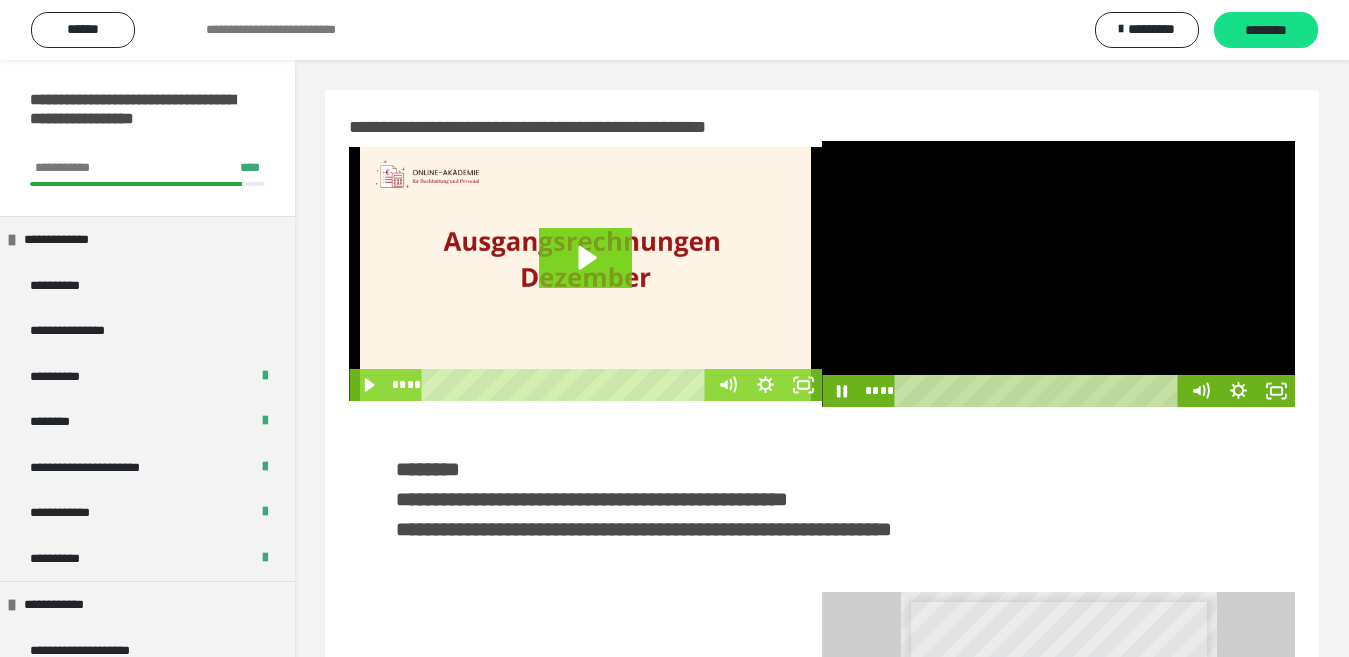click at bounding box center (1058, 274) 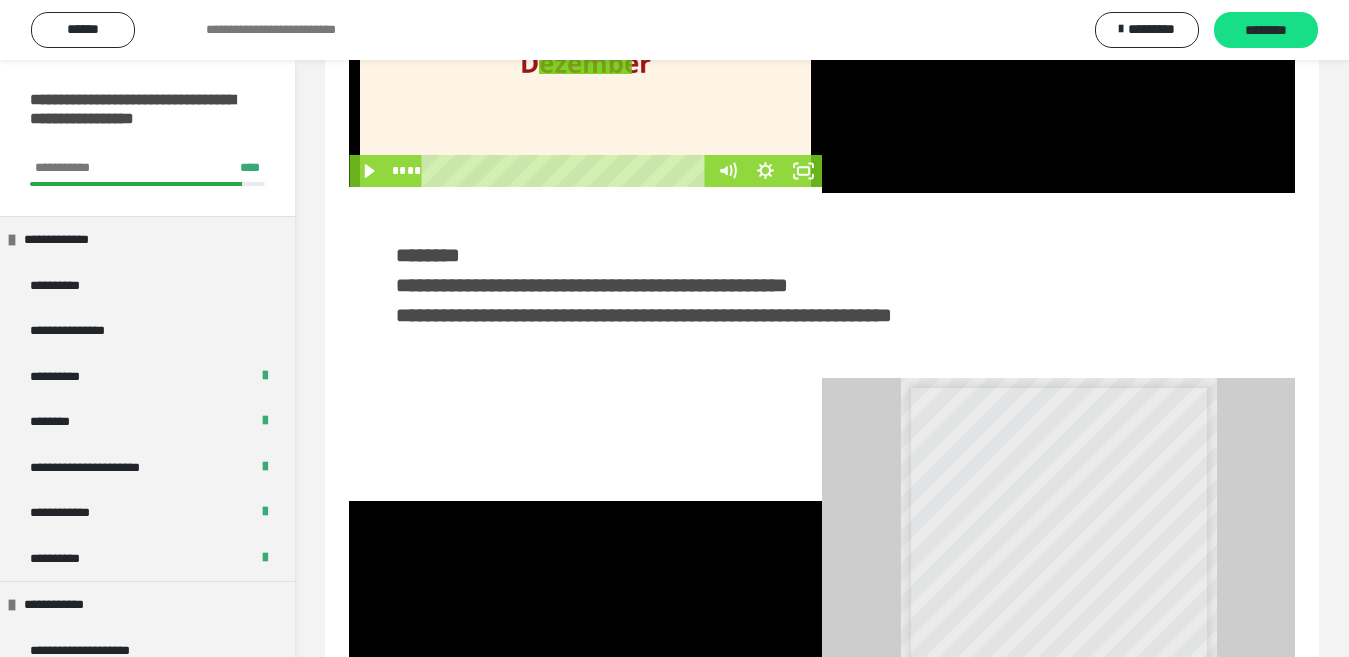 scroll, scrollTop: 489, scrollLeft: 0, axis: vertical 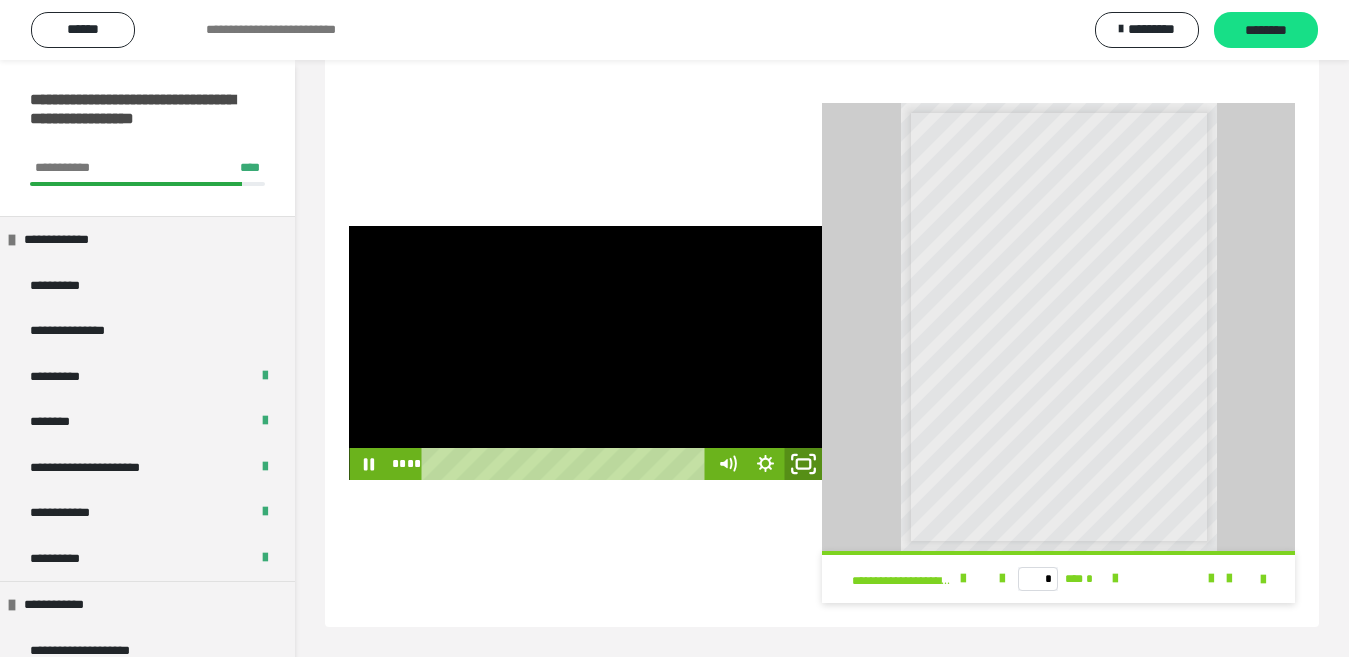 click 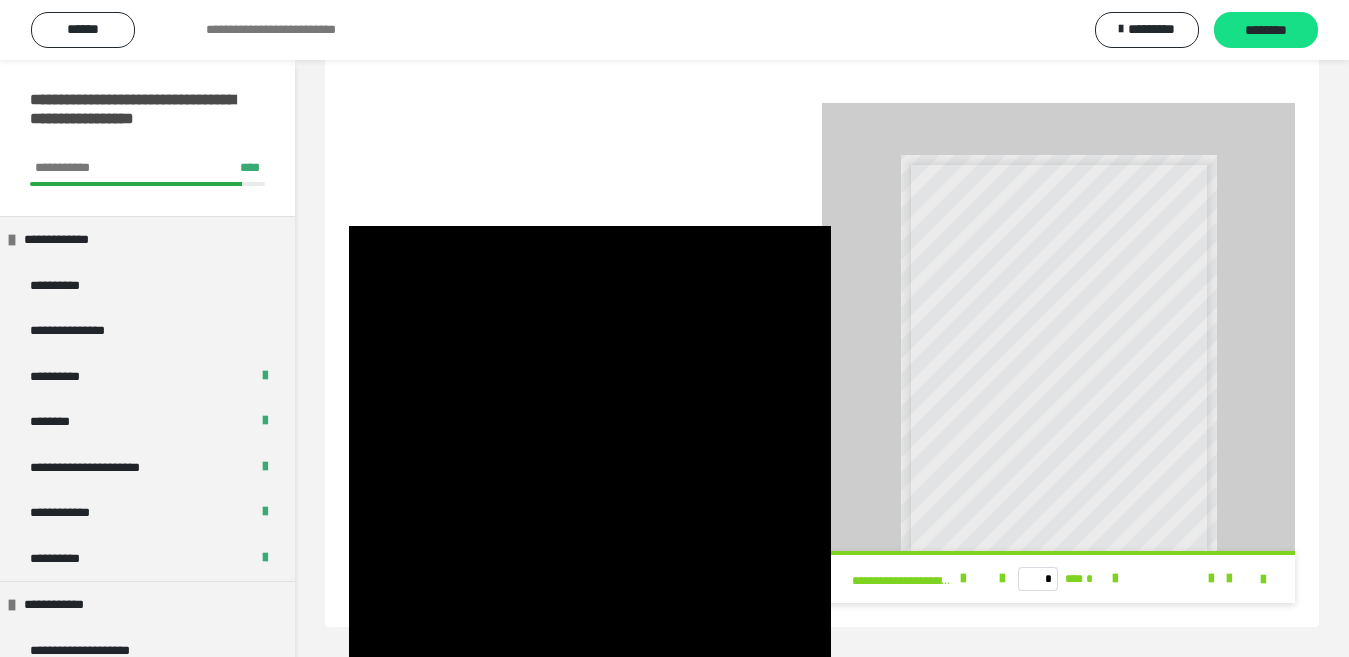 scroll, scrollTop: 384, scrollLeft: 0, axis: vertical 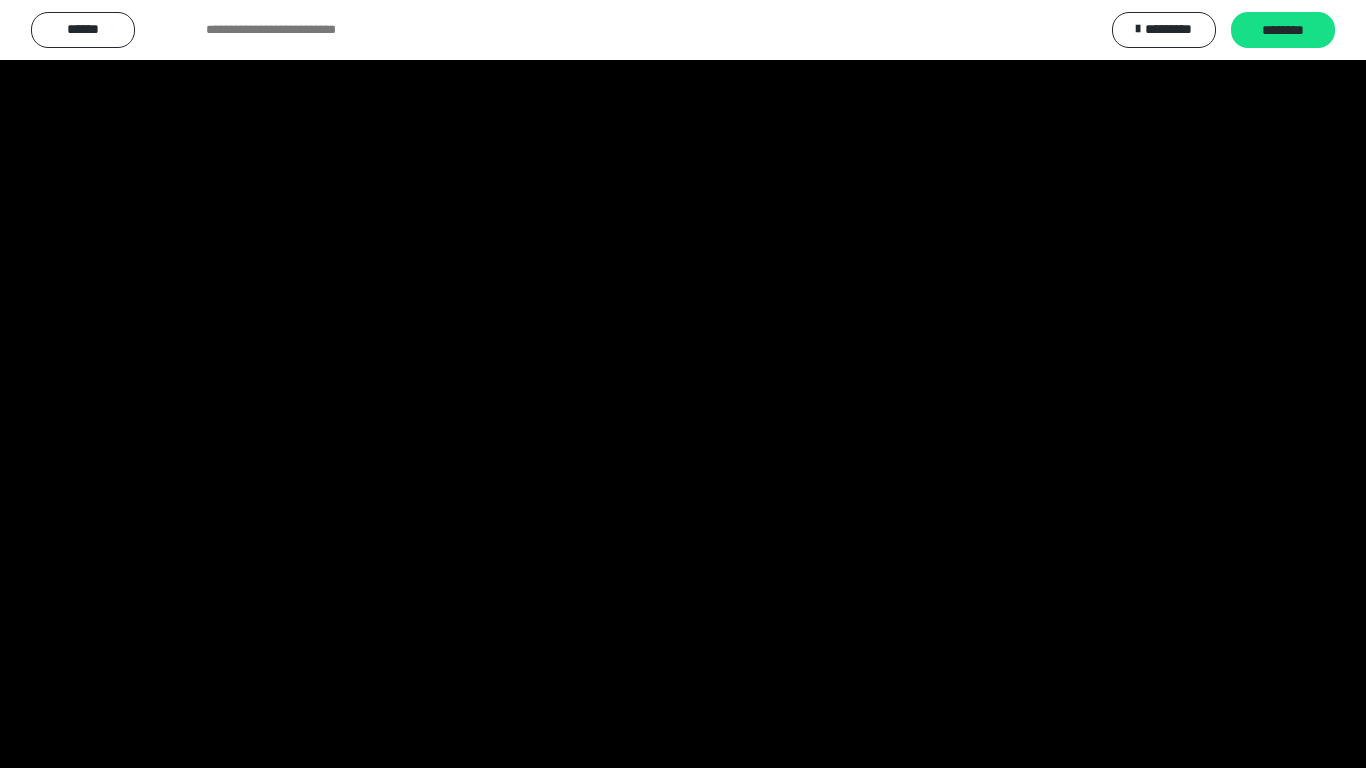 click at bounding box center [683, 384] 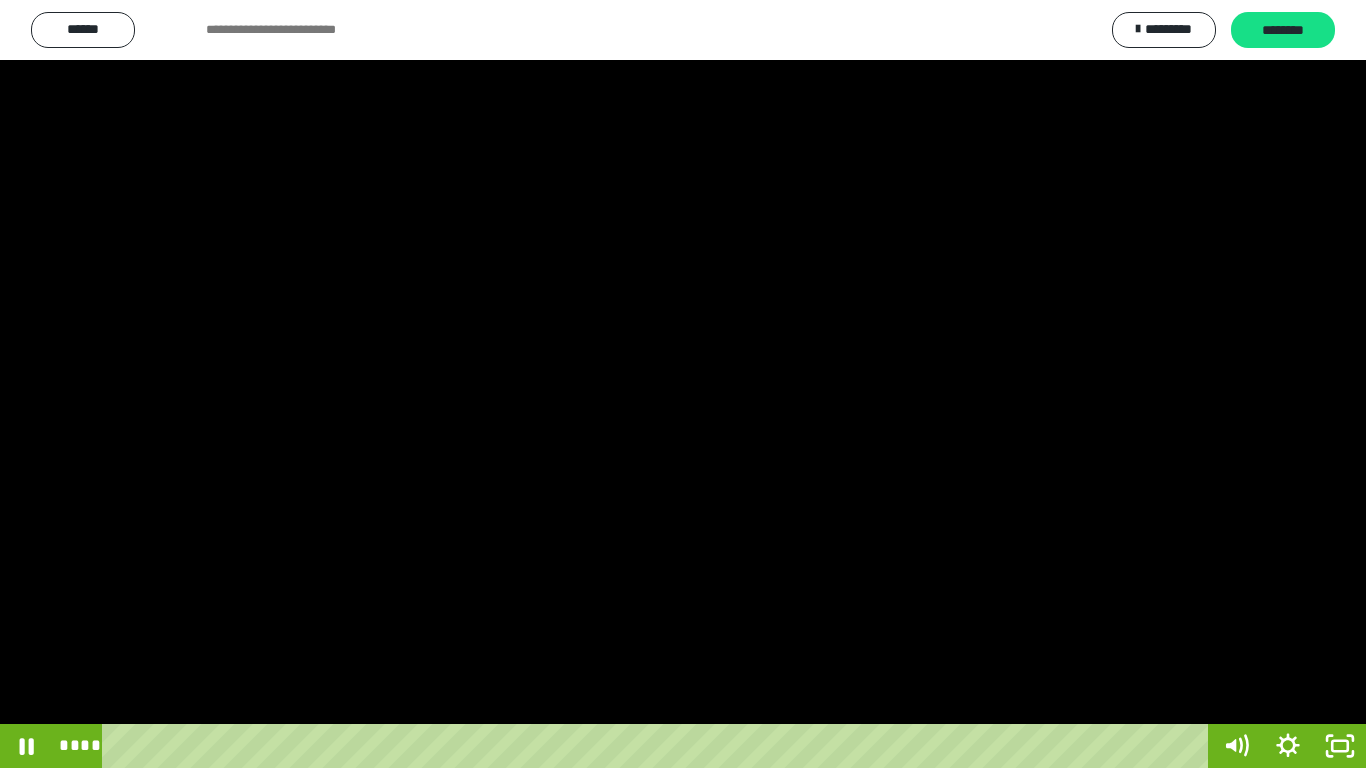 click at bounding box center (683, 384) 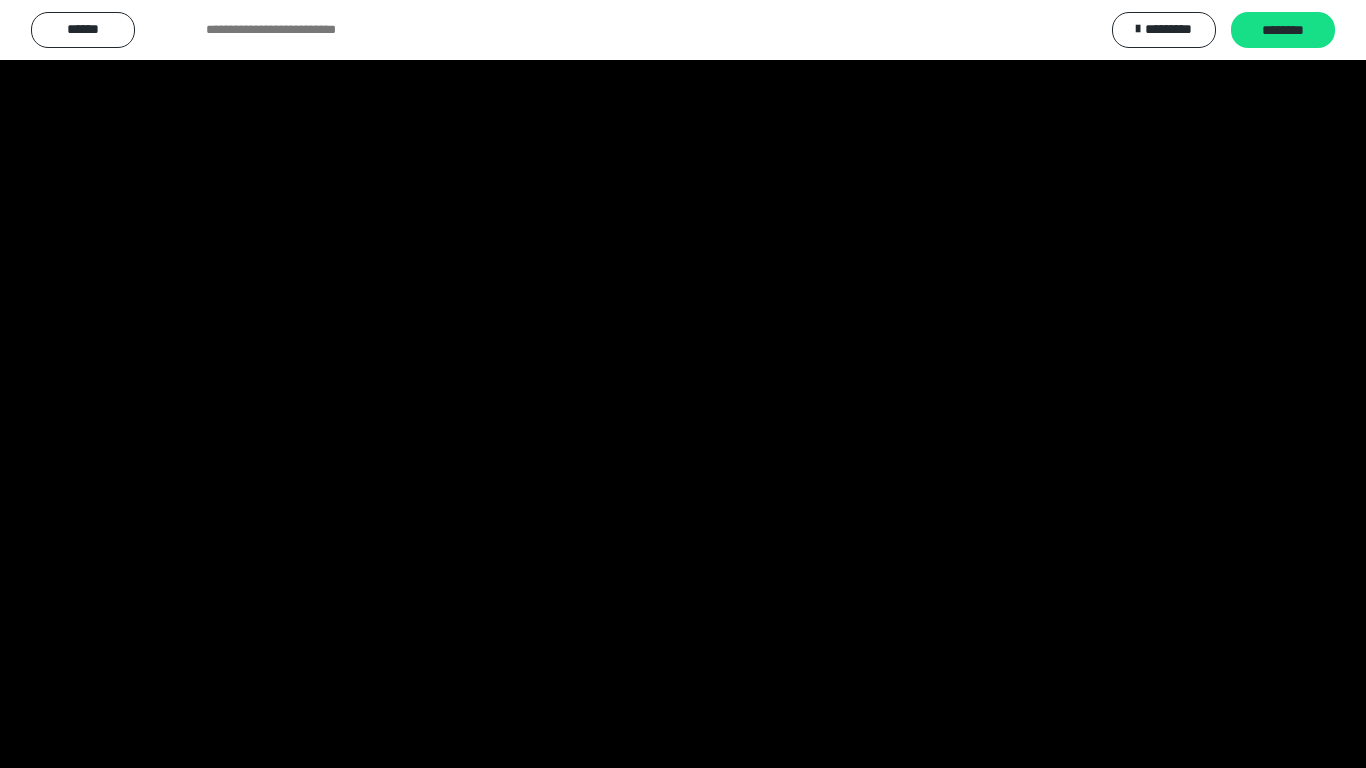 click at bounding box center [683, 384] 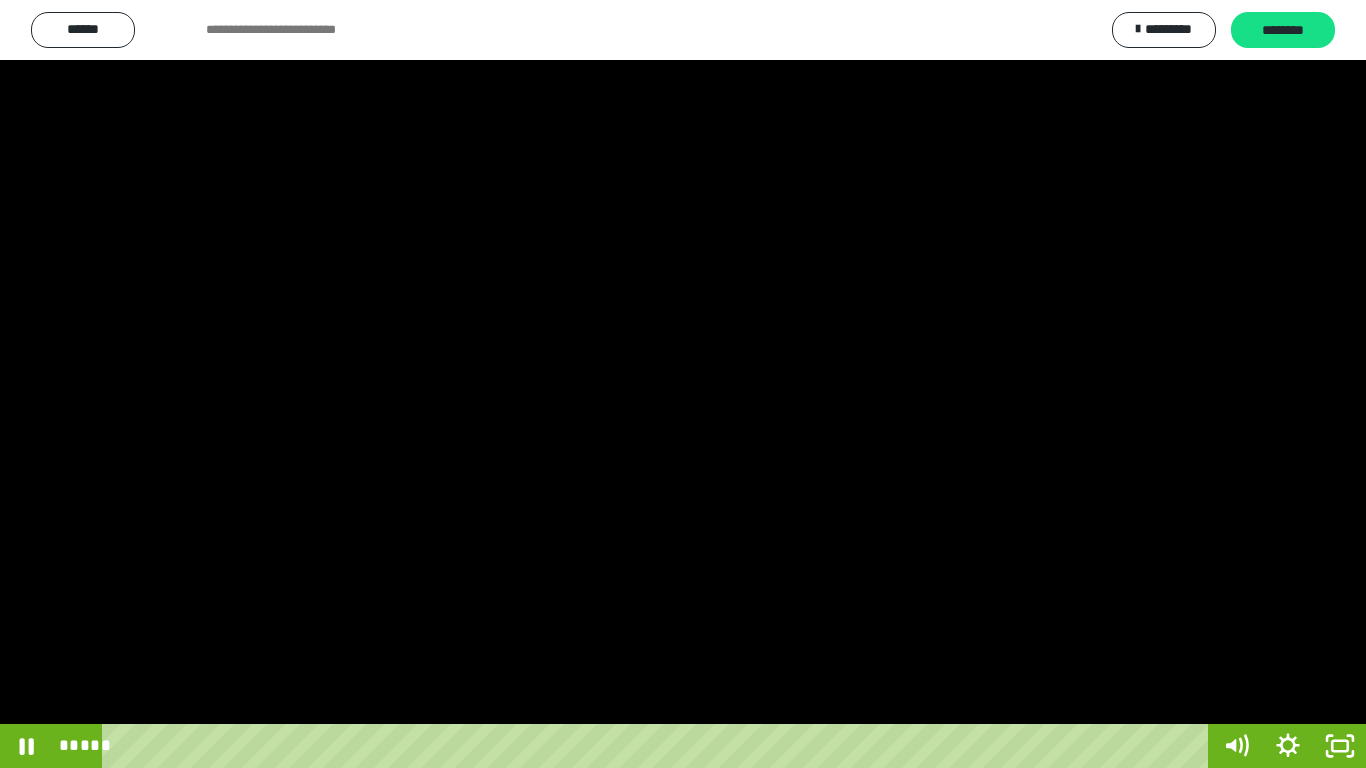 click at bounding box center (683, 384) 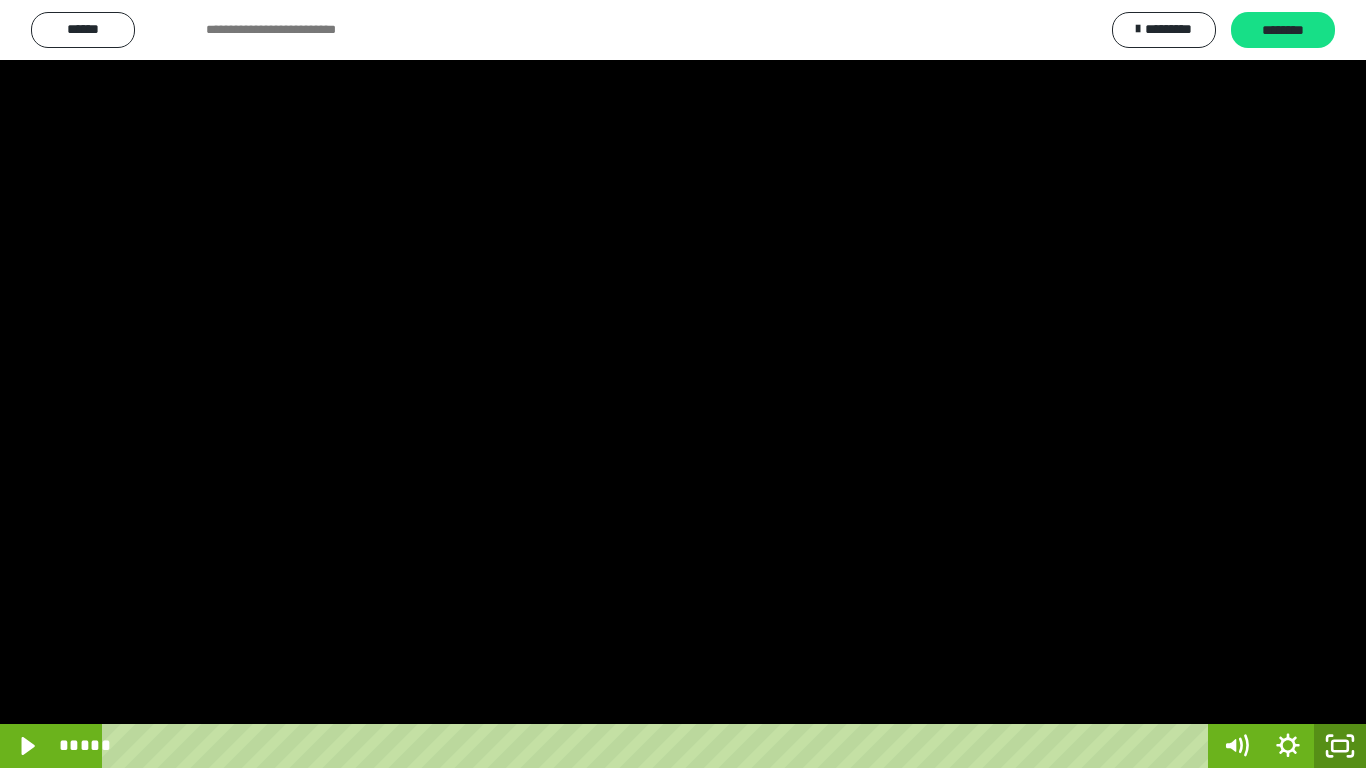 click 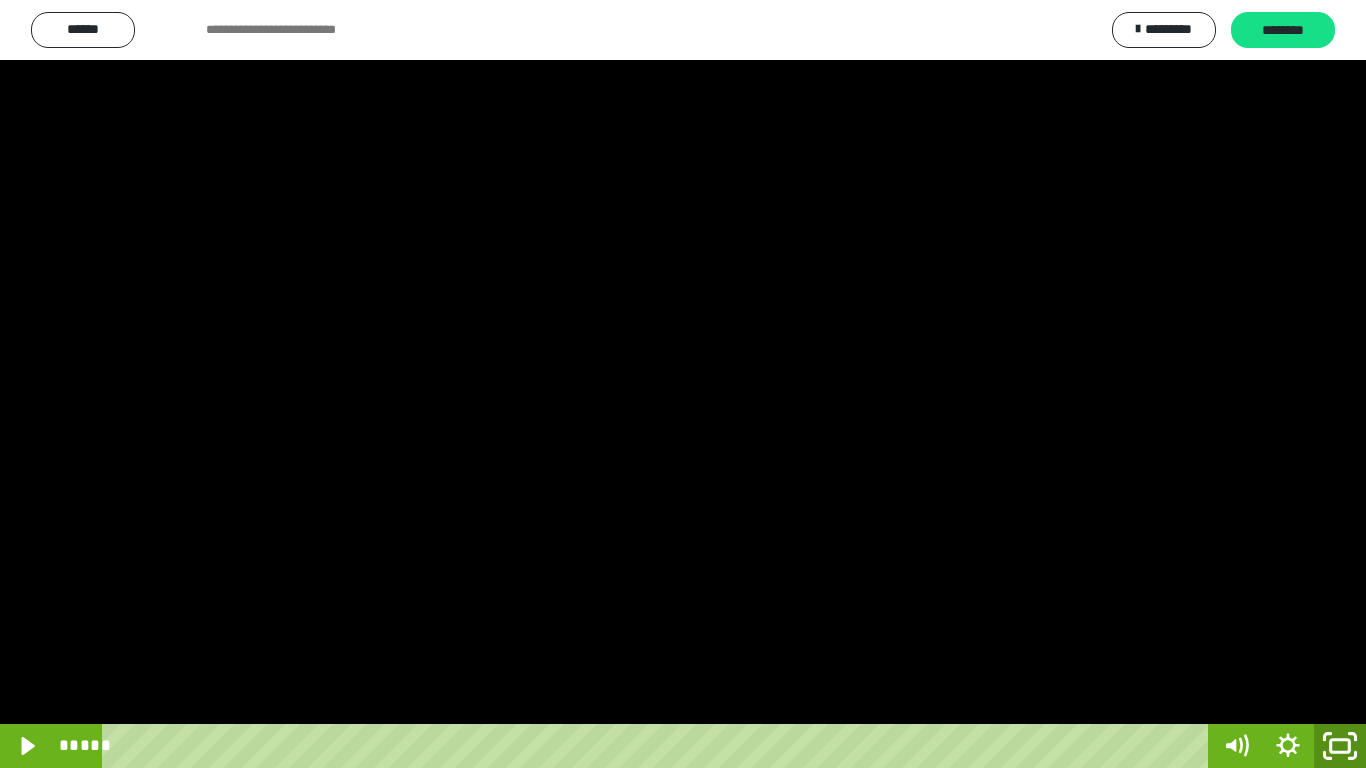 drag, startPoint x: 1343, startPoint y: 750, endPoint x: 1300, endPoint y: 652, distance: 107.01869 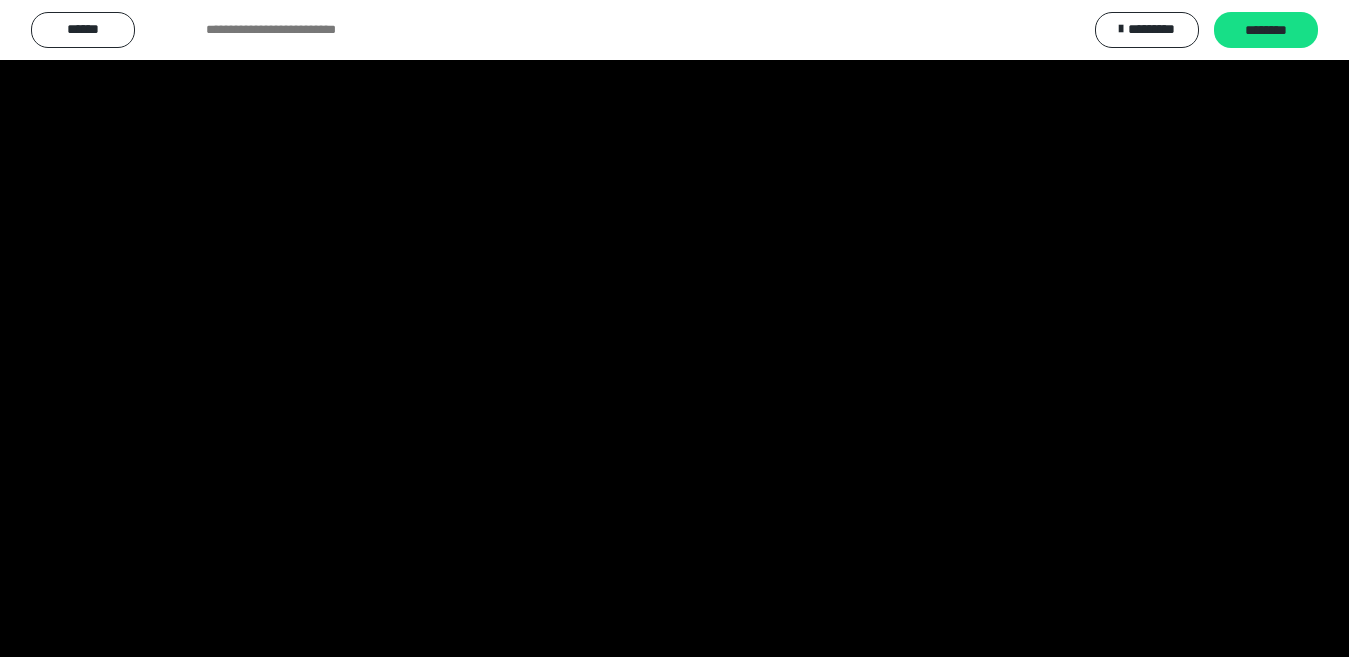 scroll, scrollTop: 1800, scrollLeft: 0, axis: vertical 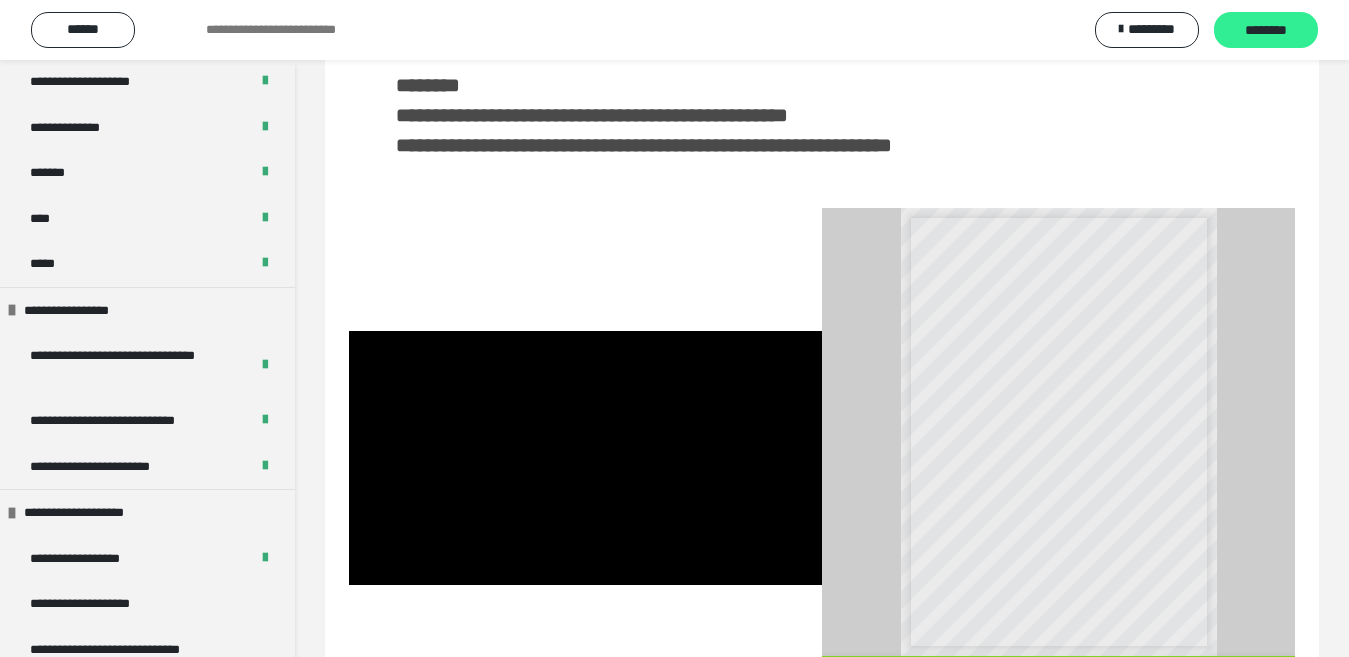 click on "********" at bounding box center [1266, 31] 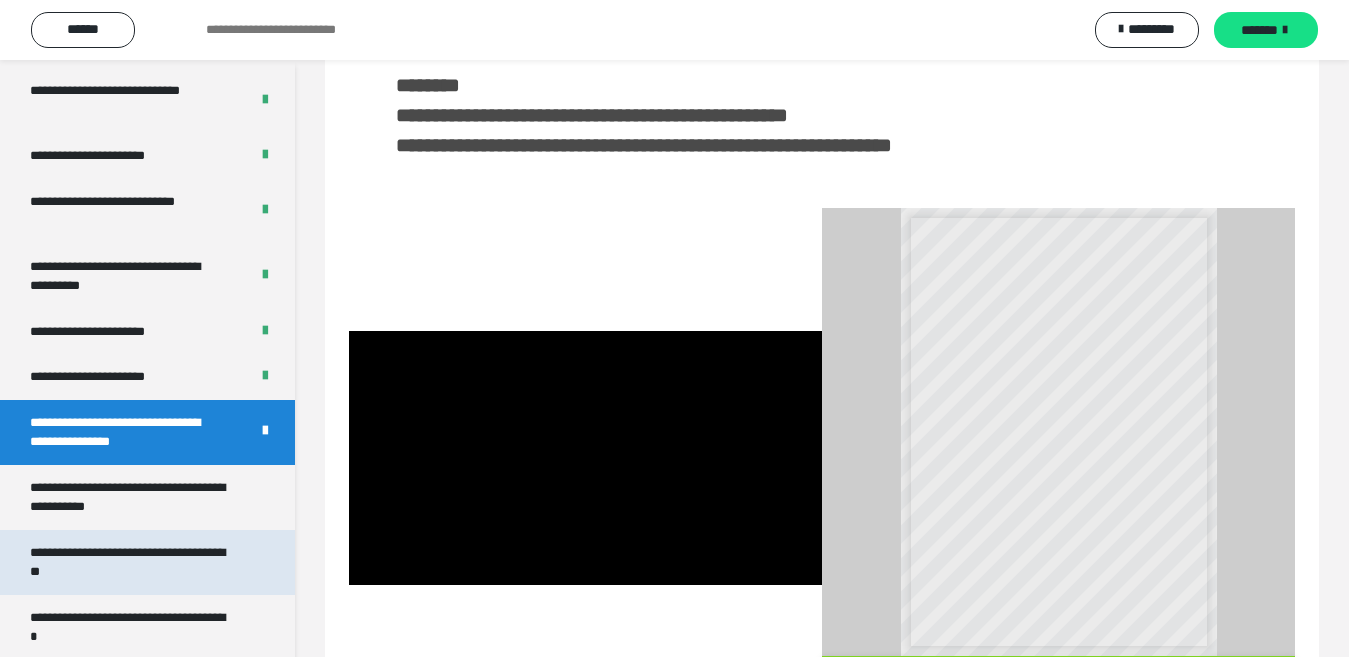 scroll, scrollTop: 4189, scrollLeft: 0, axis: vertical 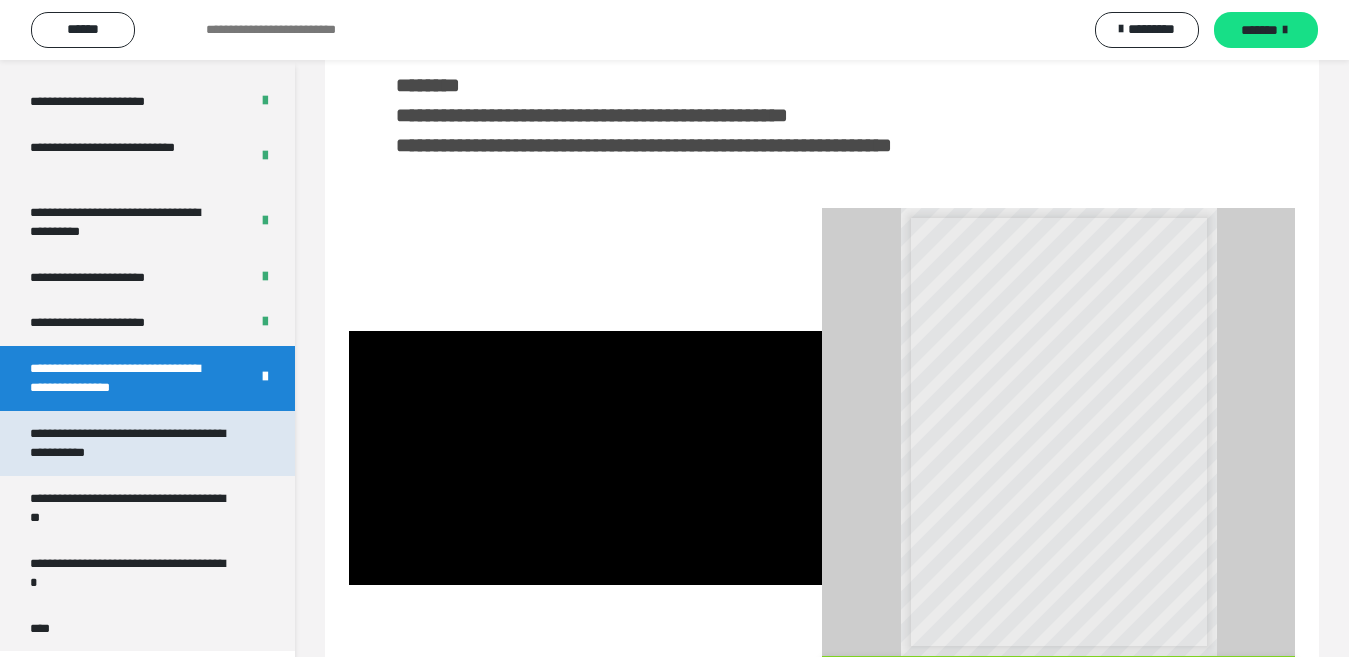 click on "**********" at bounding box center [131, 443] 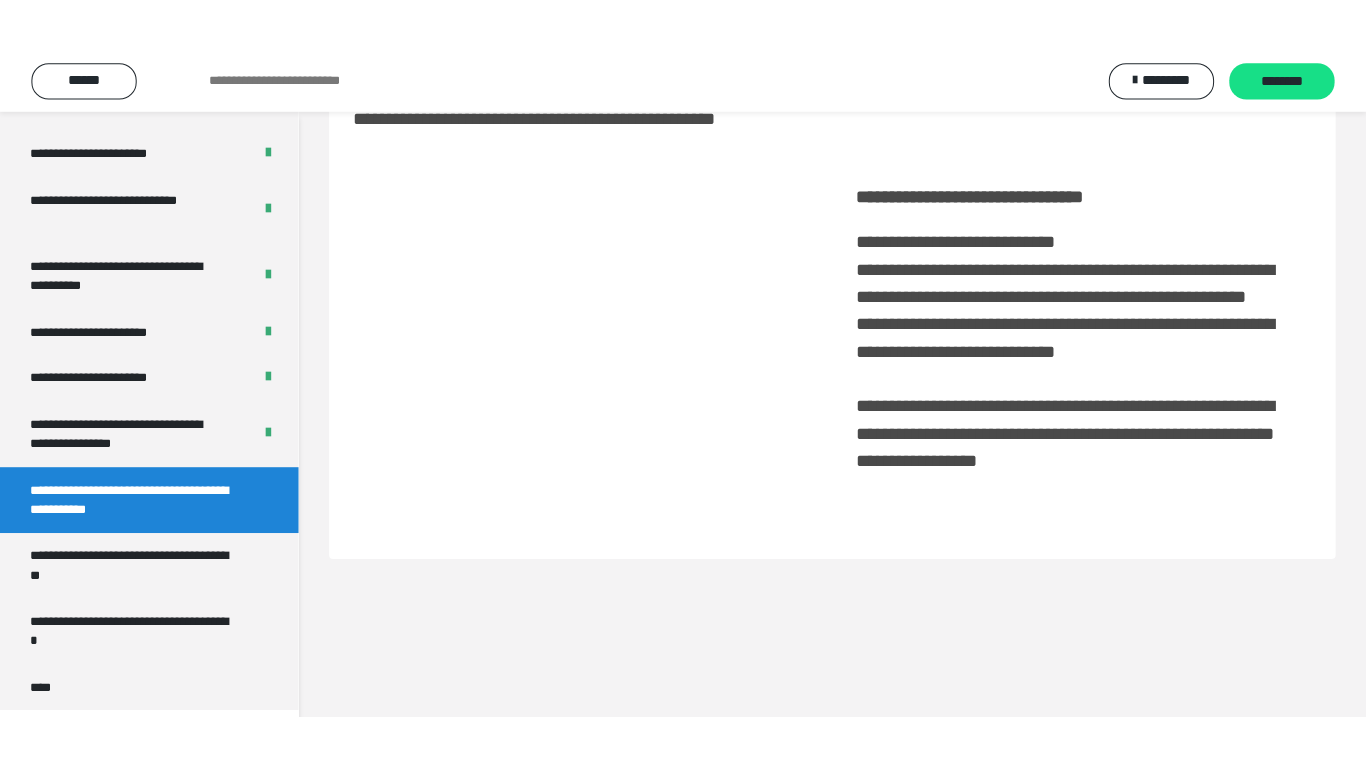 scroll, scrollTop: 60, scrollLeft: 0, axis: vertical 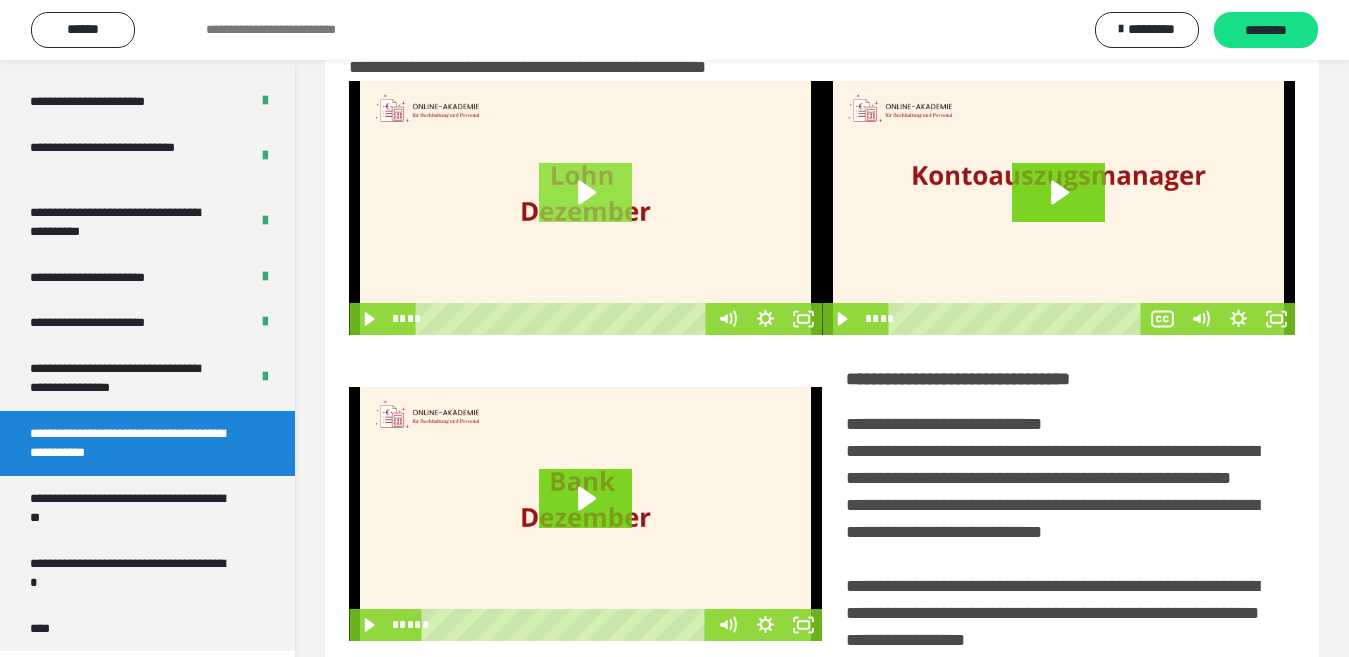 click 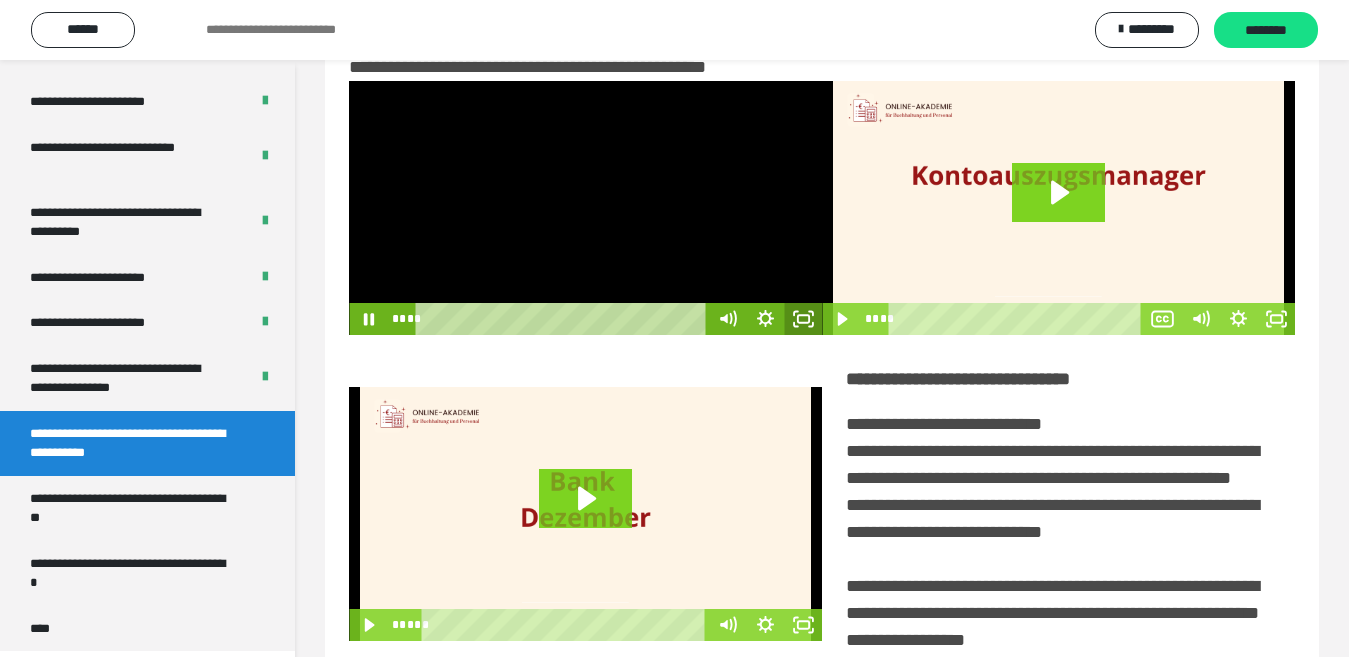 click 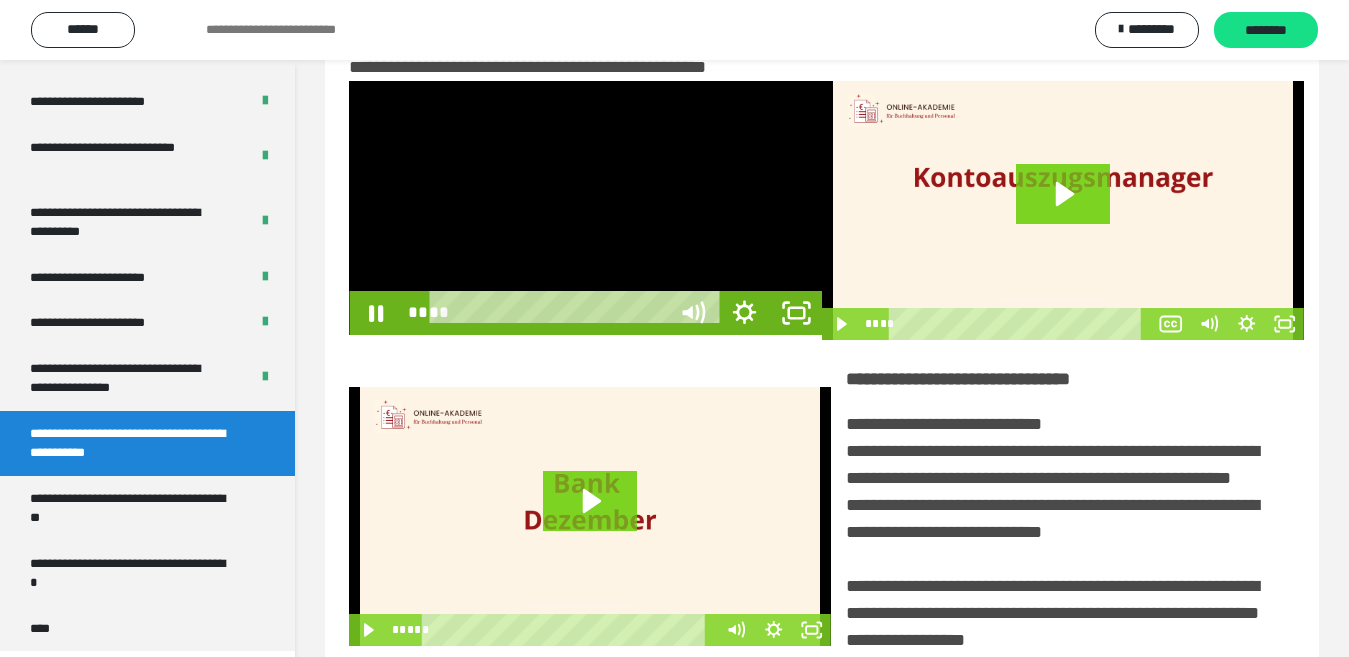 scroll, scrollTop: 4078, scrollLeft: 0, axis: vertical 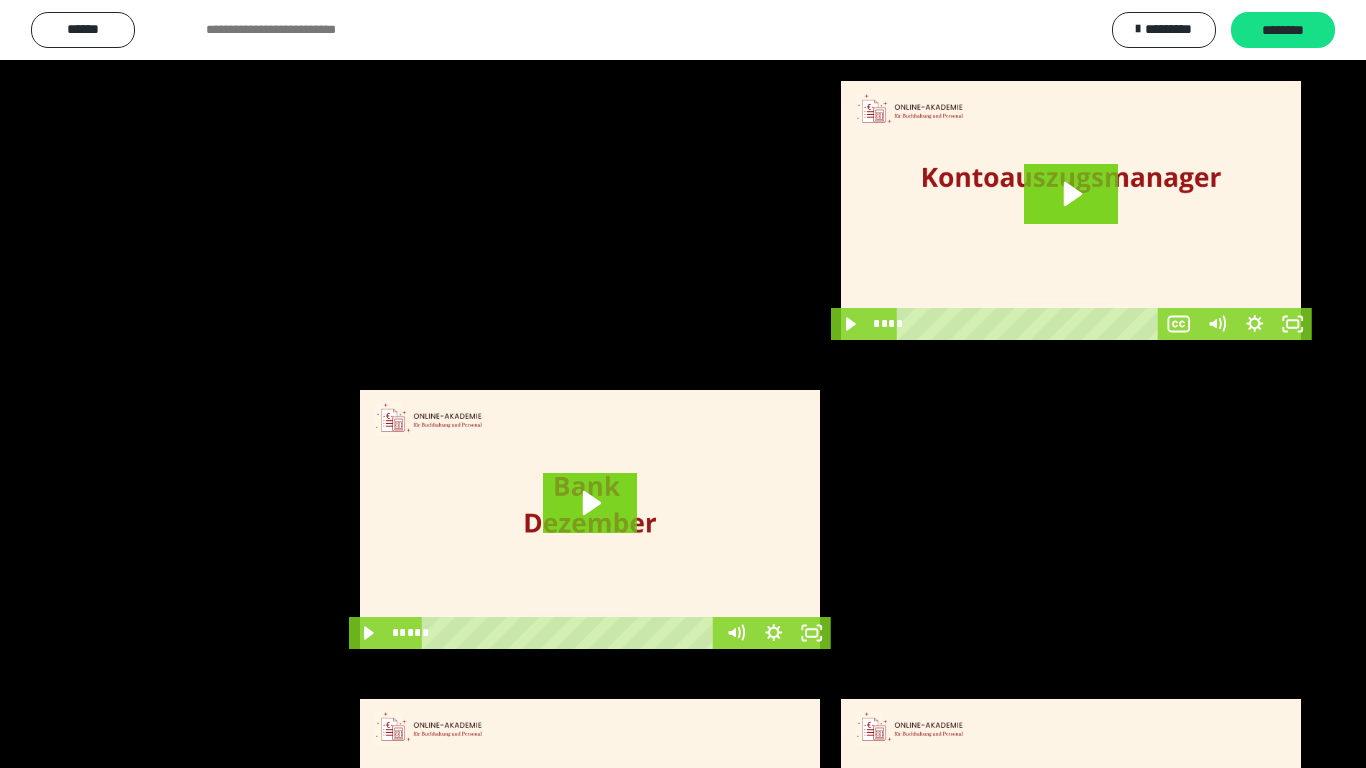 click at bounding box center (683, 384) 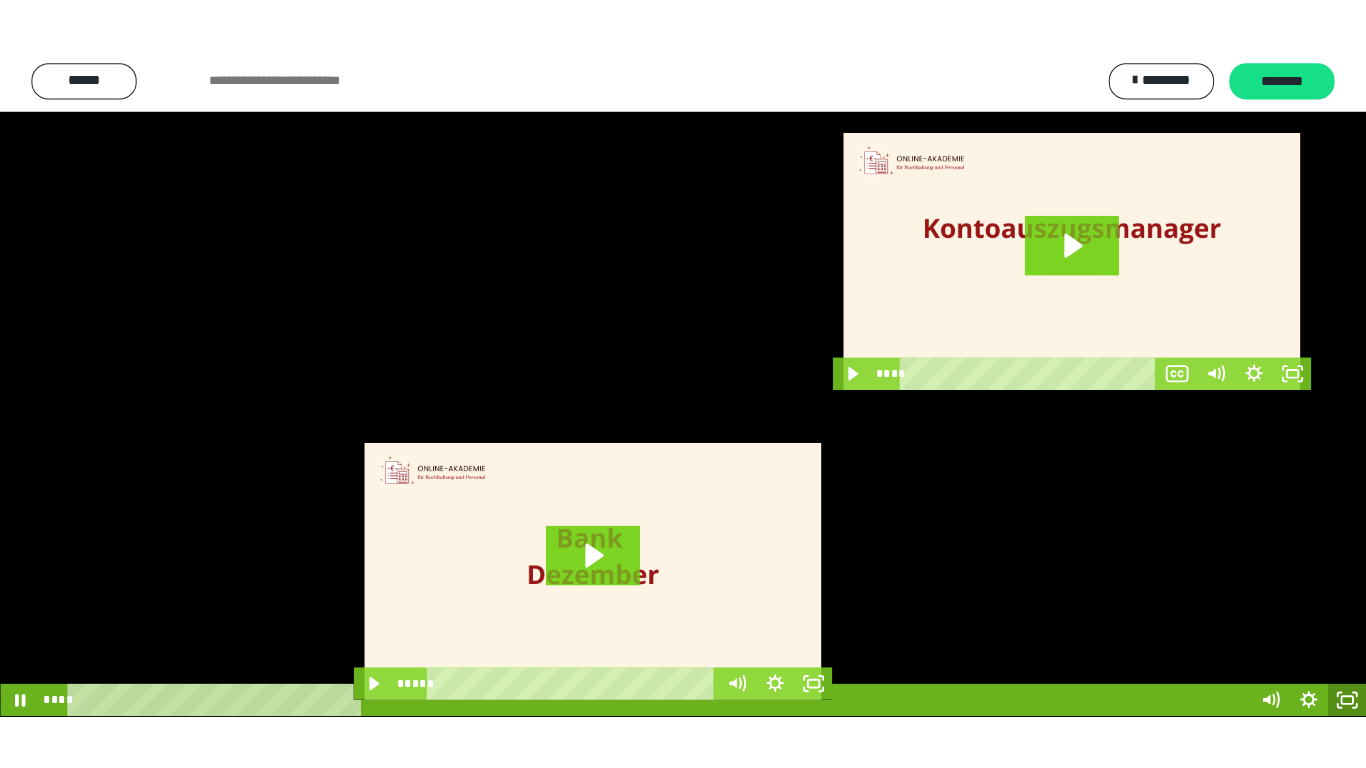 scroll, scrollTop: 4189, scrollLeft: 0, axis: vertical 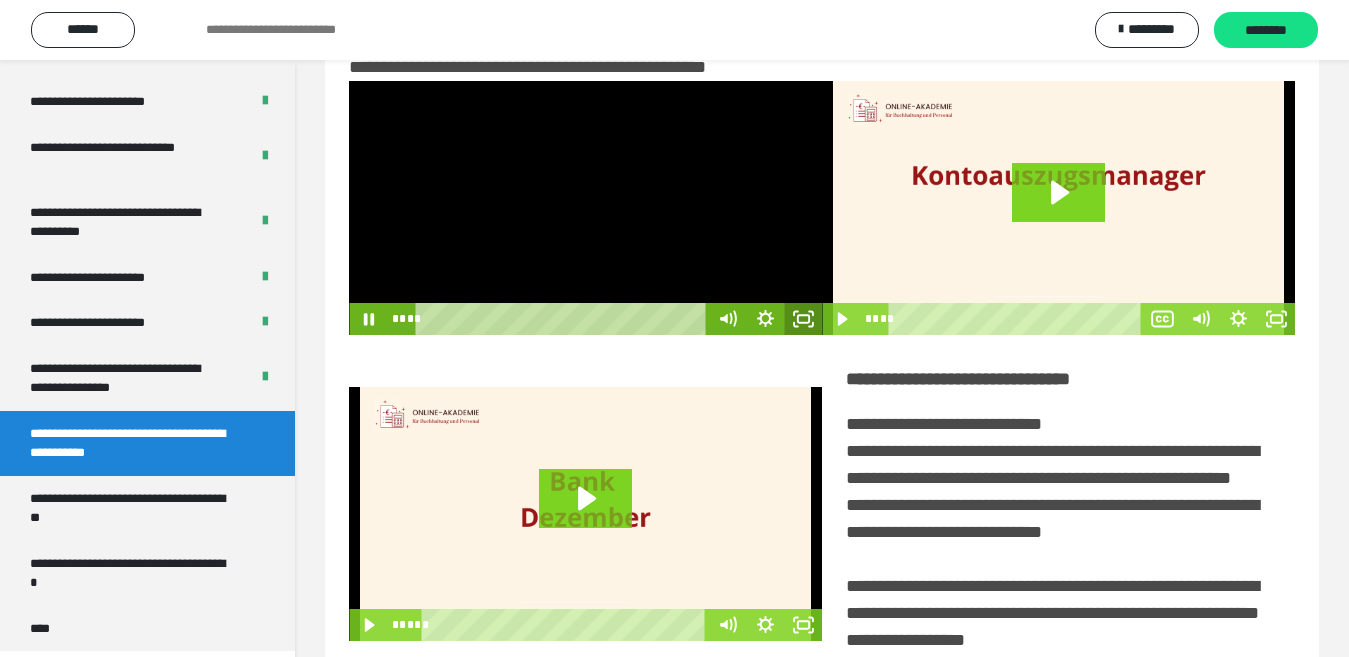 drag, startPoint x: 790, startPoint y: 308, endPoint x: 753, endPoint y: 327, distance: 41.59327 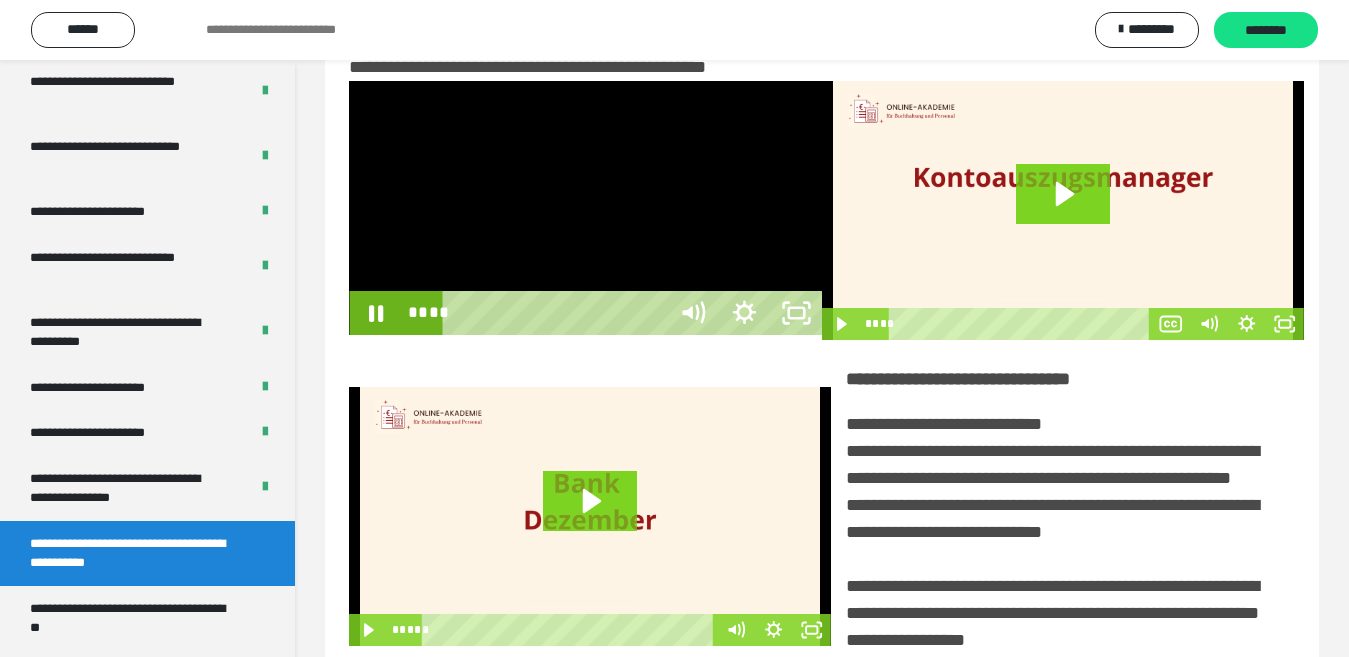 scroll, scrollTop: 4078, scrollLeft: 0, axis: vertical 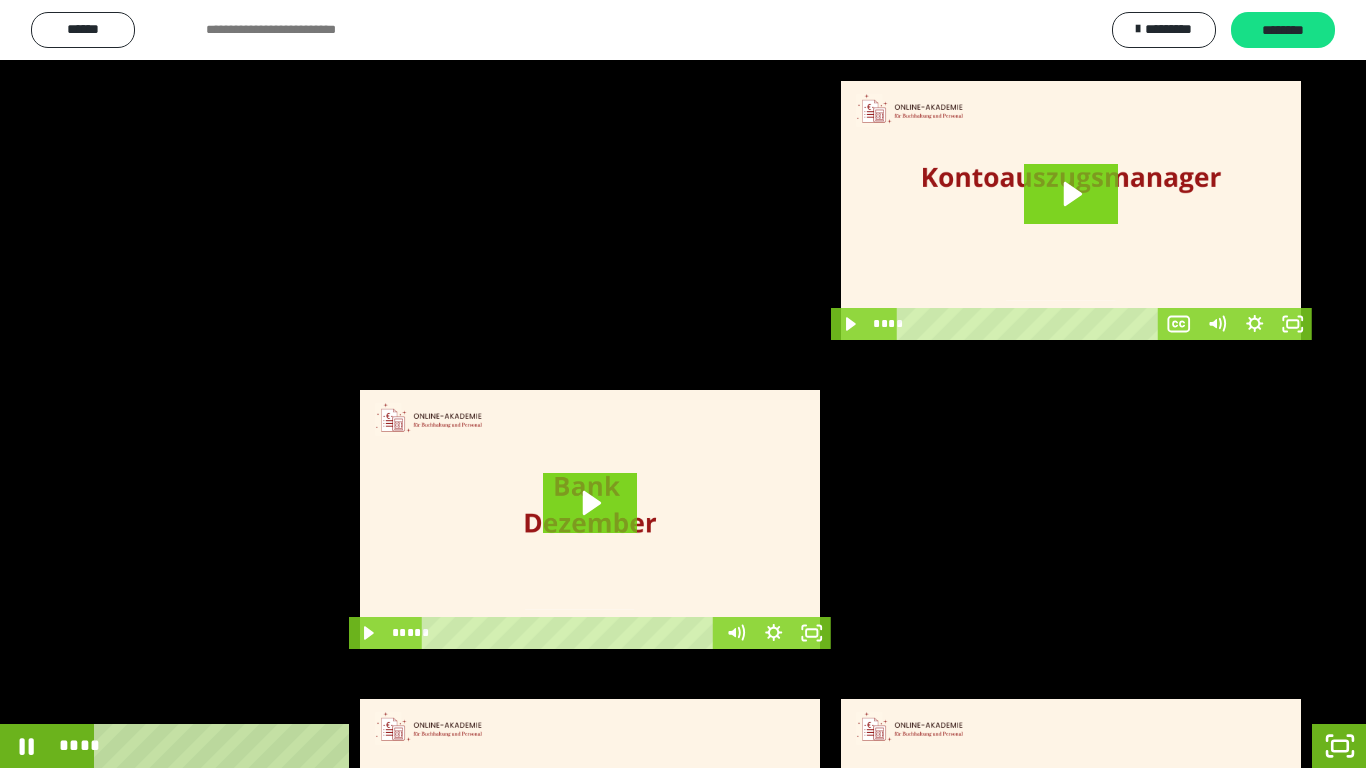 click at bounding box center (683, 384) 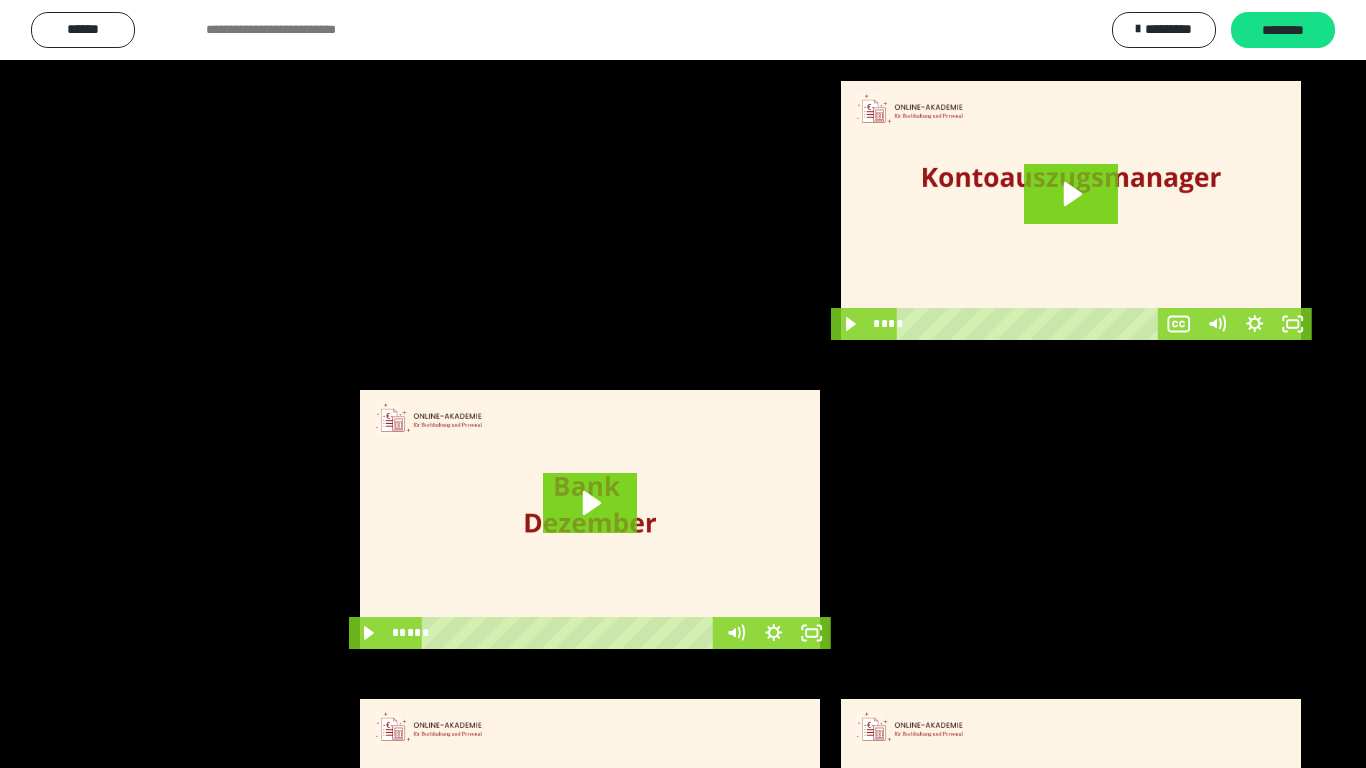 click at bounding box center [683, 384] 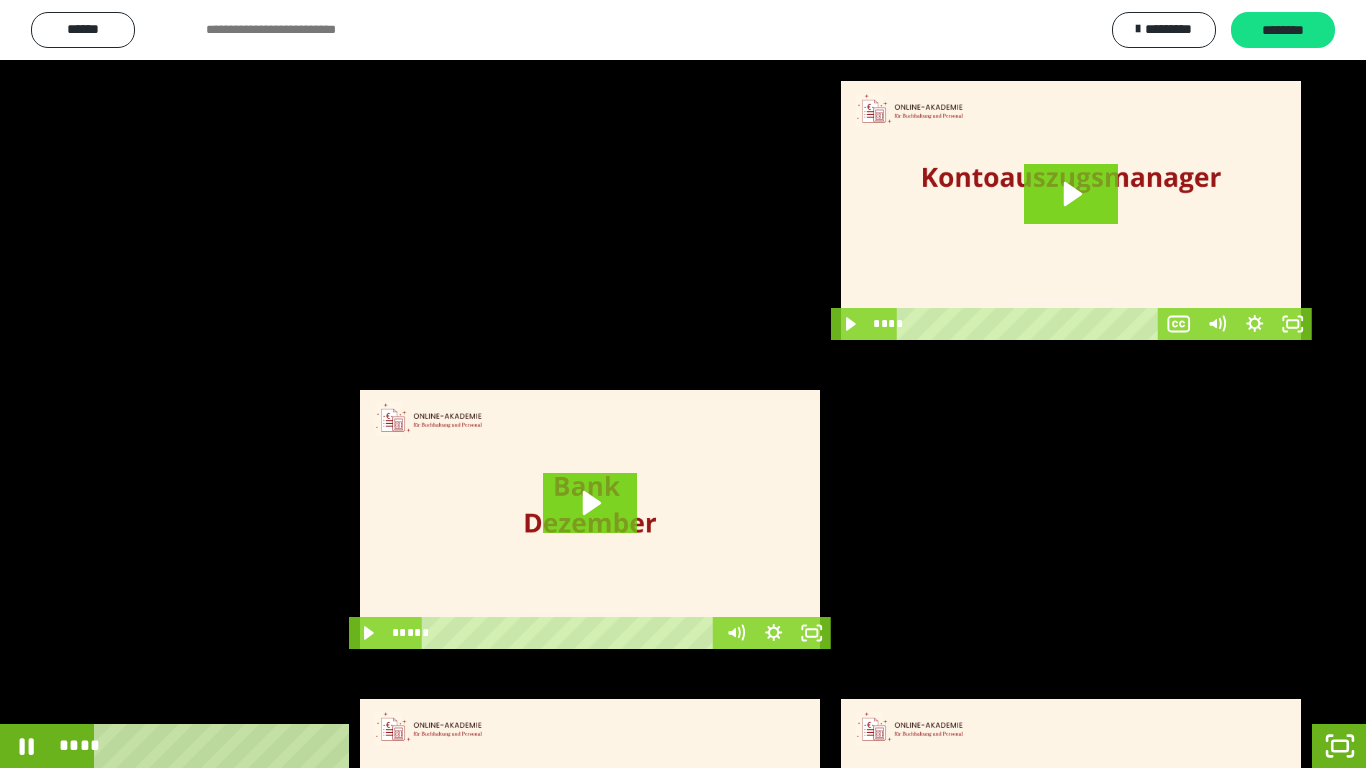 click at bounding box center [683, 384] 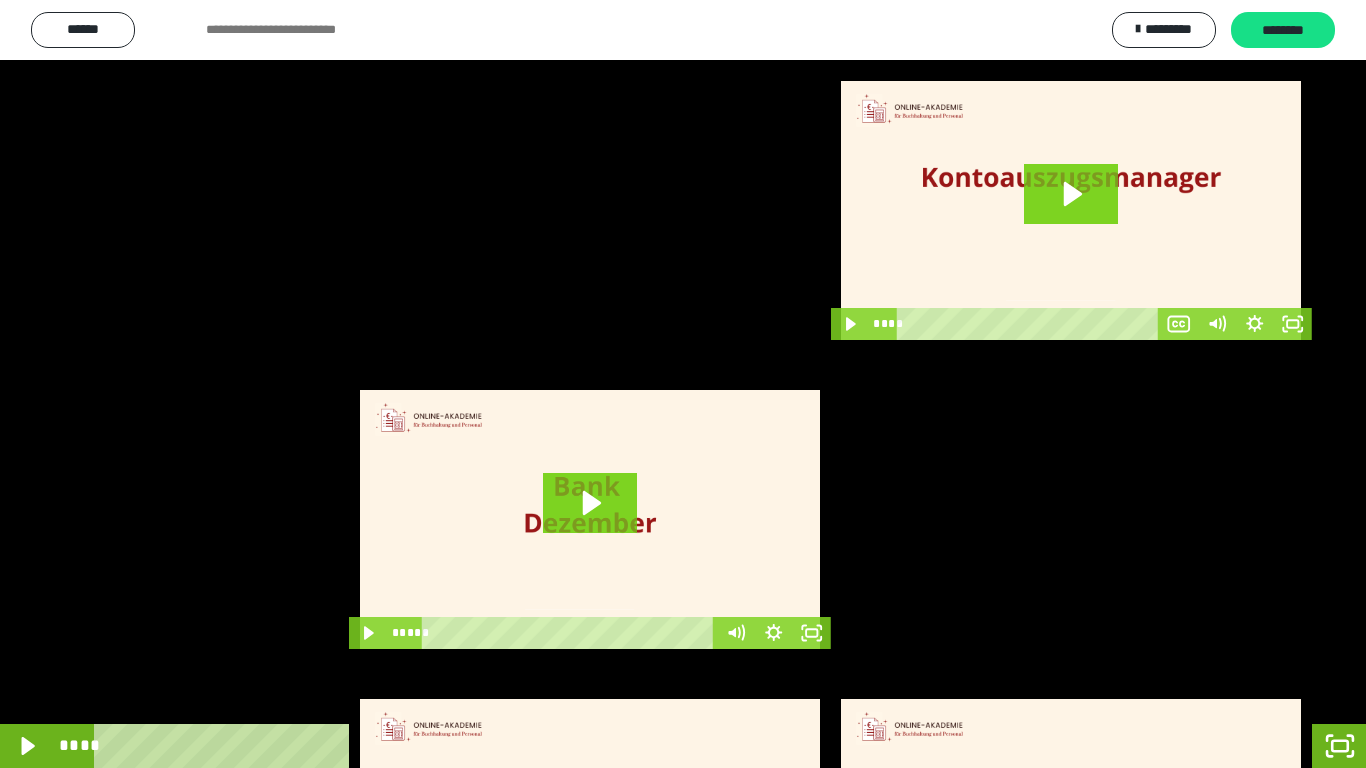 click at bounding box center (683, 384) 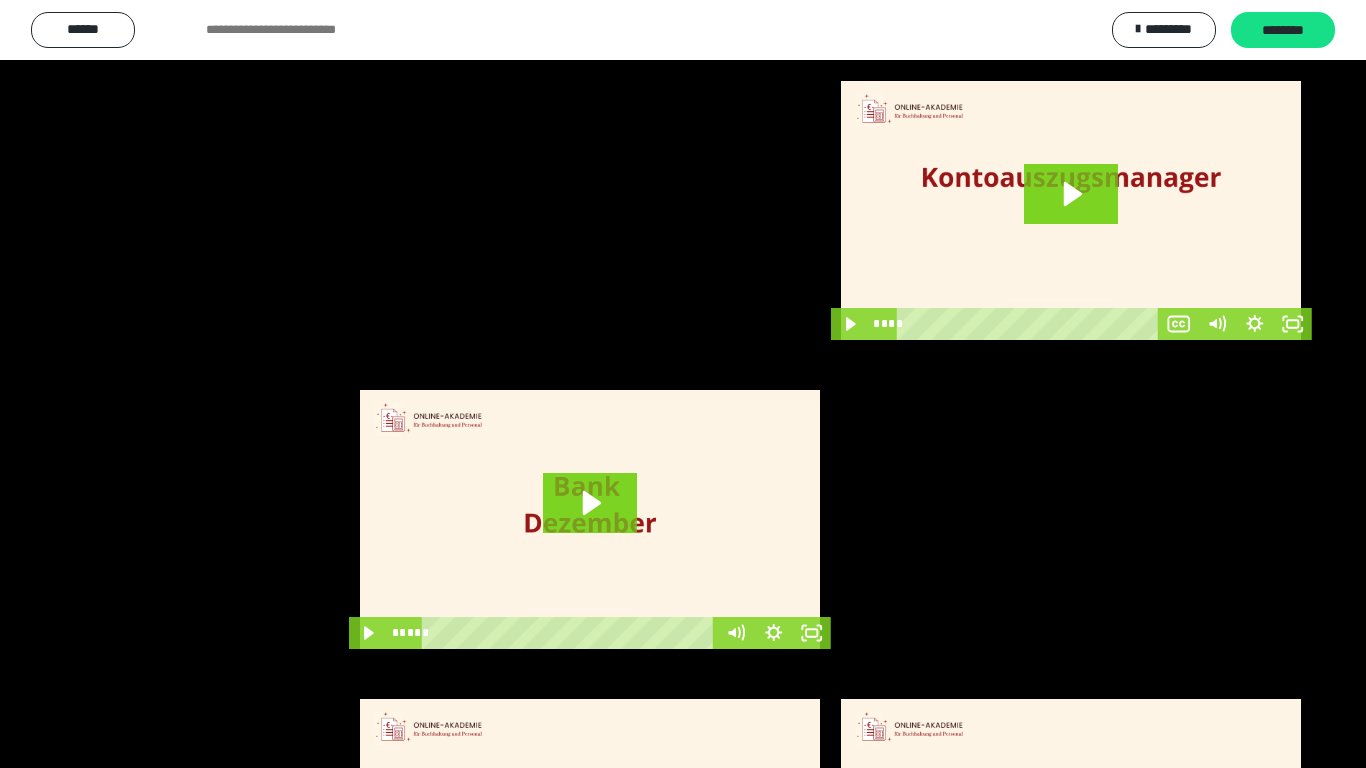 click at bounding box center [683, 384] 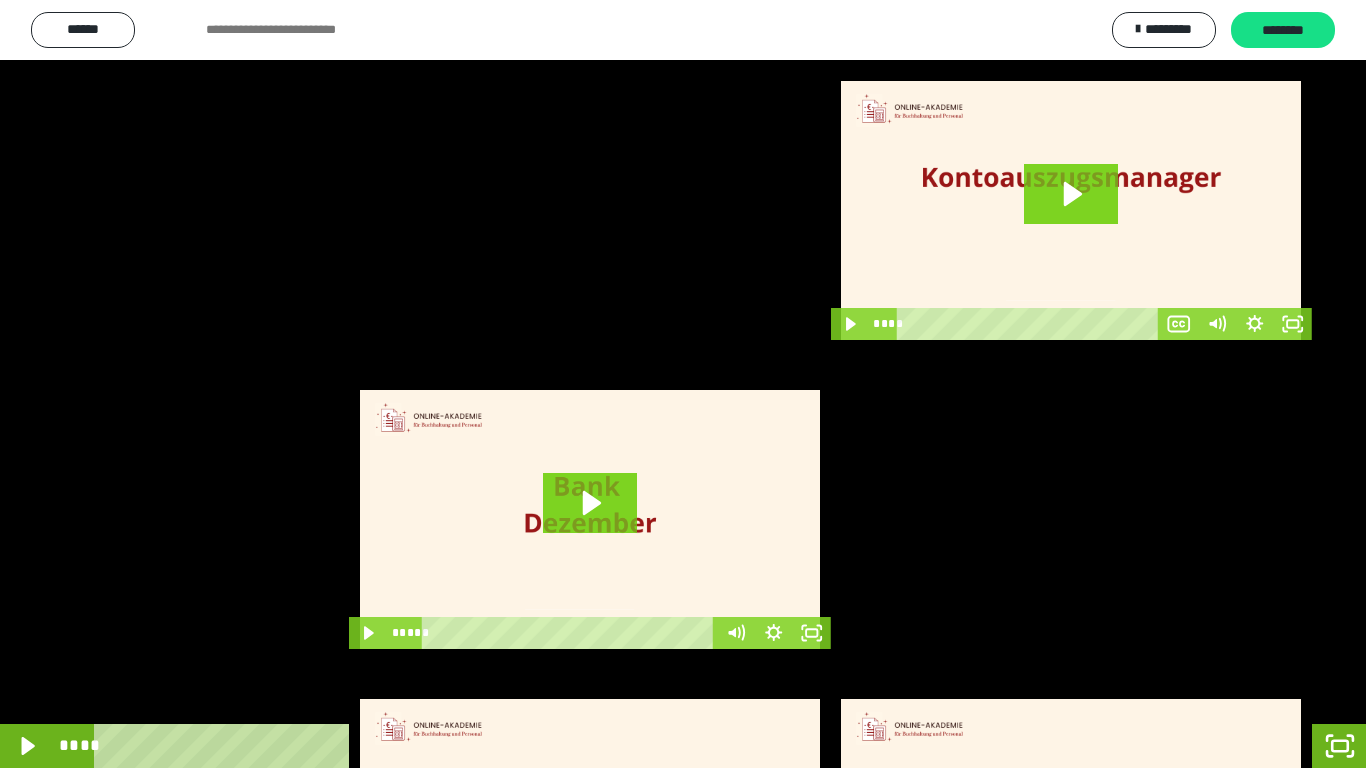 click at bounding box center [683, 384] 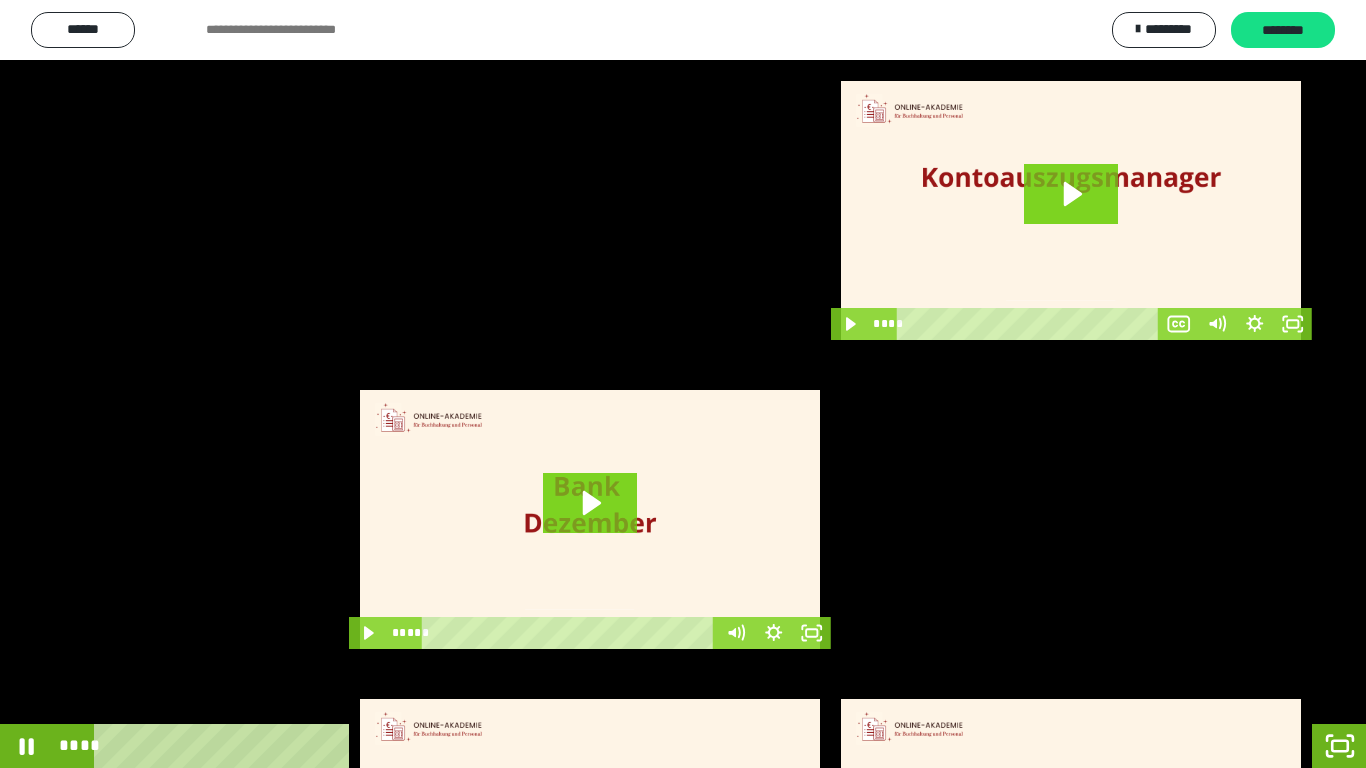 click at bounding box center (683, 384) 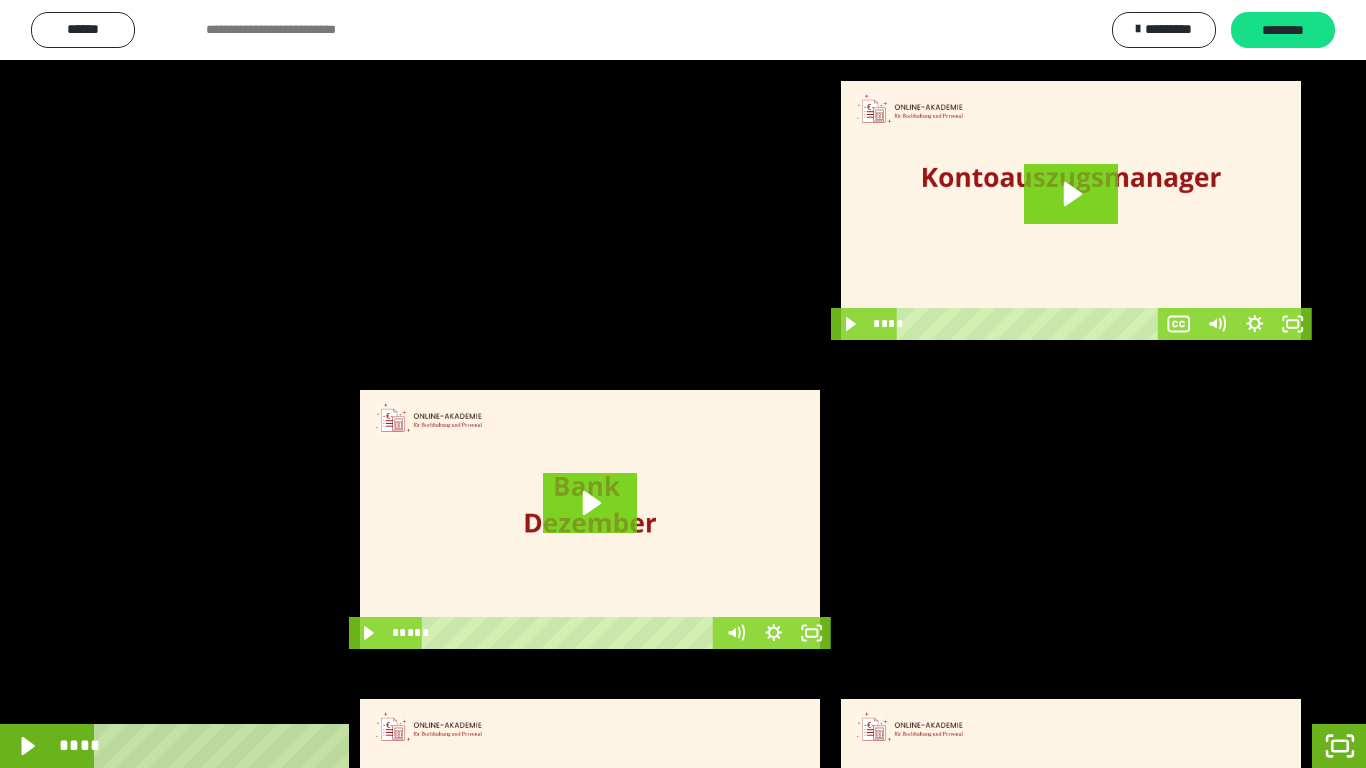 click at bounding box center (683, 384) 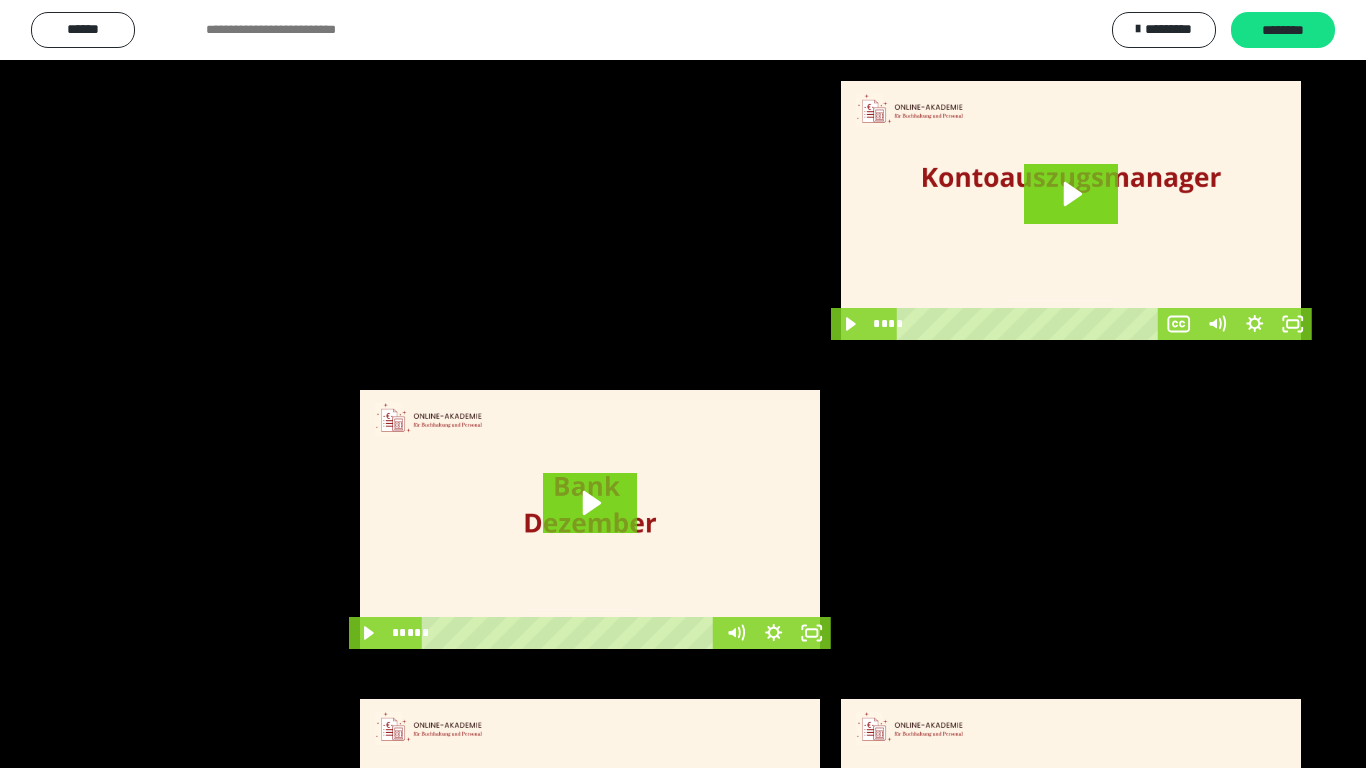 click at bounding box center (683, 384) 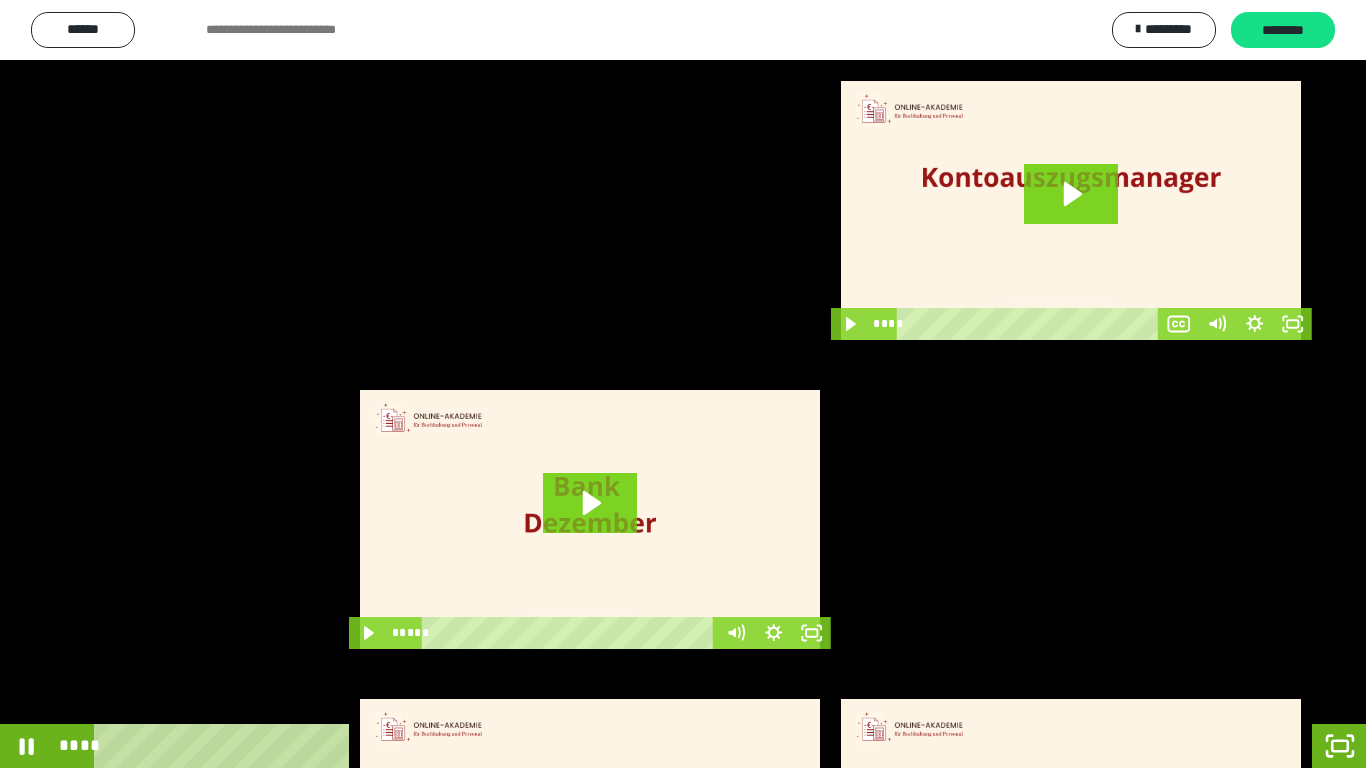 click at bounding box center (683, 384) 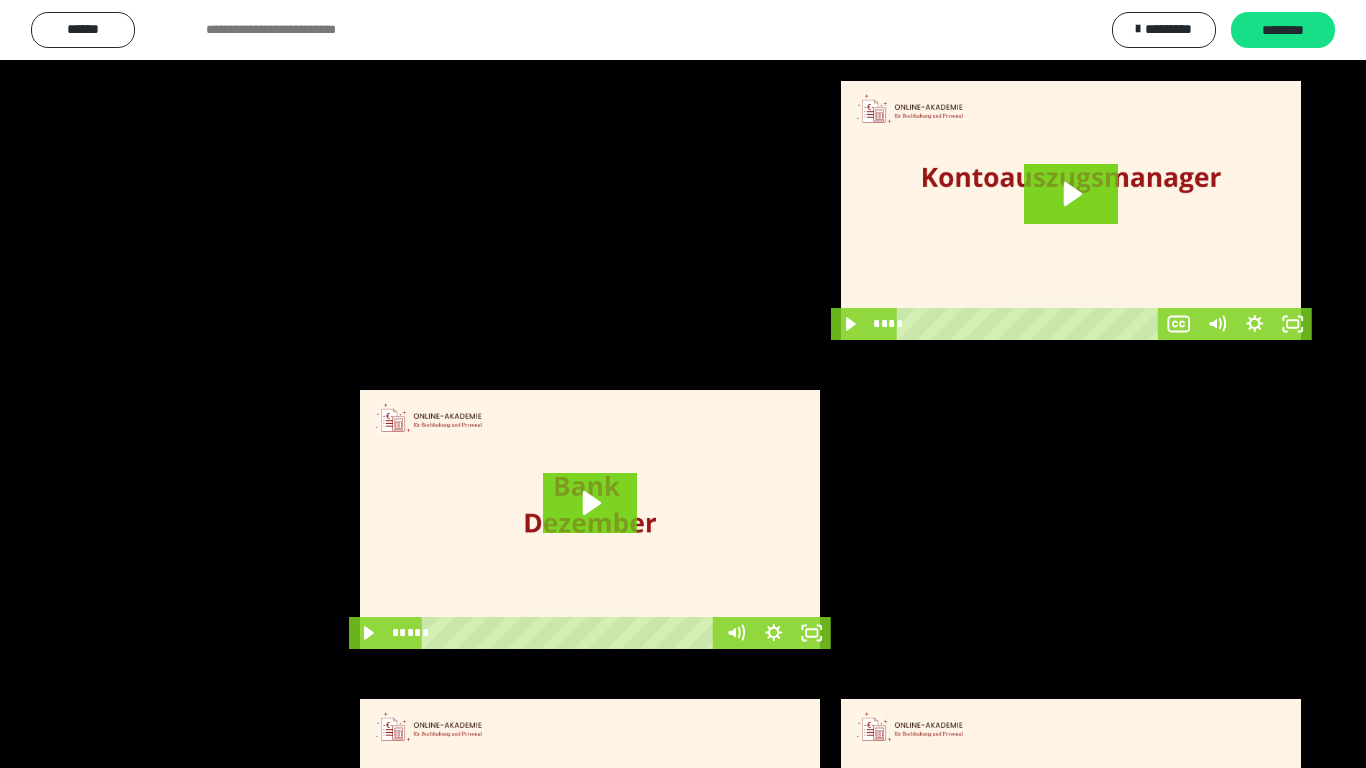 click at bounding box center [683, 384] 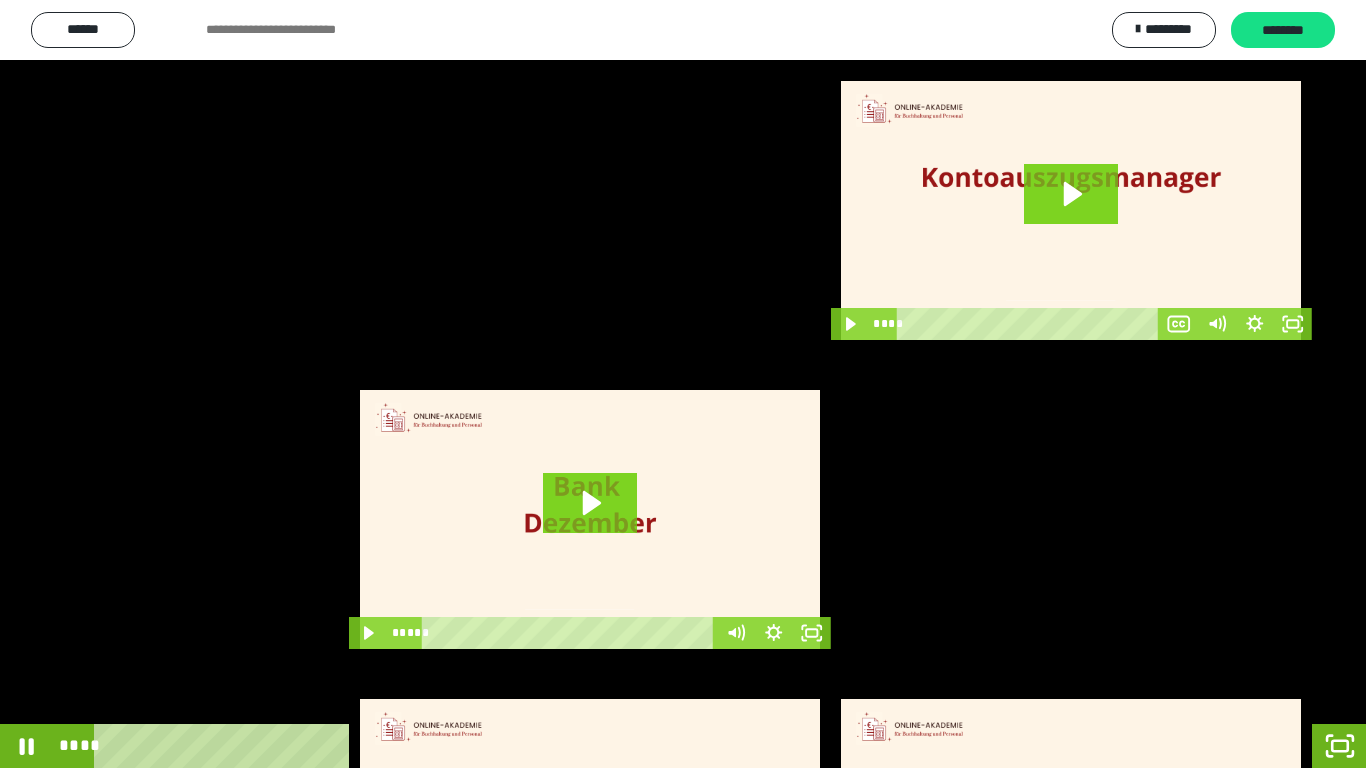 click at bounding box center [683, 384] 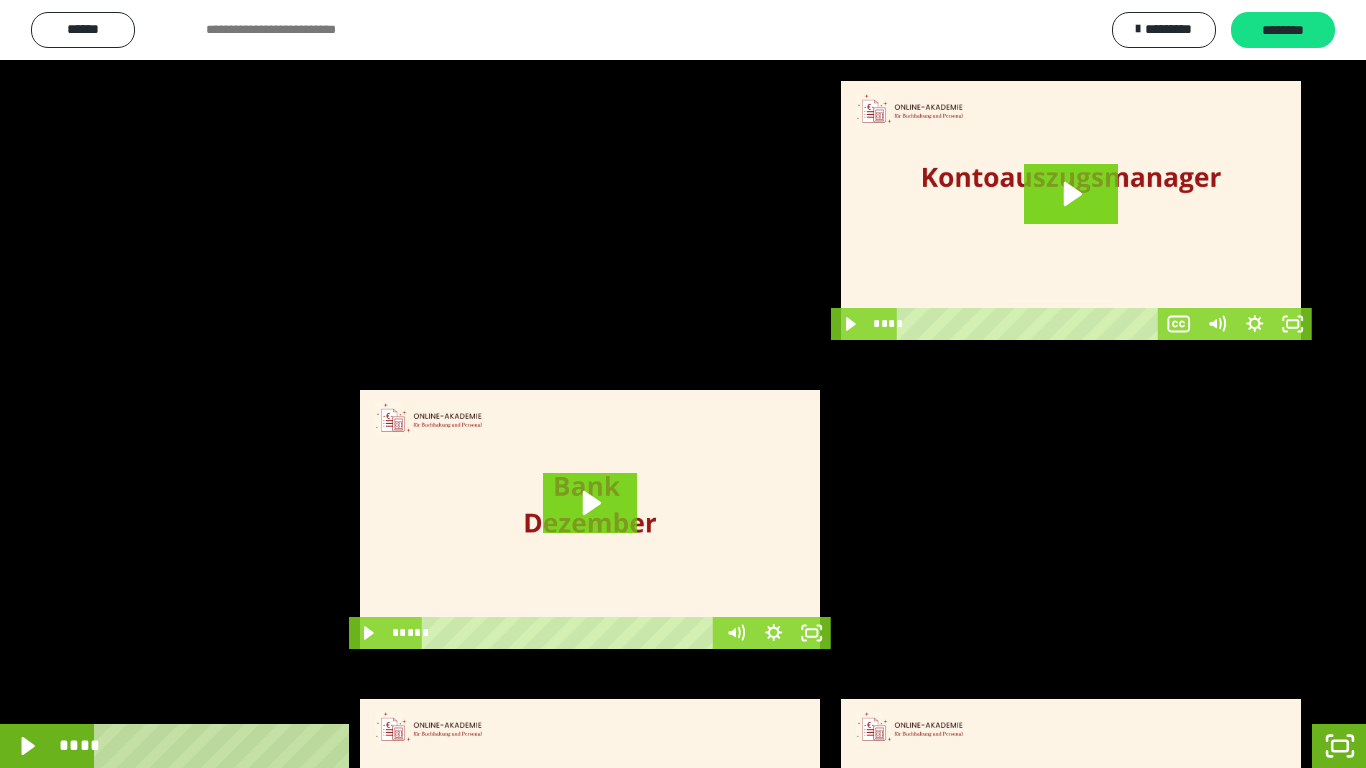 click at bounding box center (683, 384) 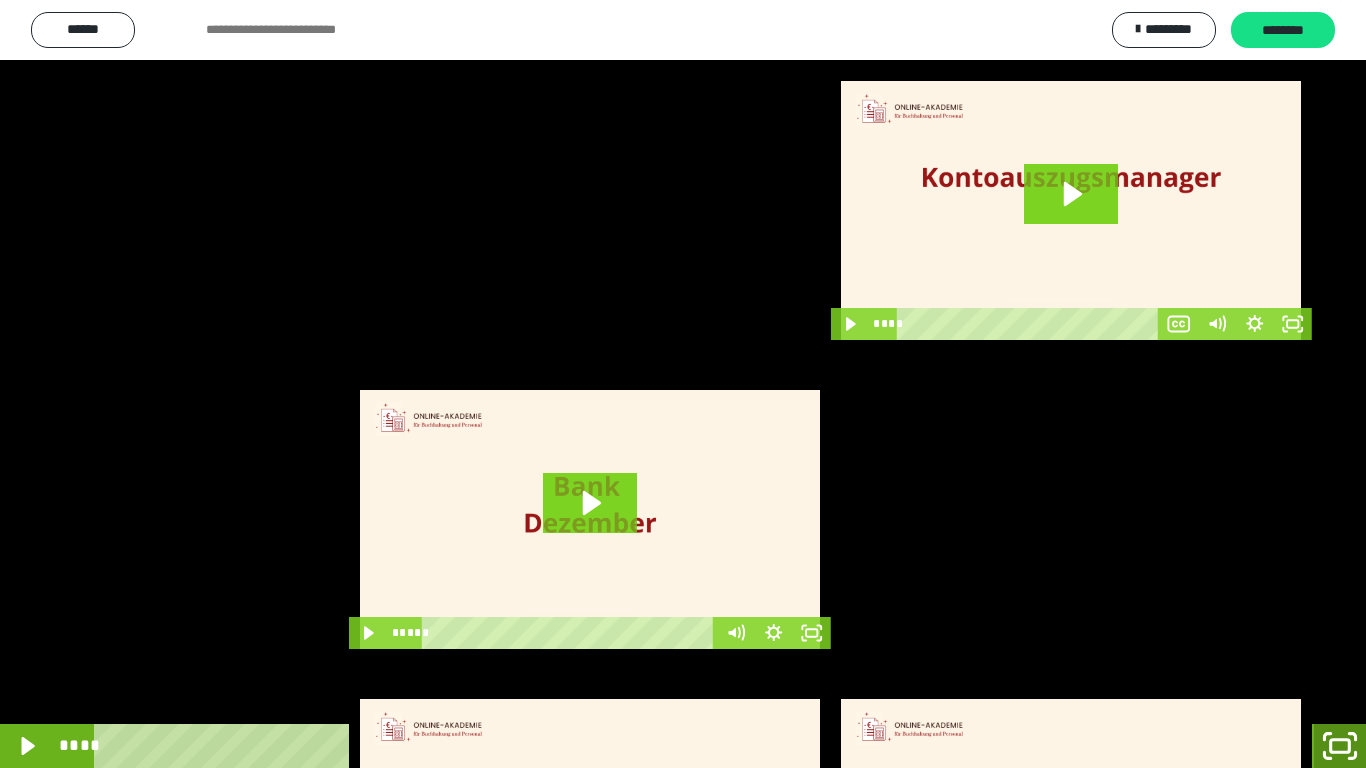 click 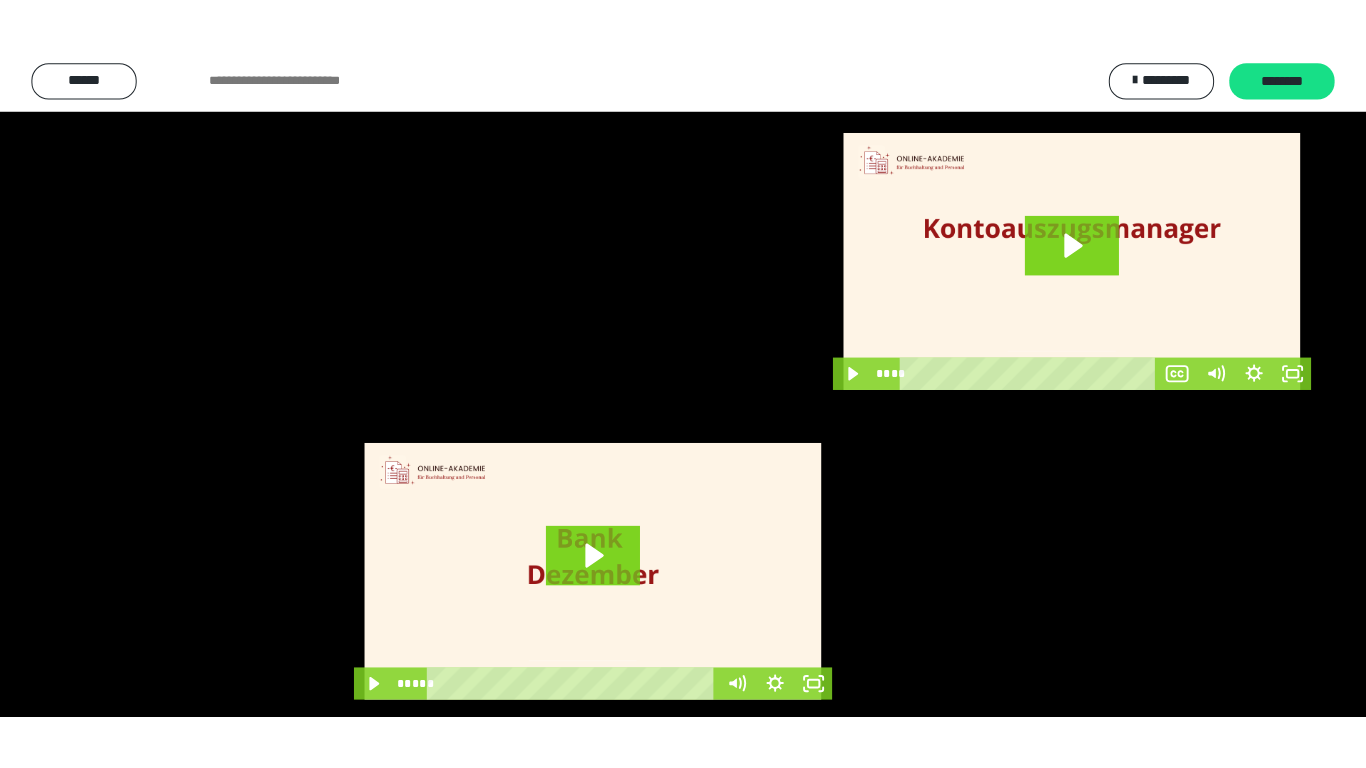 scroll, scrollTop: 4189, scrollLeft: 0, axis: vertical 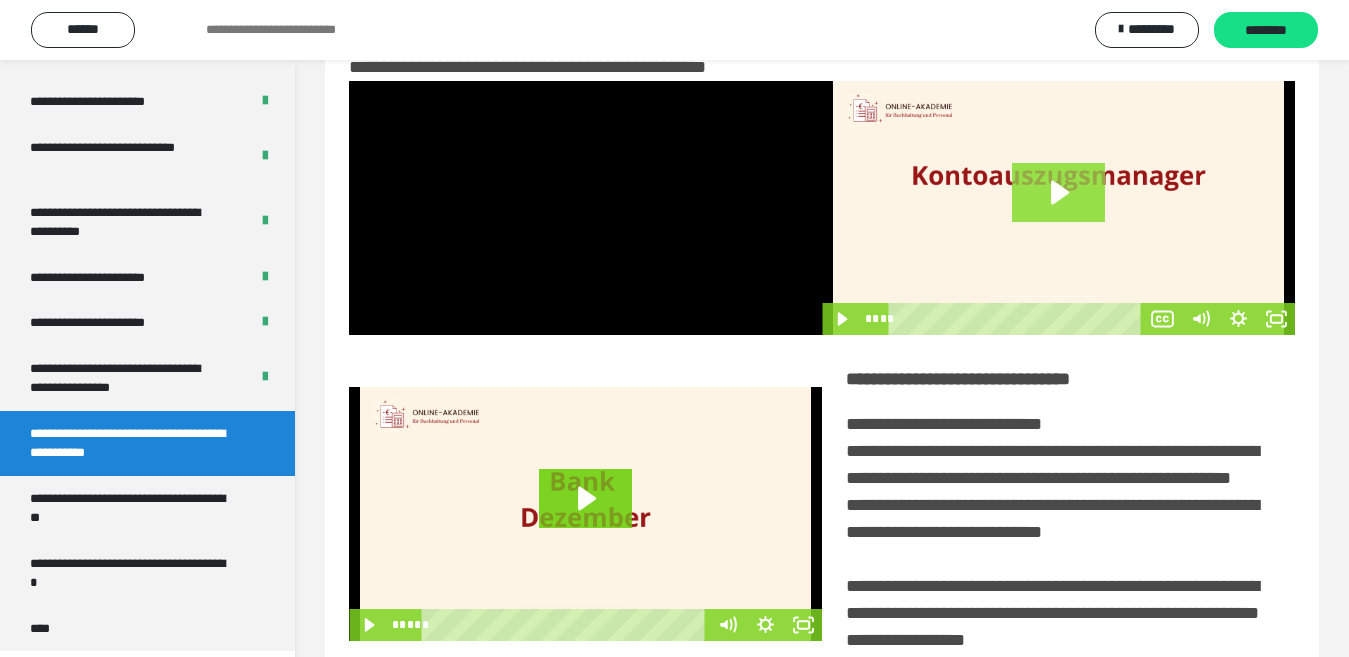 click 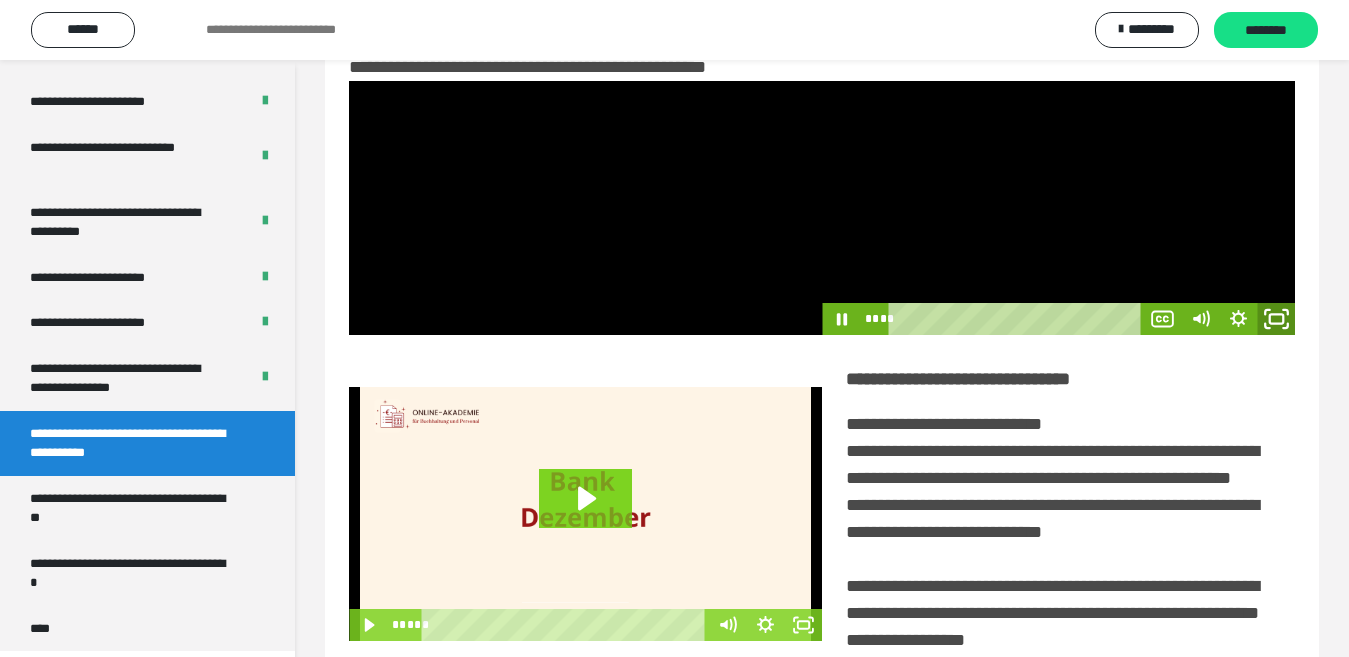 click 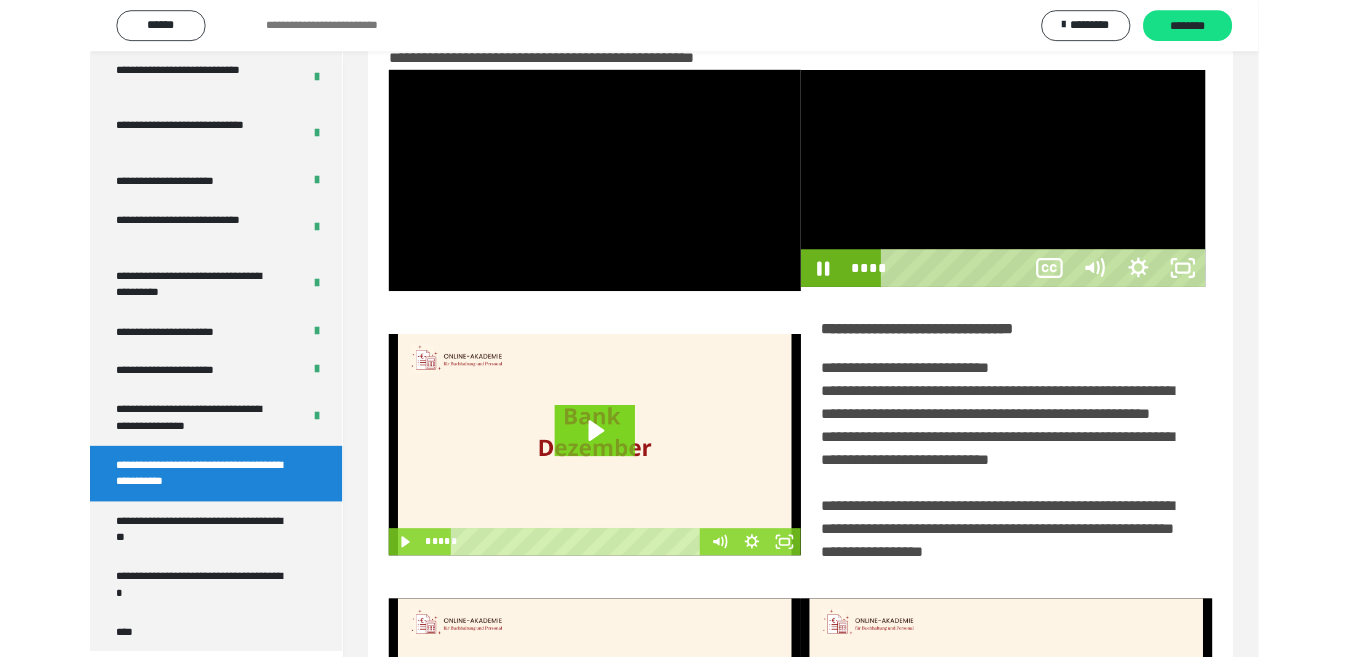 scroll, scrollTop: 4078, scrollLeft: 0, axis: vertical 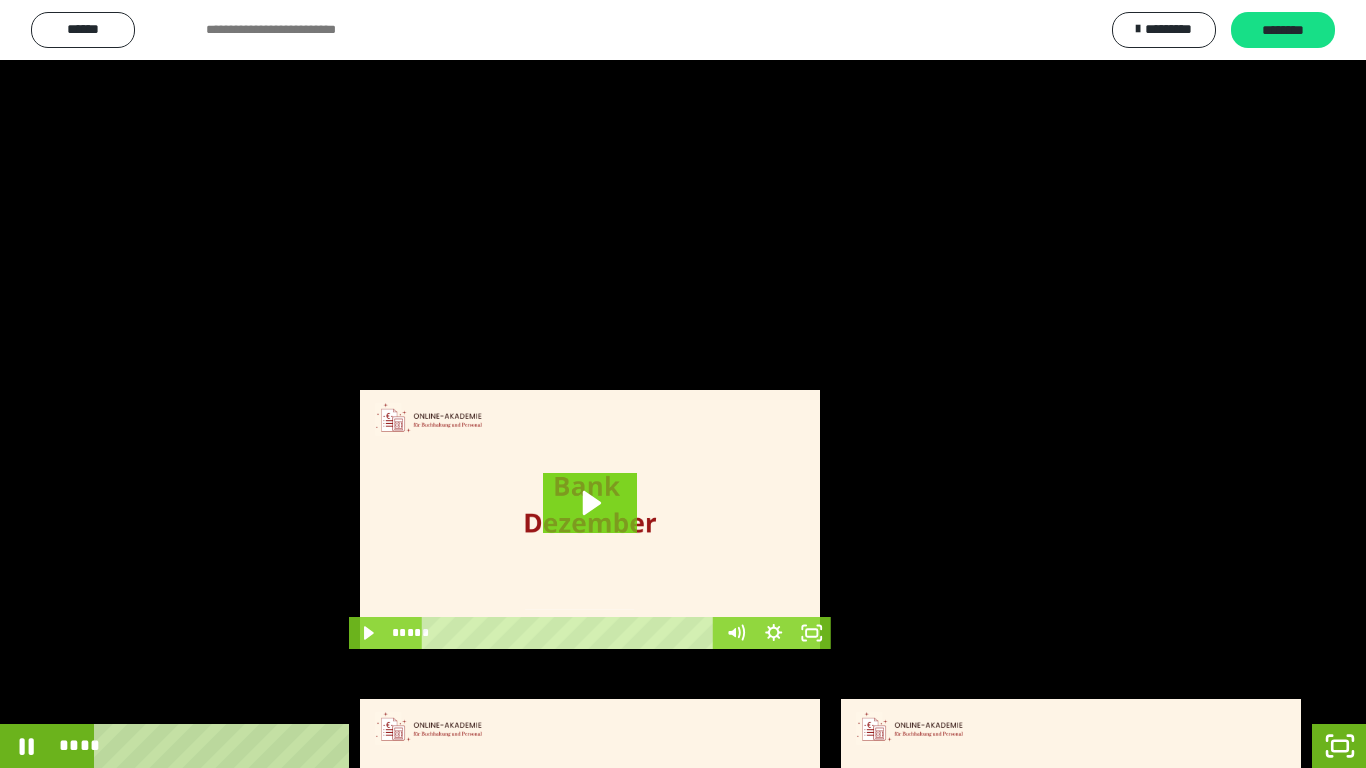 click at bounding box center [683, 384] 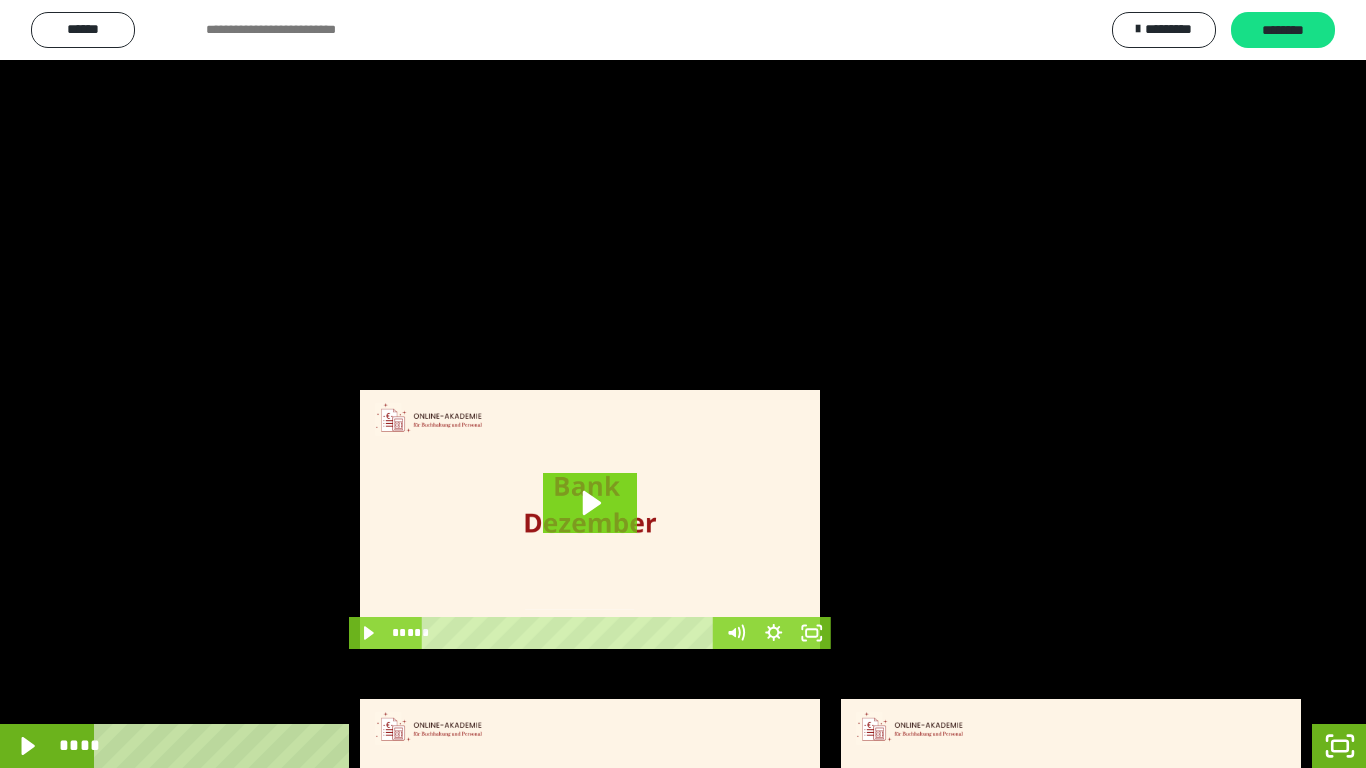 click at bounding box center [683, 384] 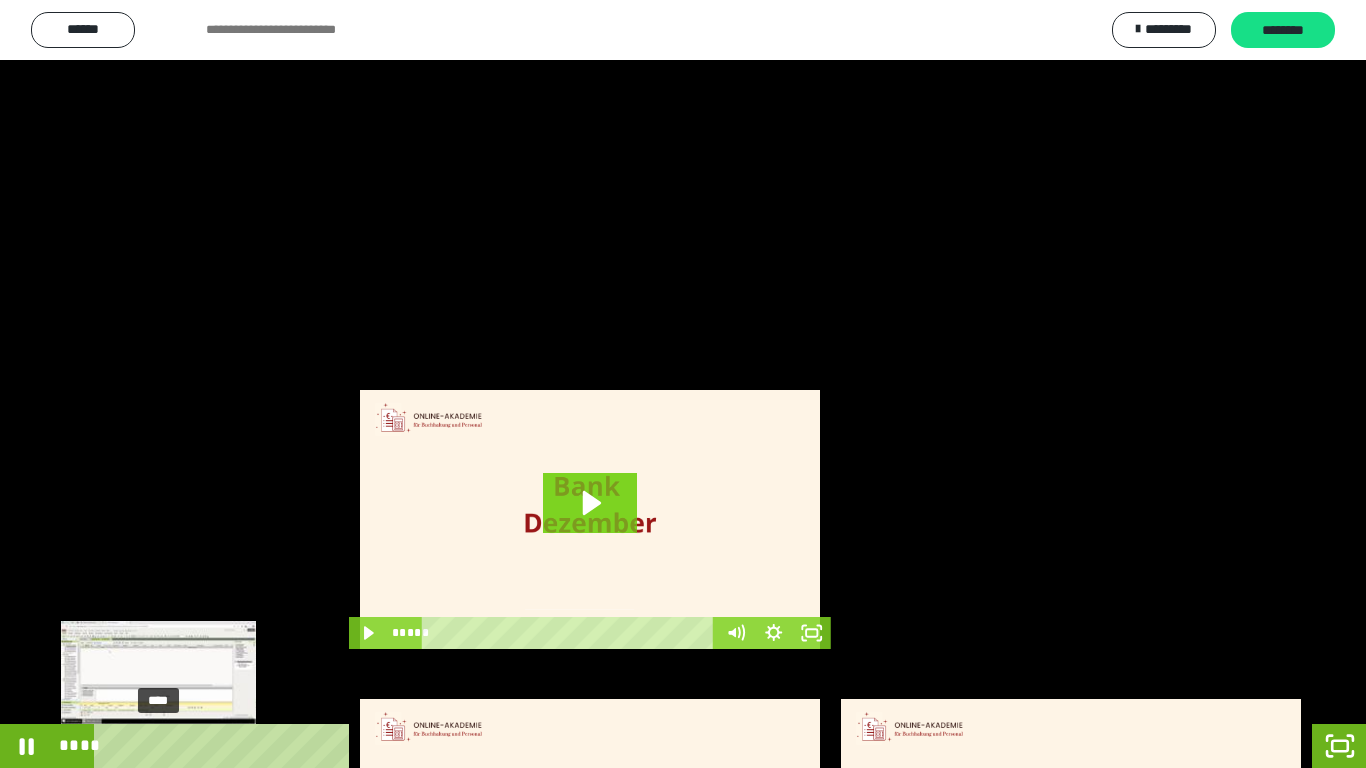 click on "****" at bounding box center [629, 746] 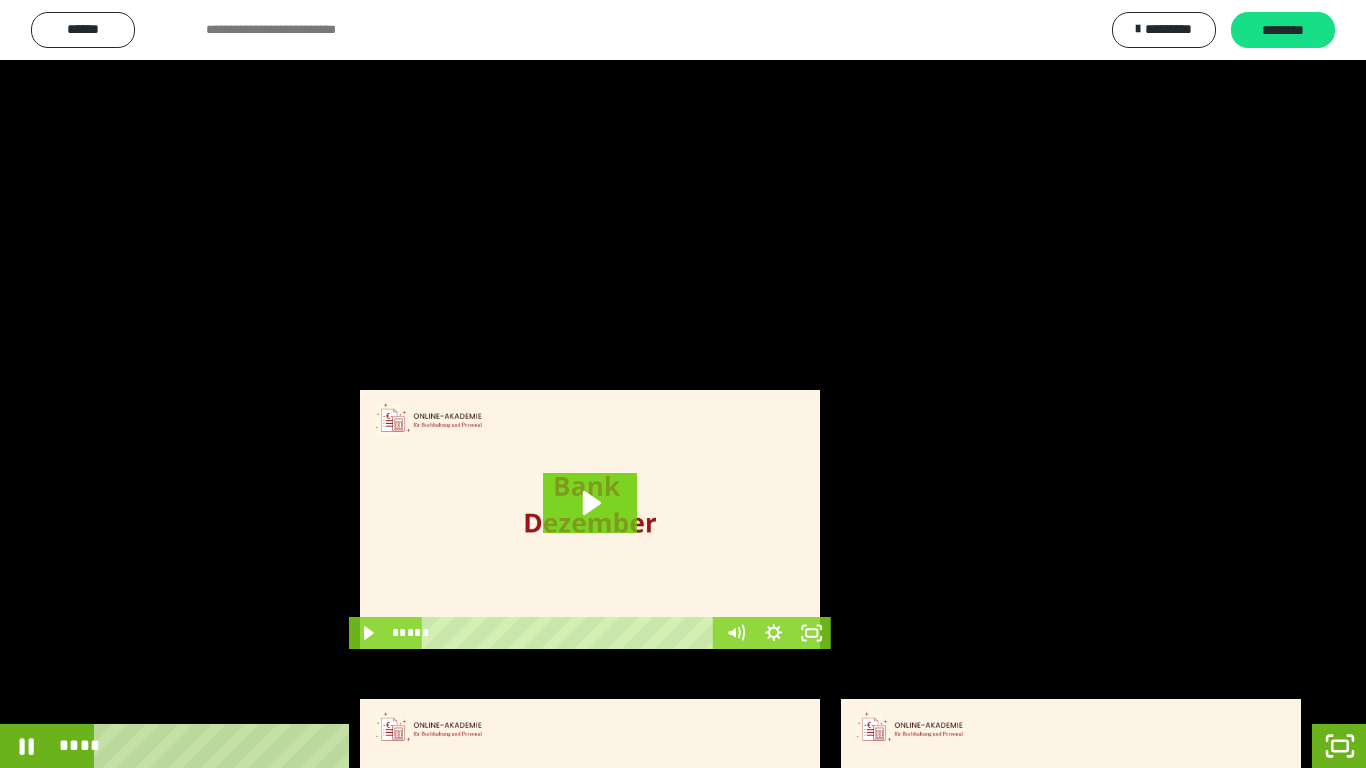 click at bounding box center [683, 384] 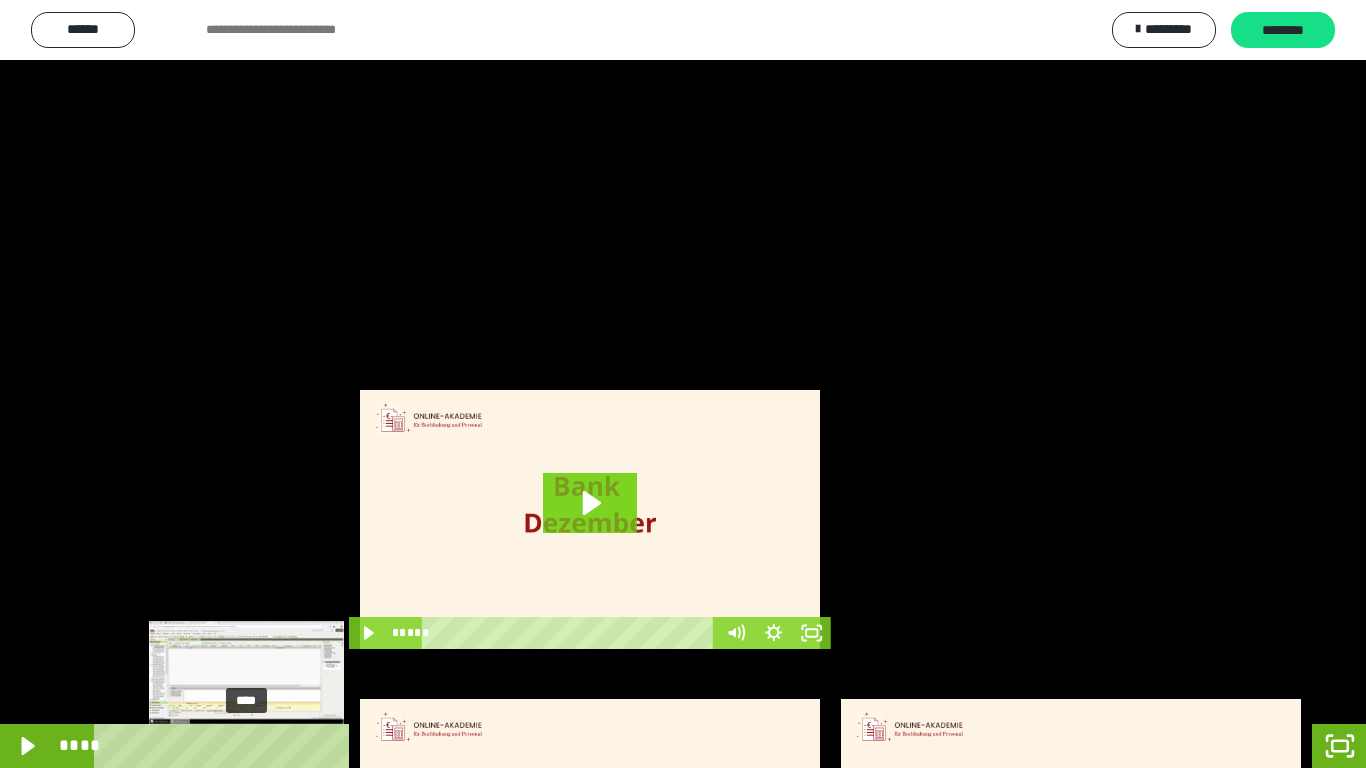 click on "****" at bounding box center (629, 746) 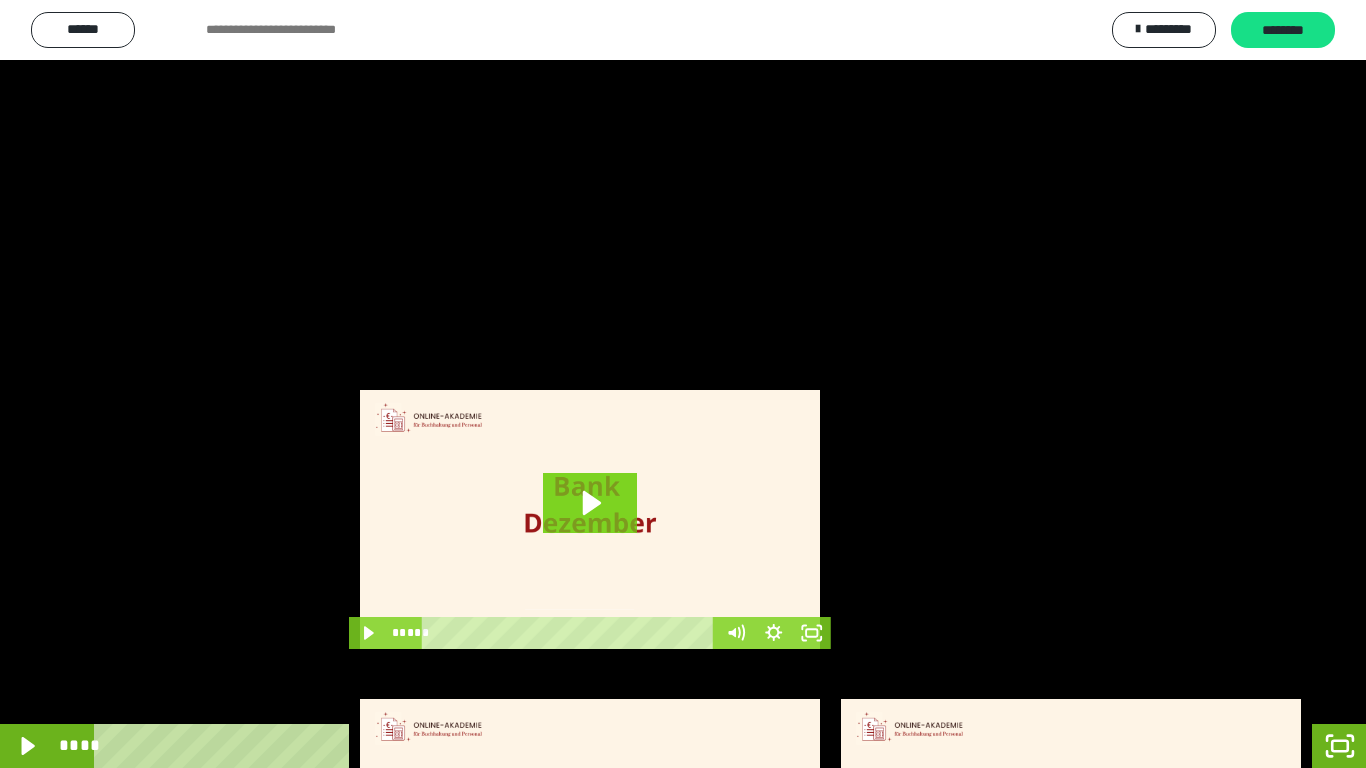 click at bounding box center [683, 384] 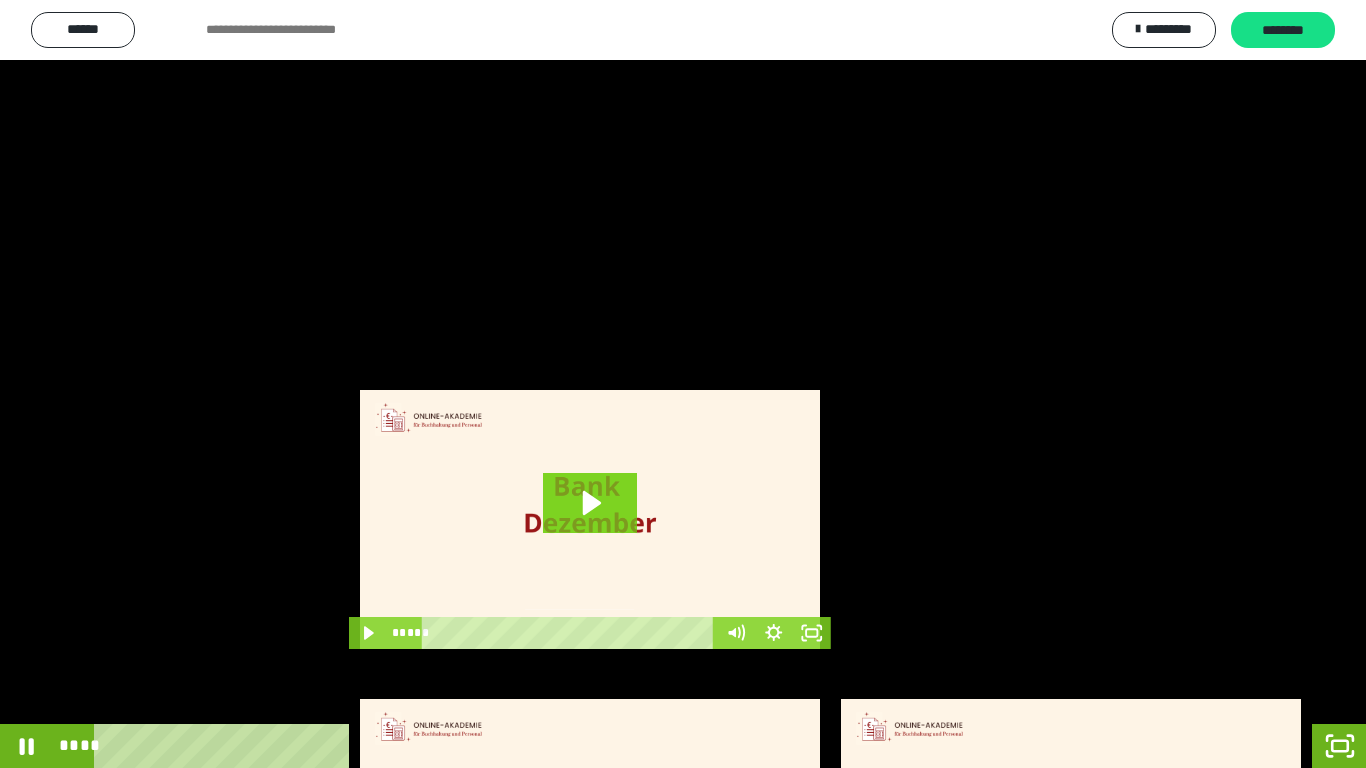 click at bounding box center (683, 384) 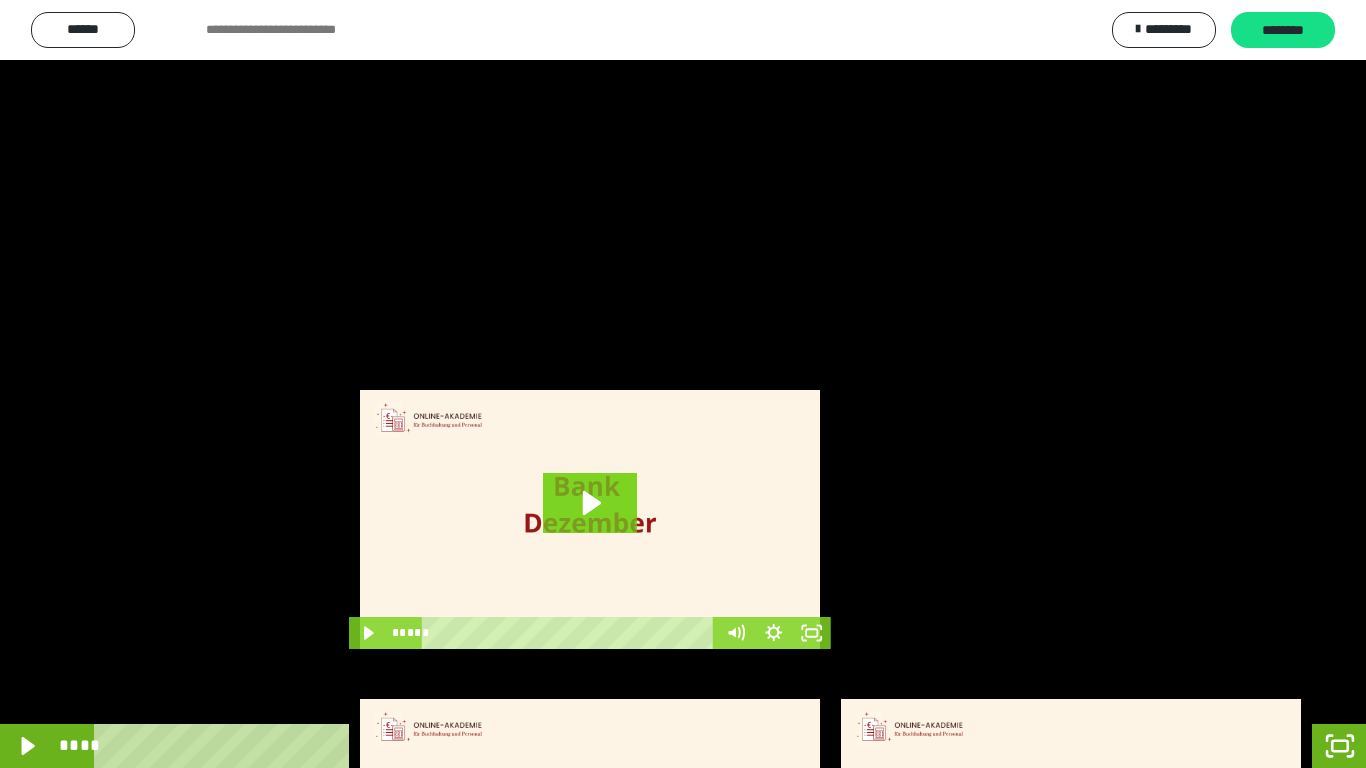 click at bounding box center [683, 384] 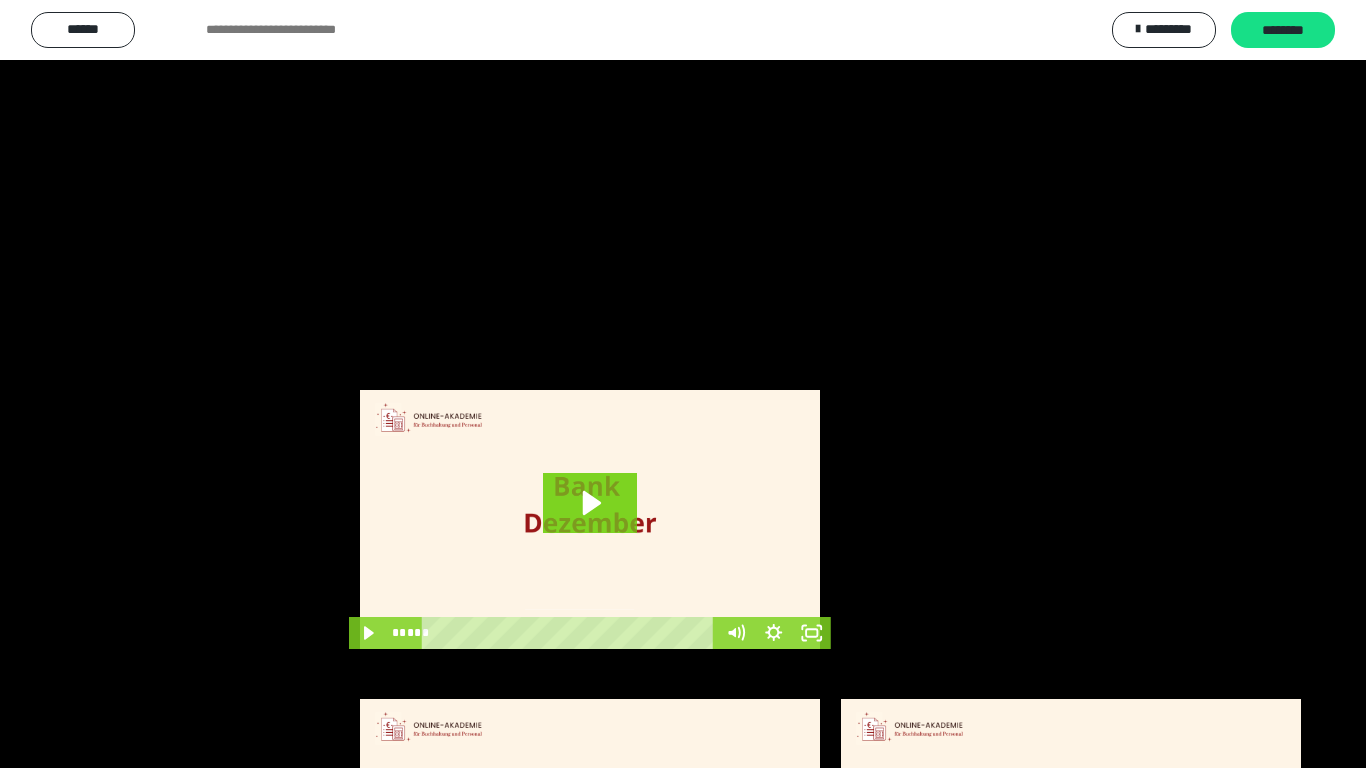 type 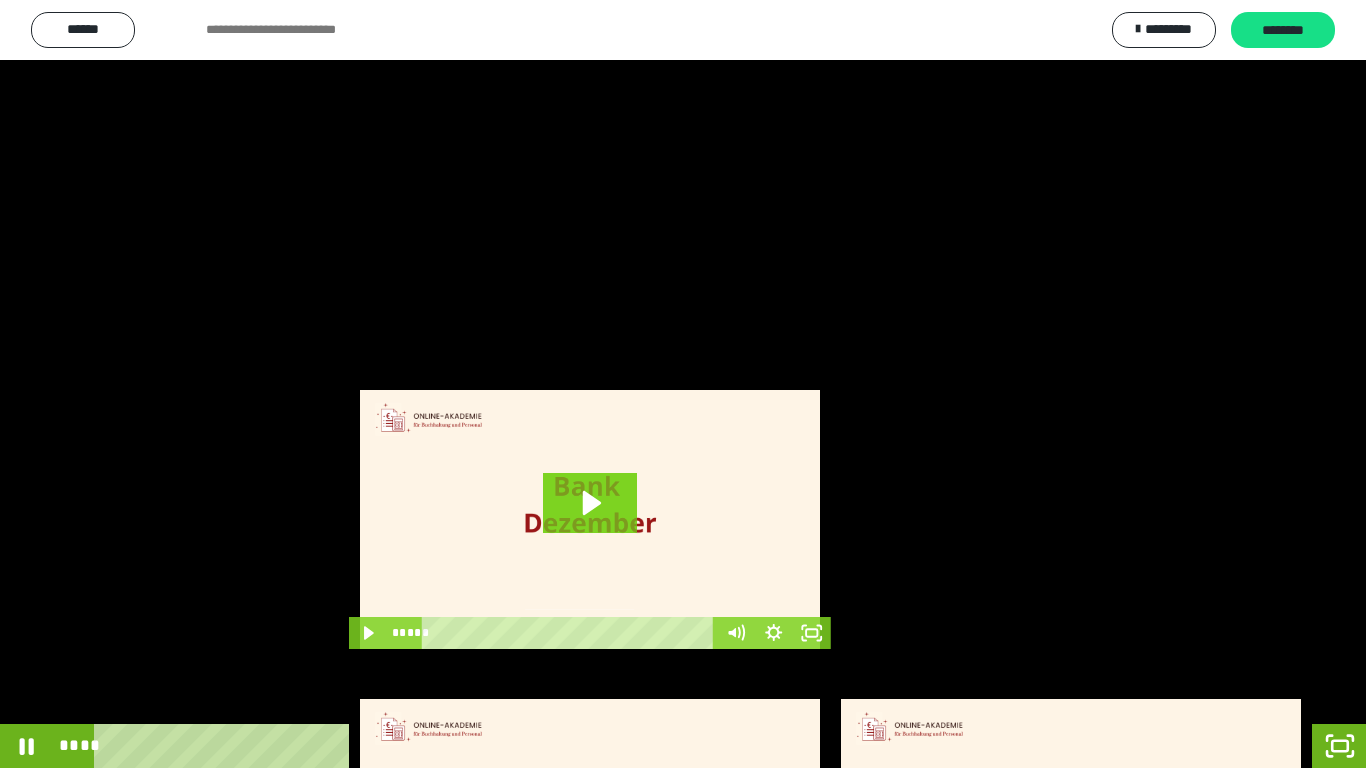 click at bounding box center (683, 384) 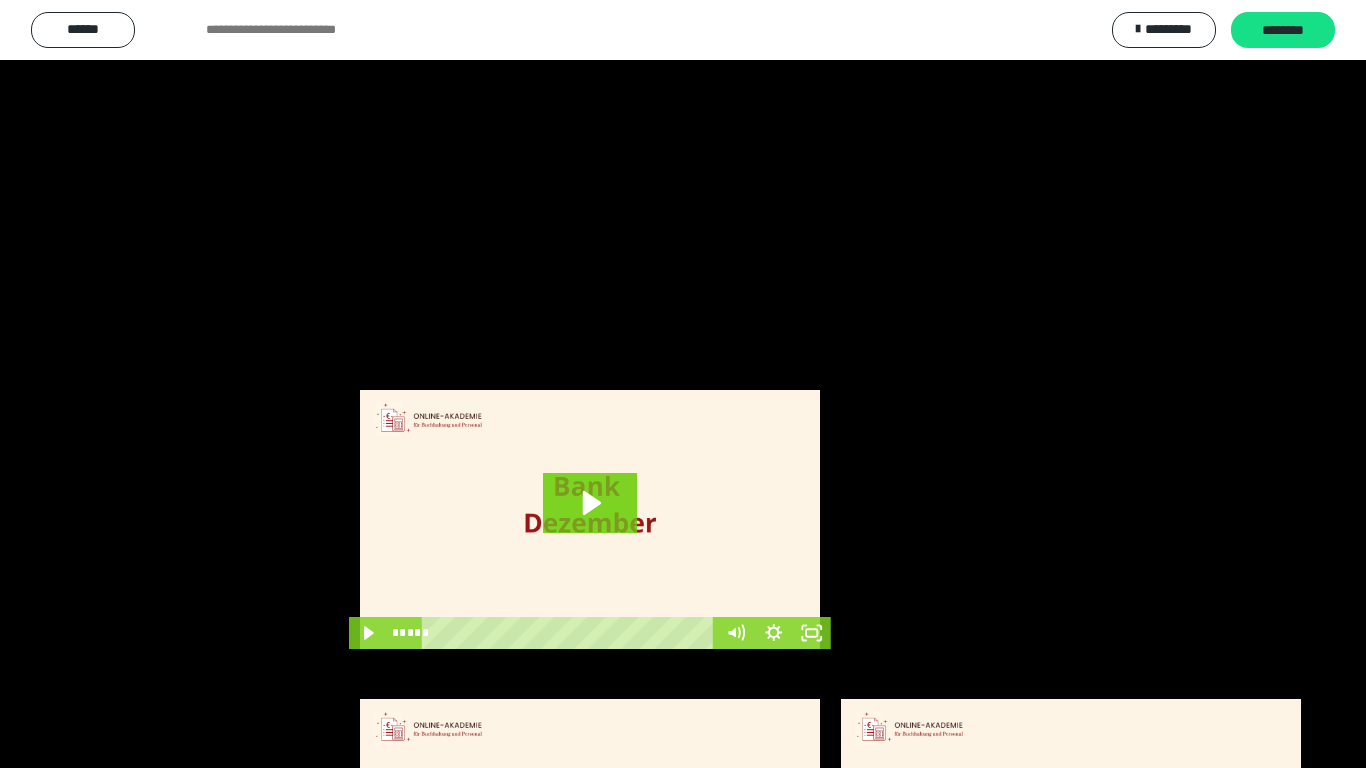 click at bounding box center (683, 384) 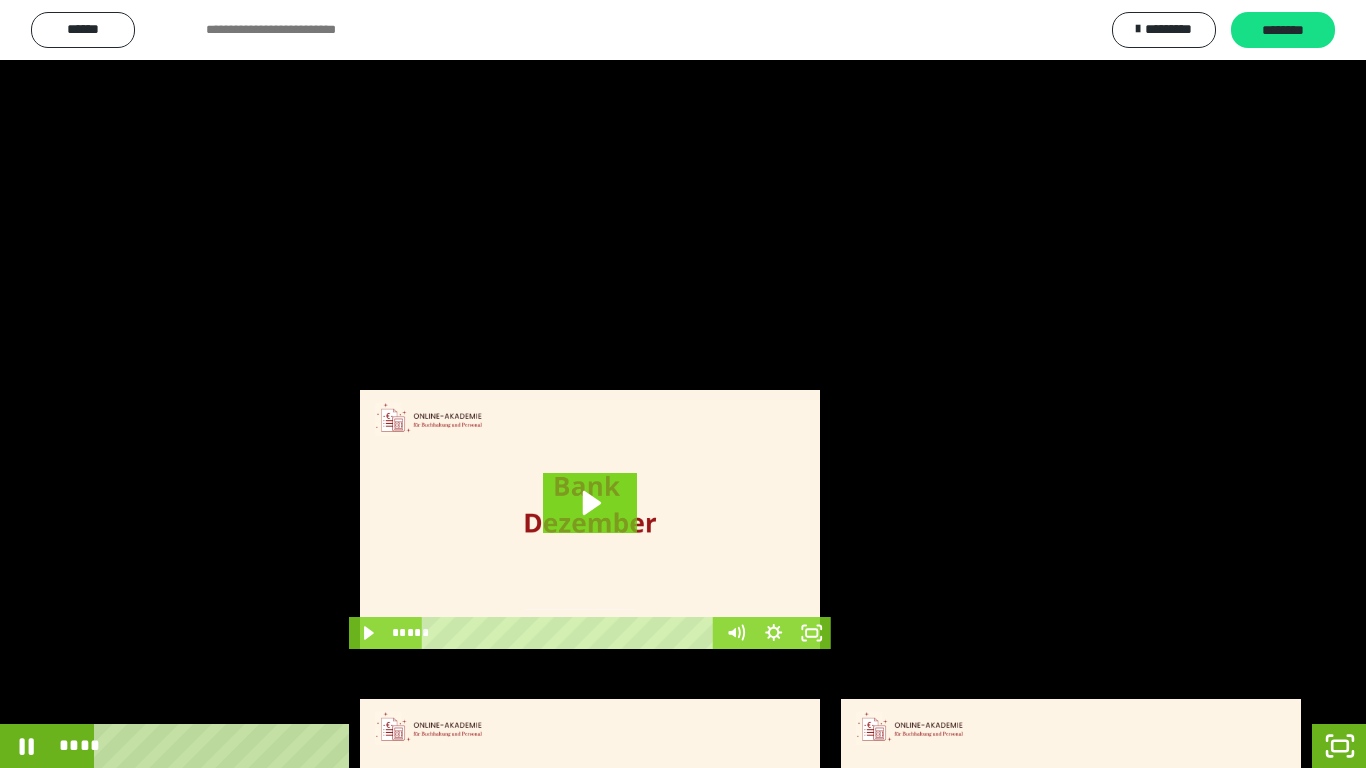 click at bounding box center [683, 384] 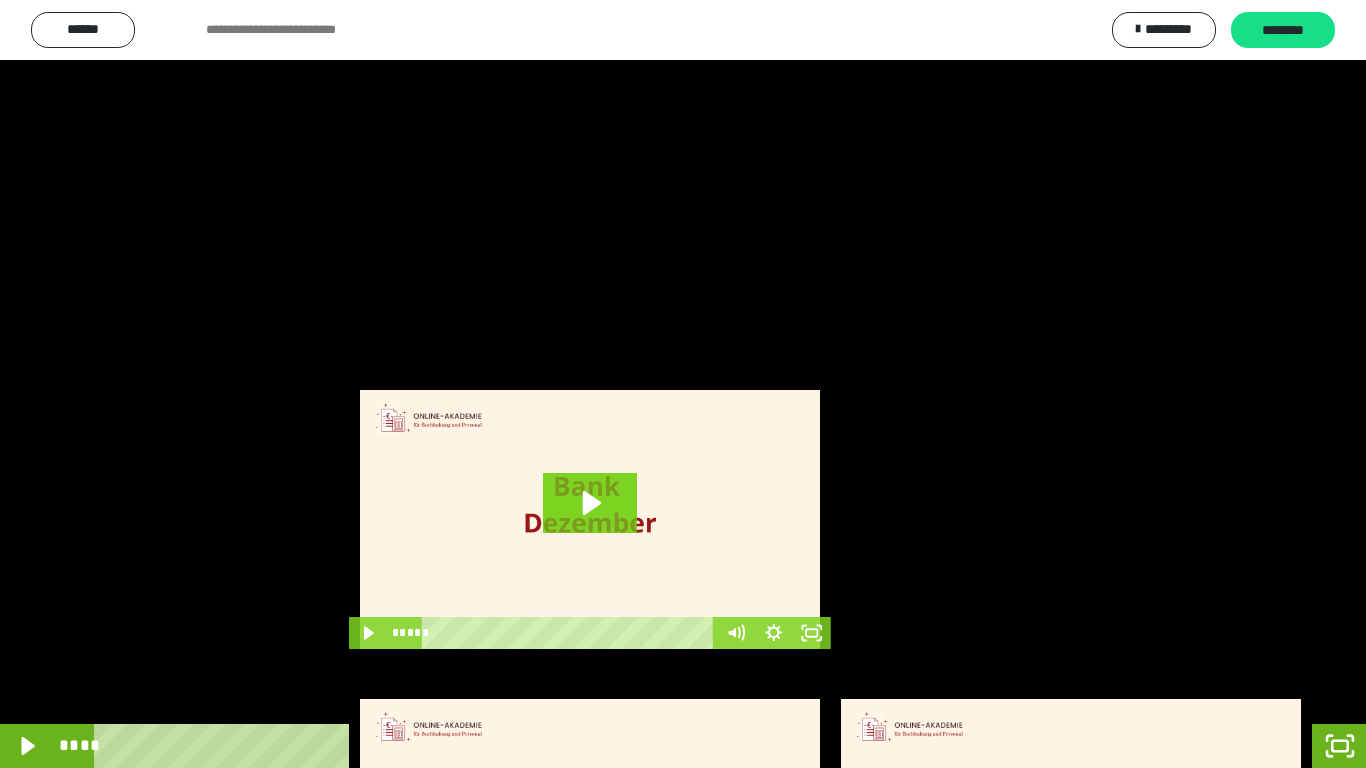 click at bounding box center [683, 384] 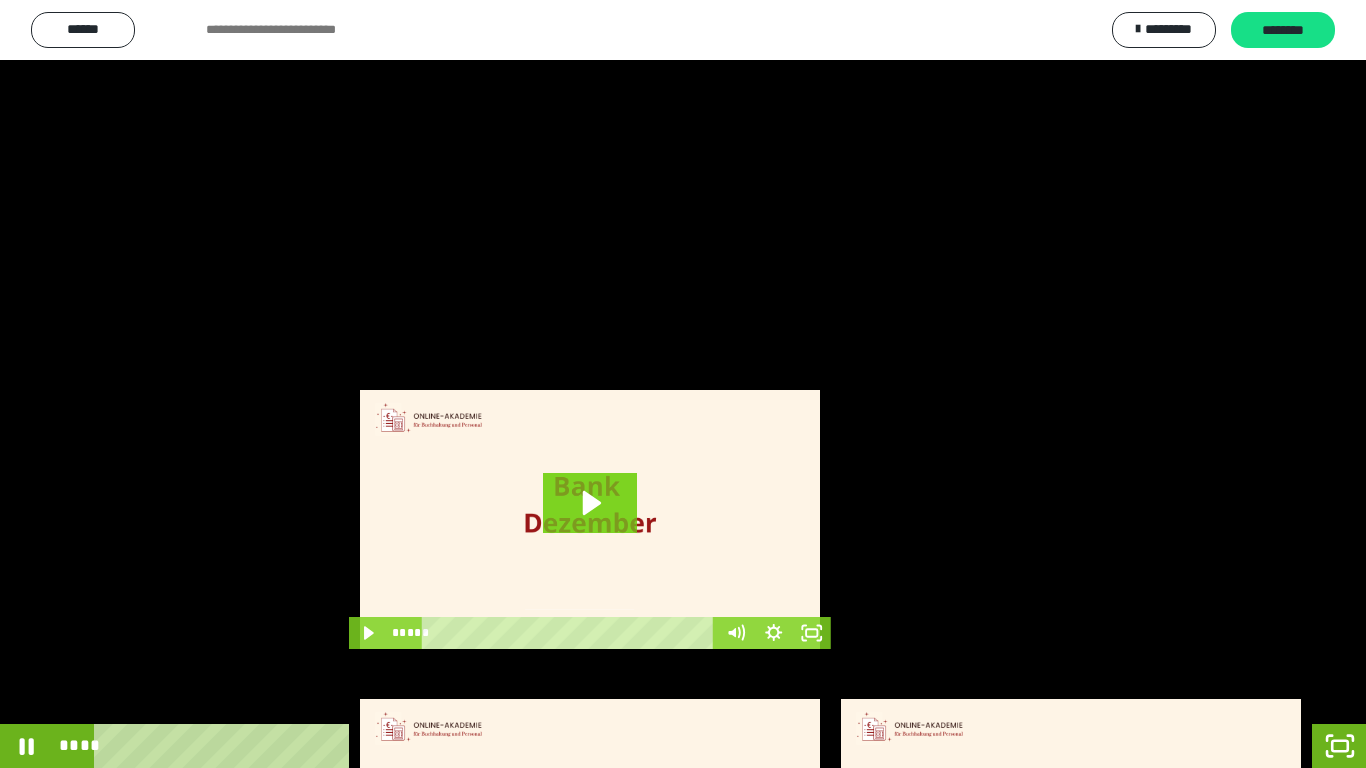 click at bounding box center [683, 384] 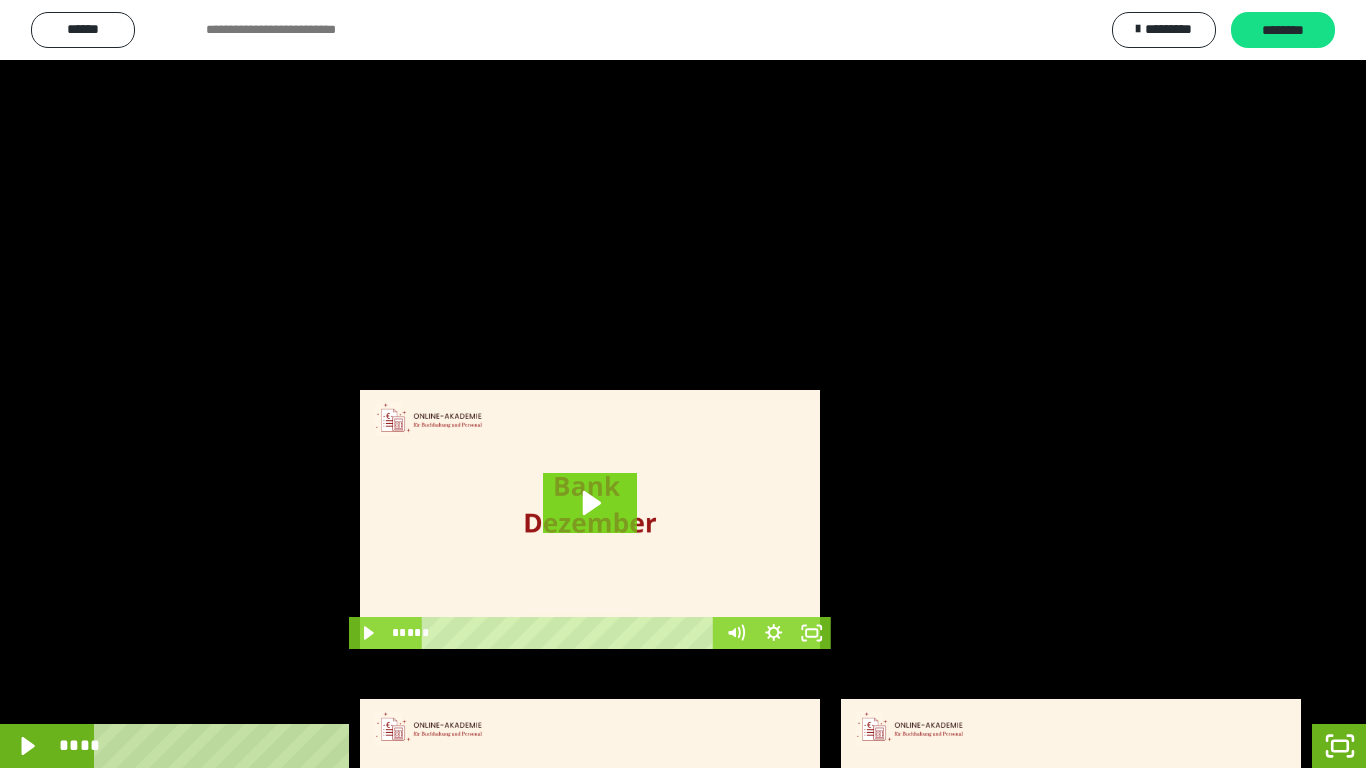 click at bounding box center [683, 384] 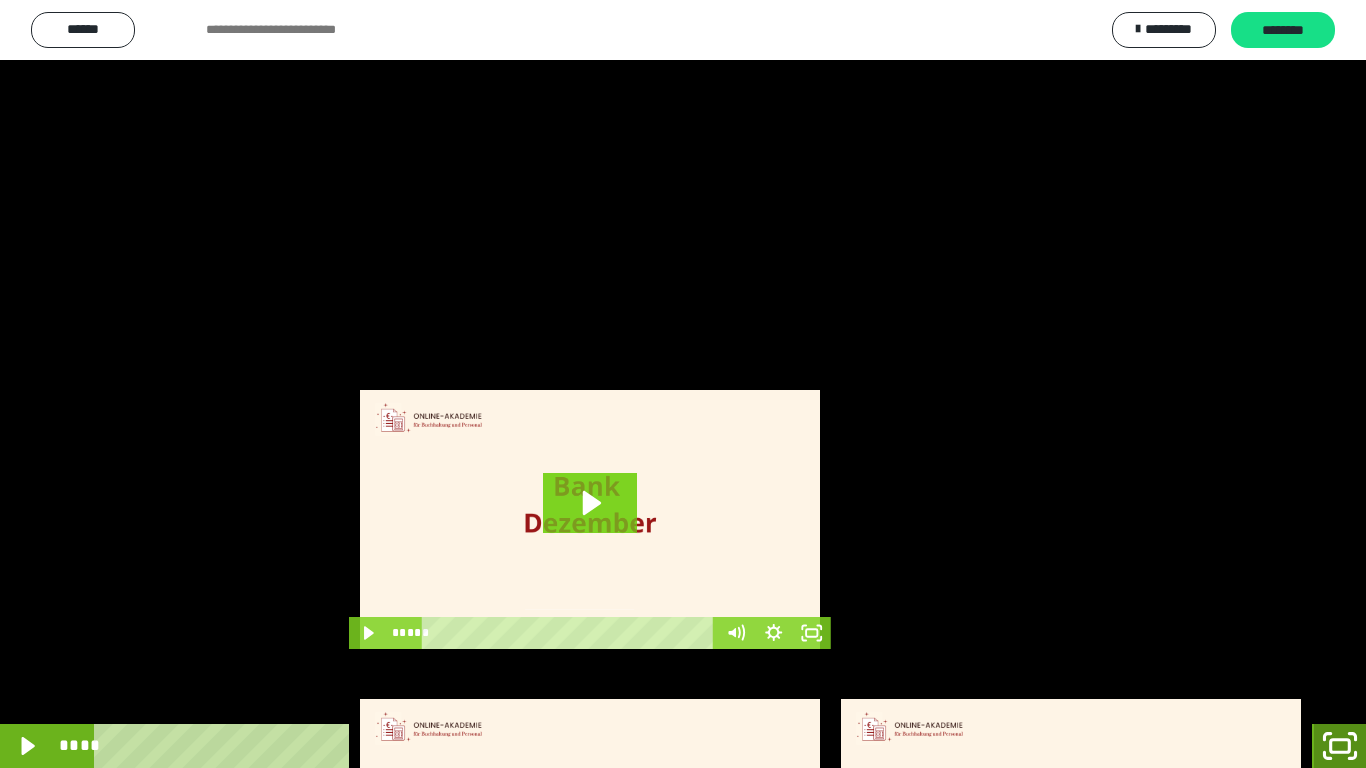 click 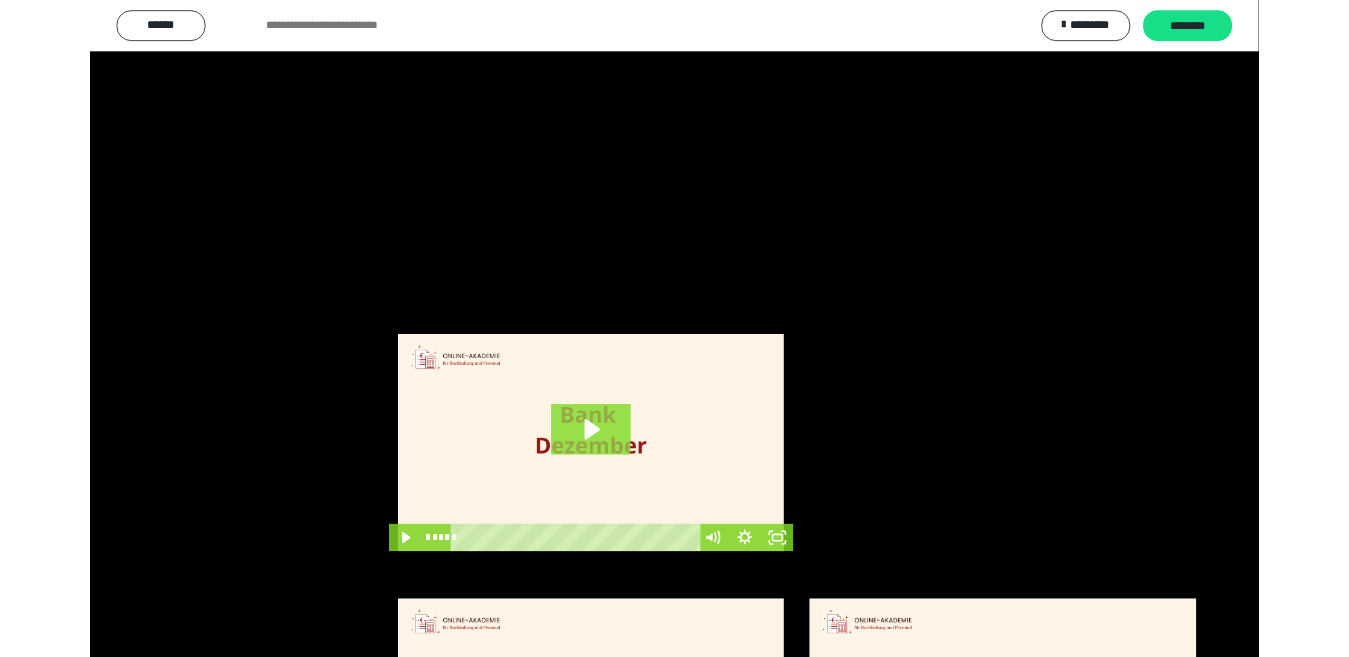 scroll, scrollTop: 4189, scrollLeft: 0, axis: vertical 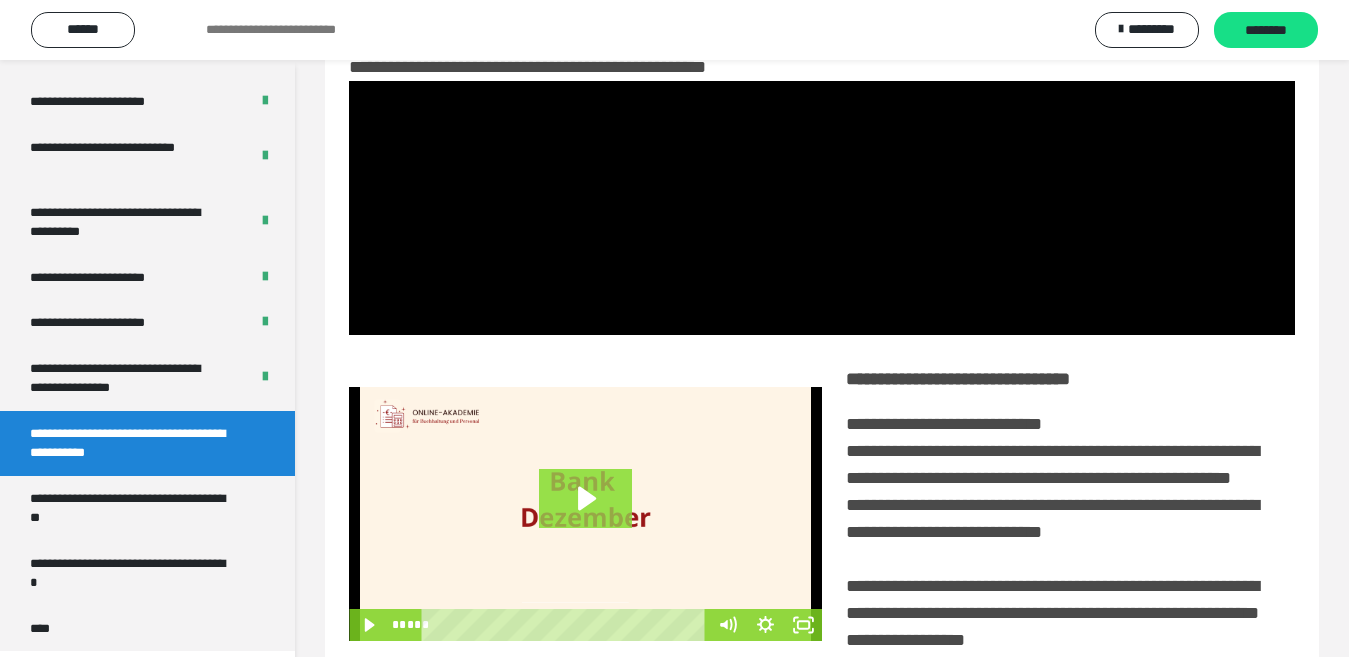 click 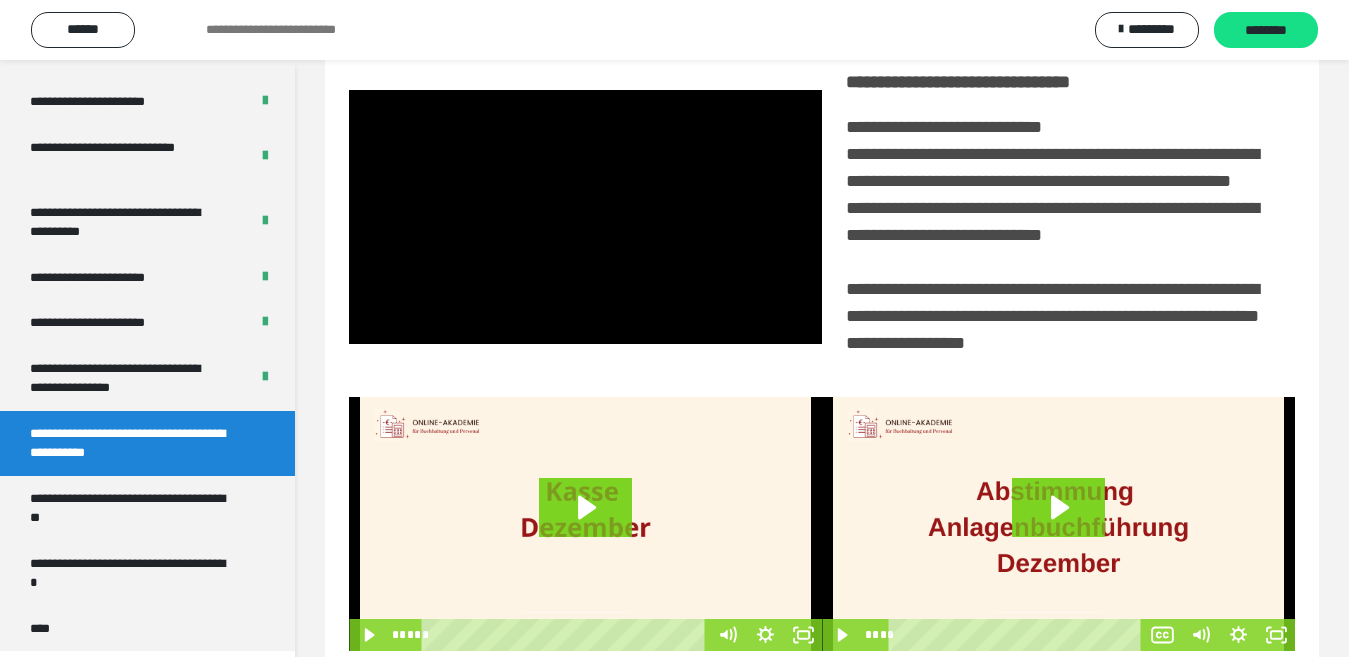 scroll, scrollTop: 360, scrollLeft: 0, axis: vertical 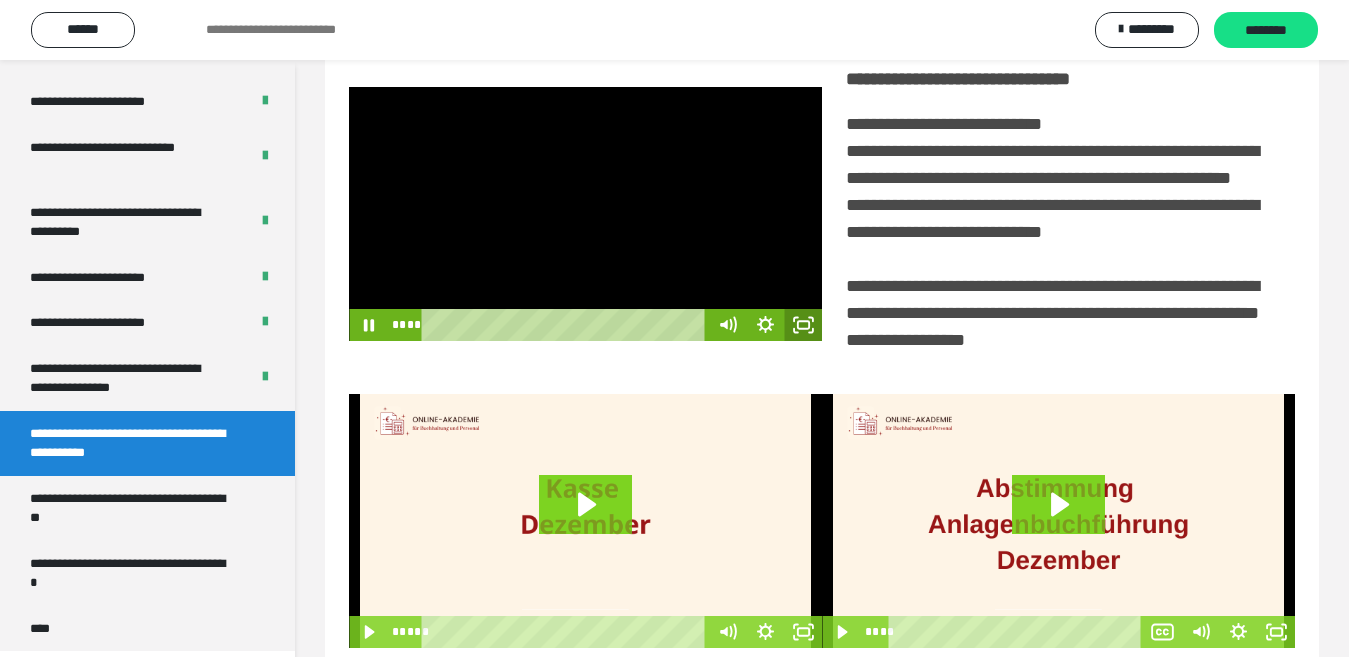 click 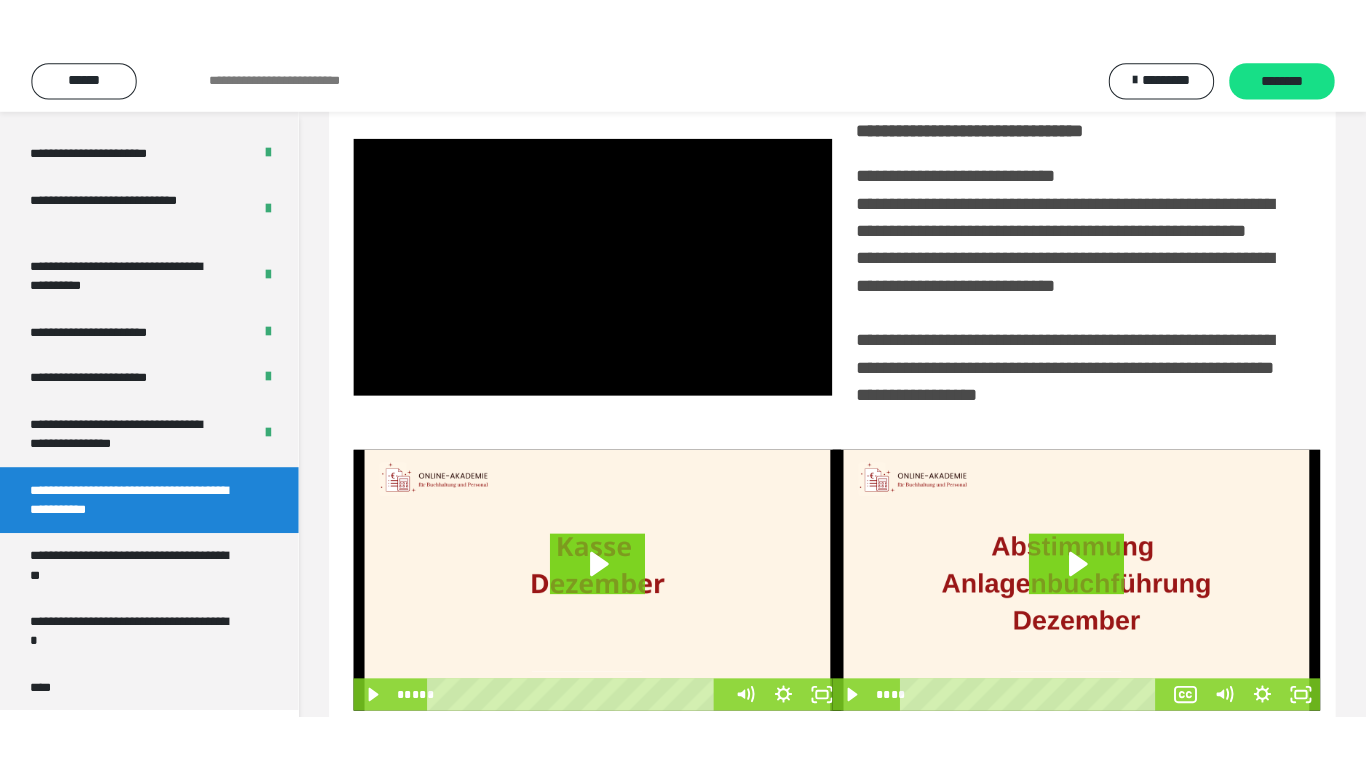 scroll, scrollTop: 358, scrollLeft: 0, axis: vertical 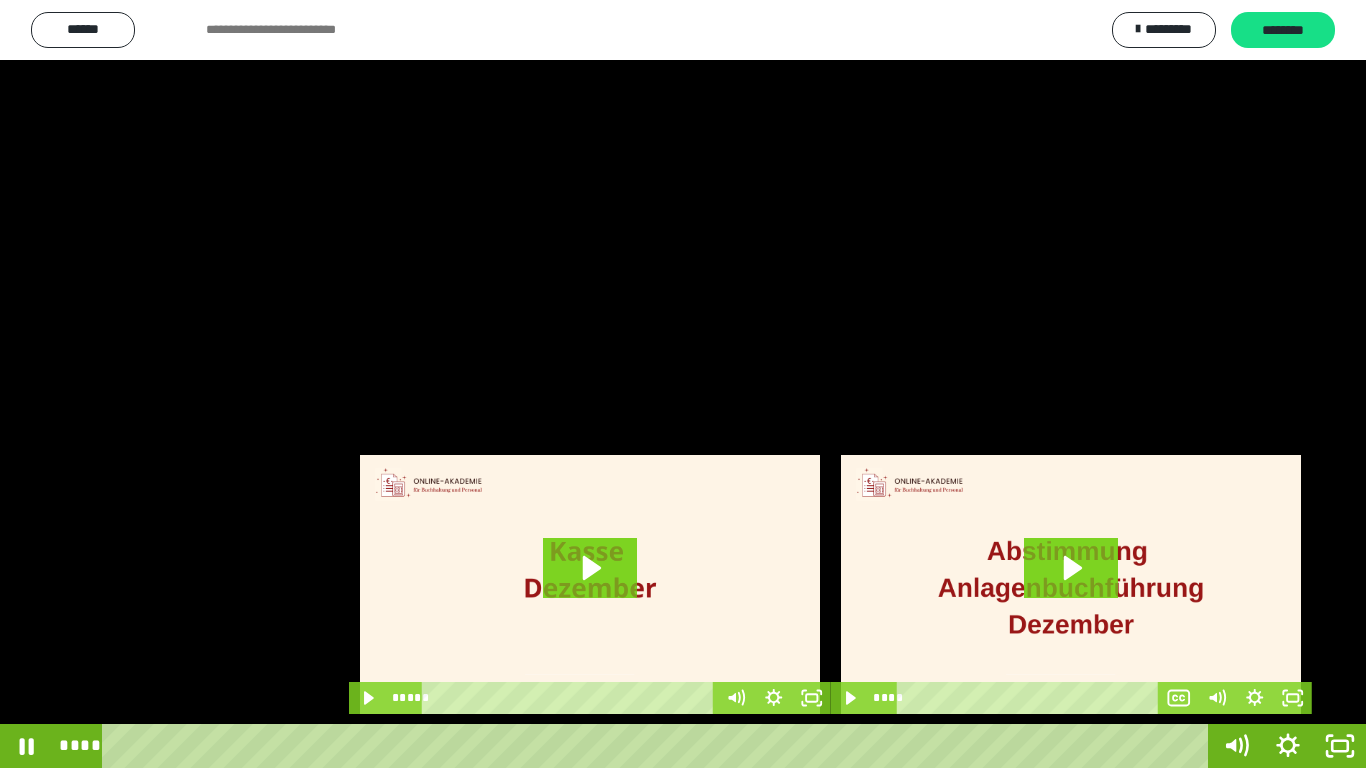 click at bounding box center (683, 384) 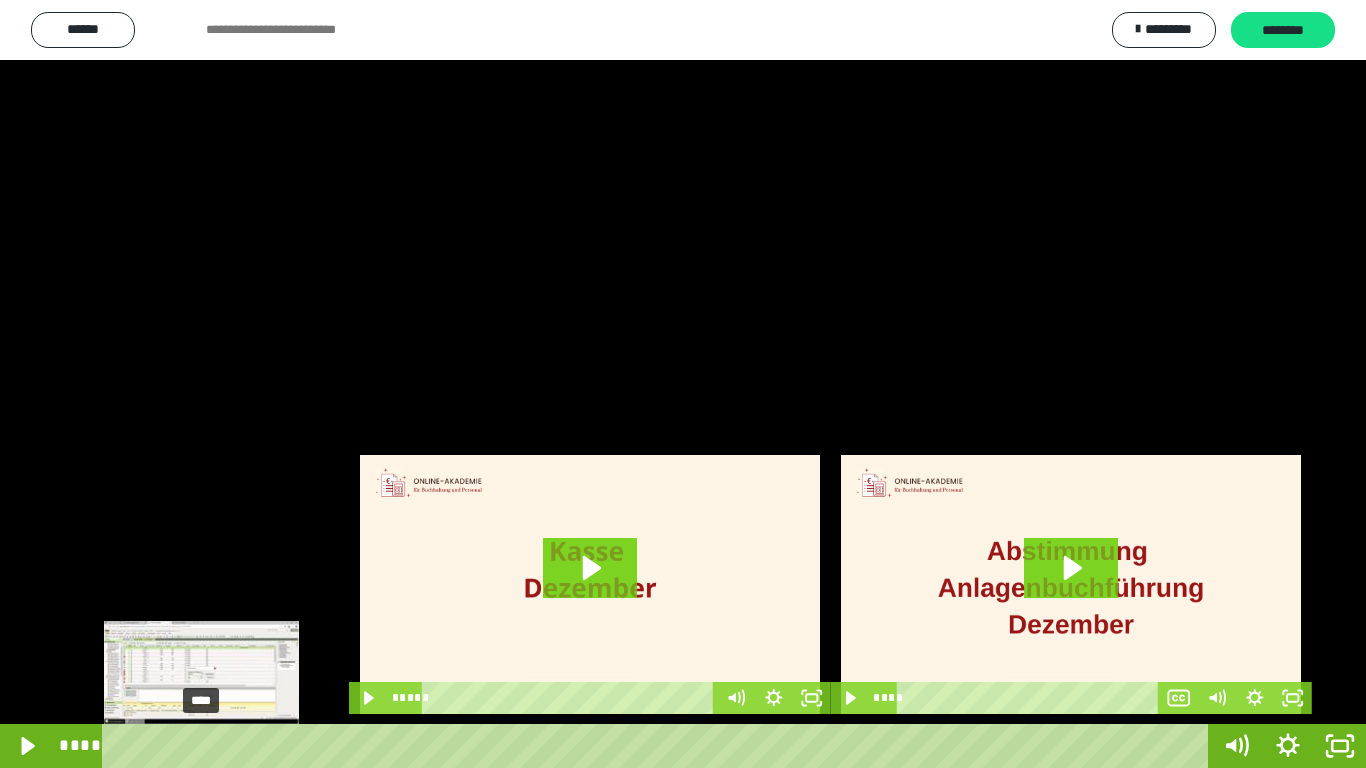 click on "****" at bounding box center (659, 746) 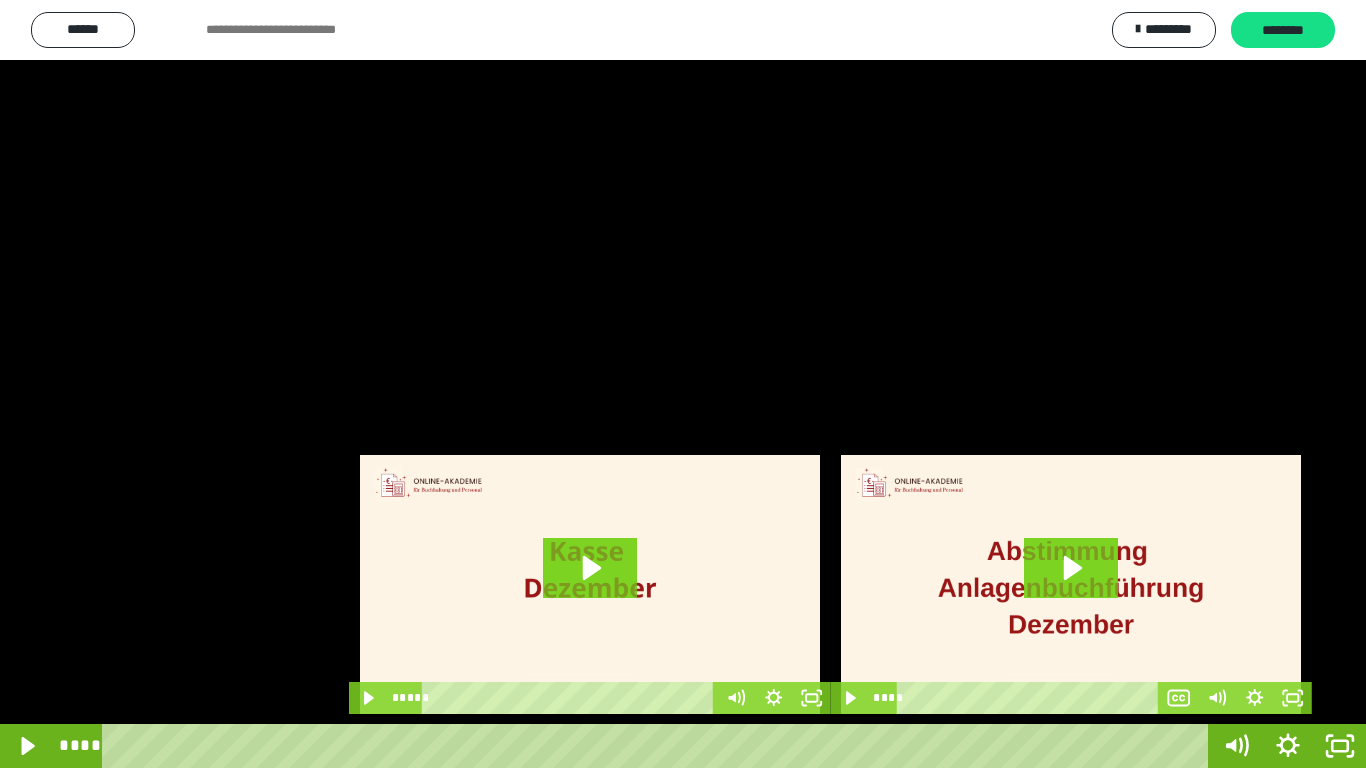 click at bounding box center (683, 384) 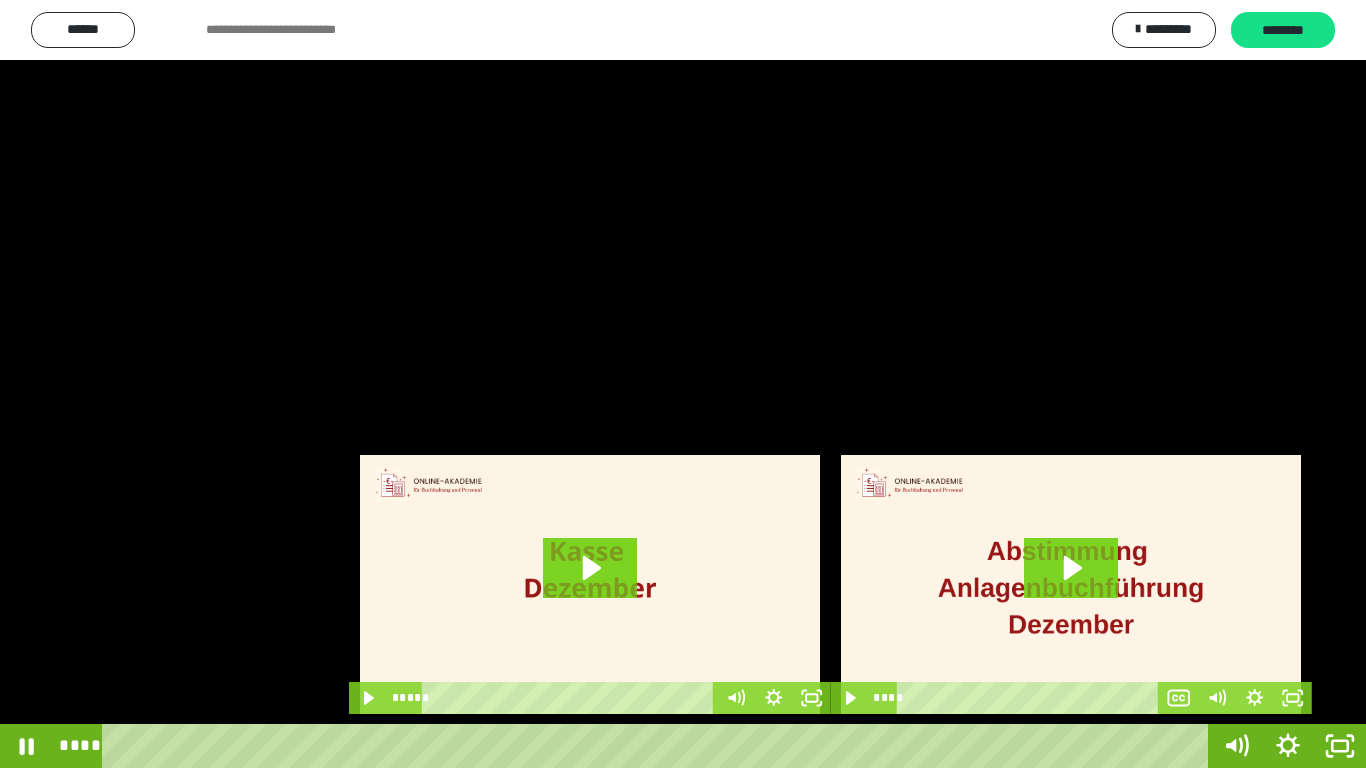 click at bounding box center [683, 384] 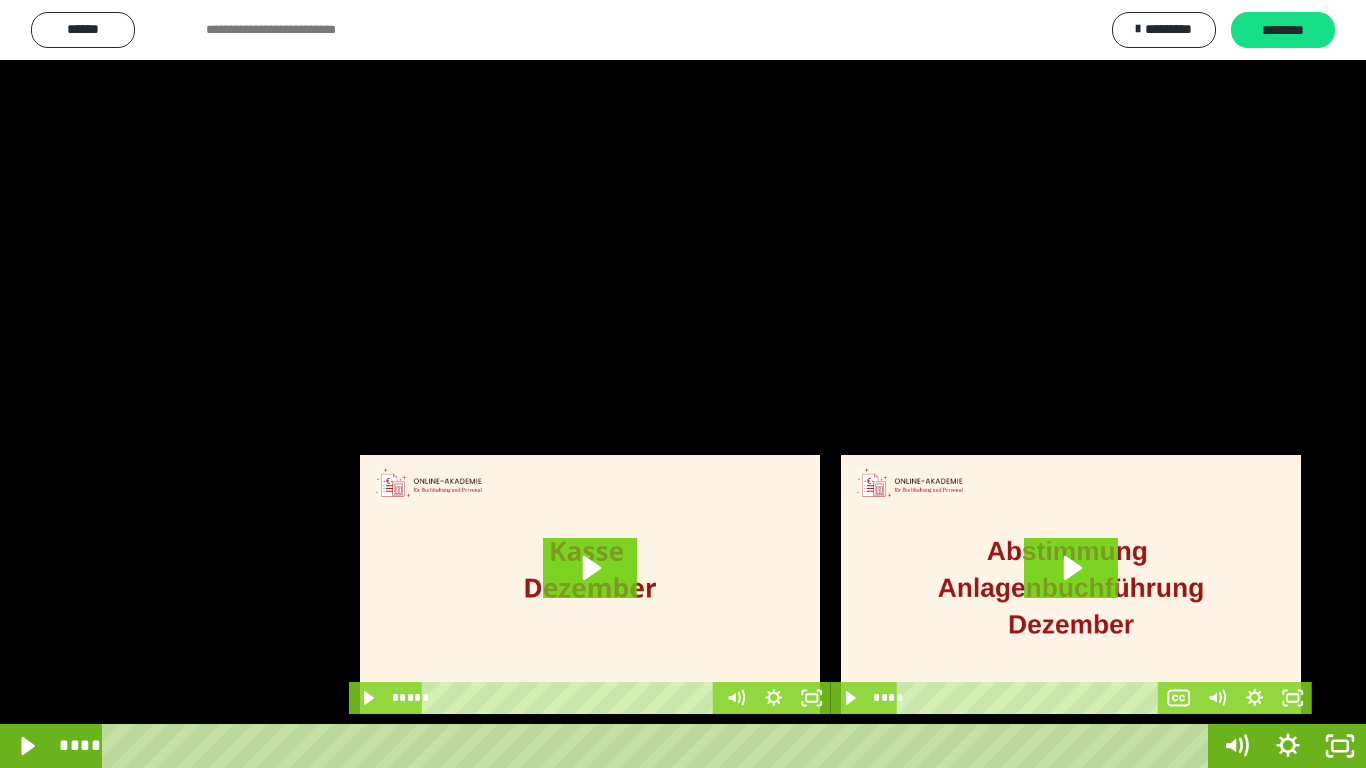 click at bounding box center [683, 384] 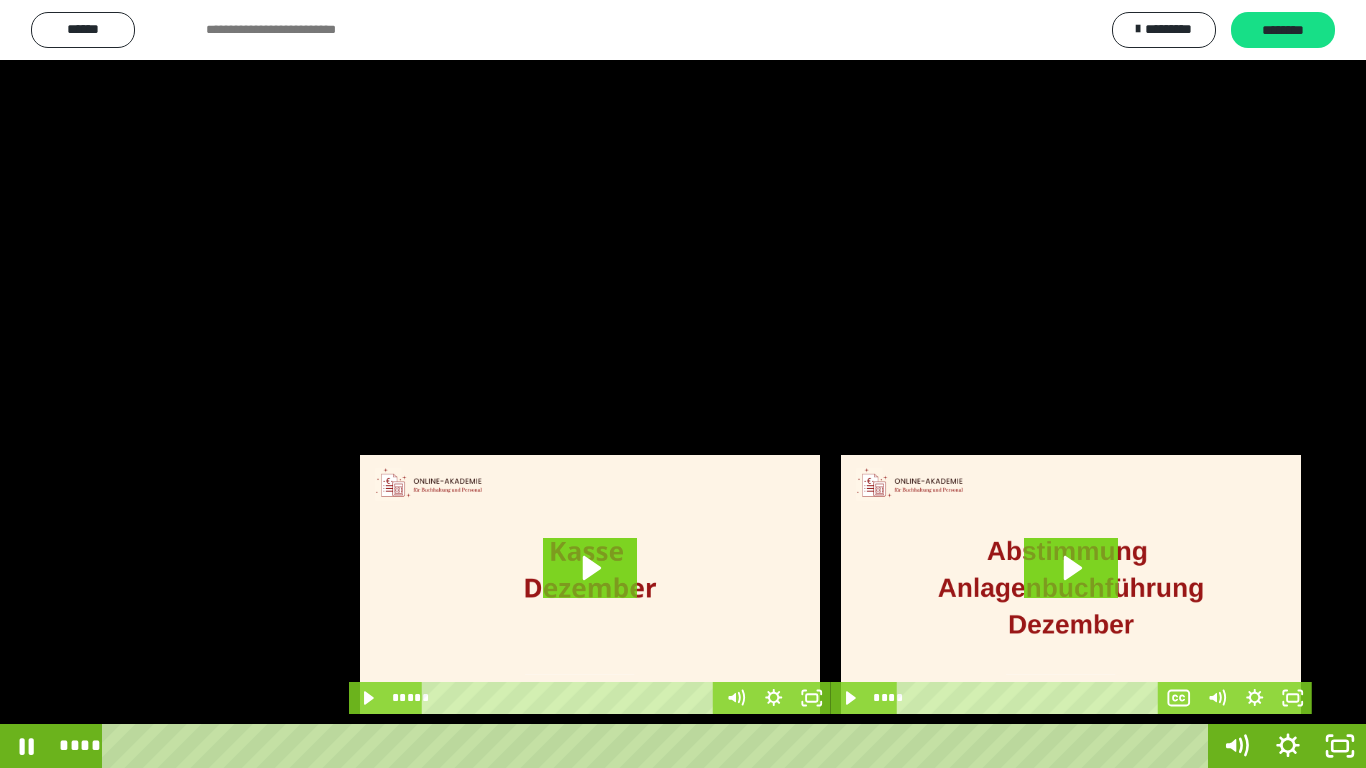 click at bounding box center (683, 384) 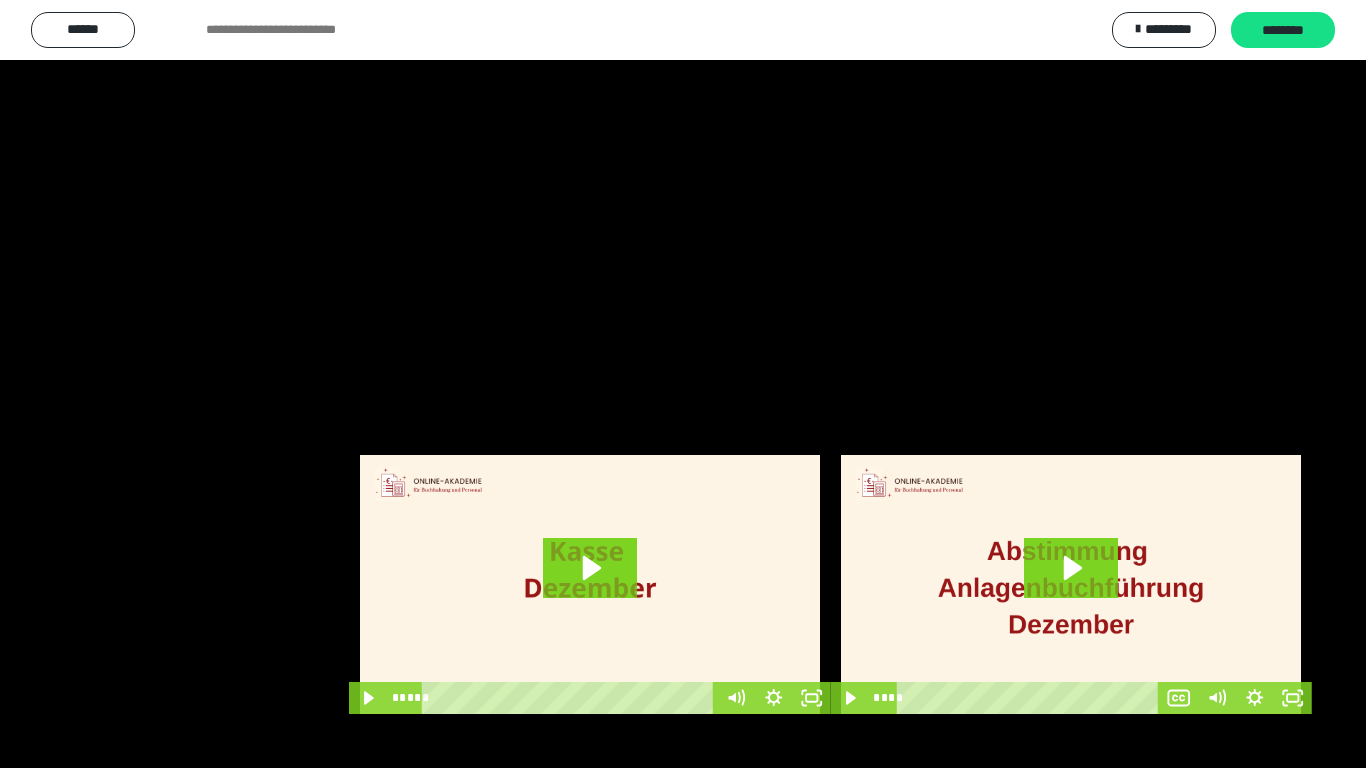 click at bounding box center [683, 384] 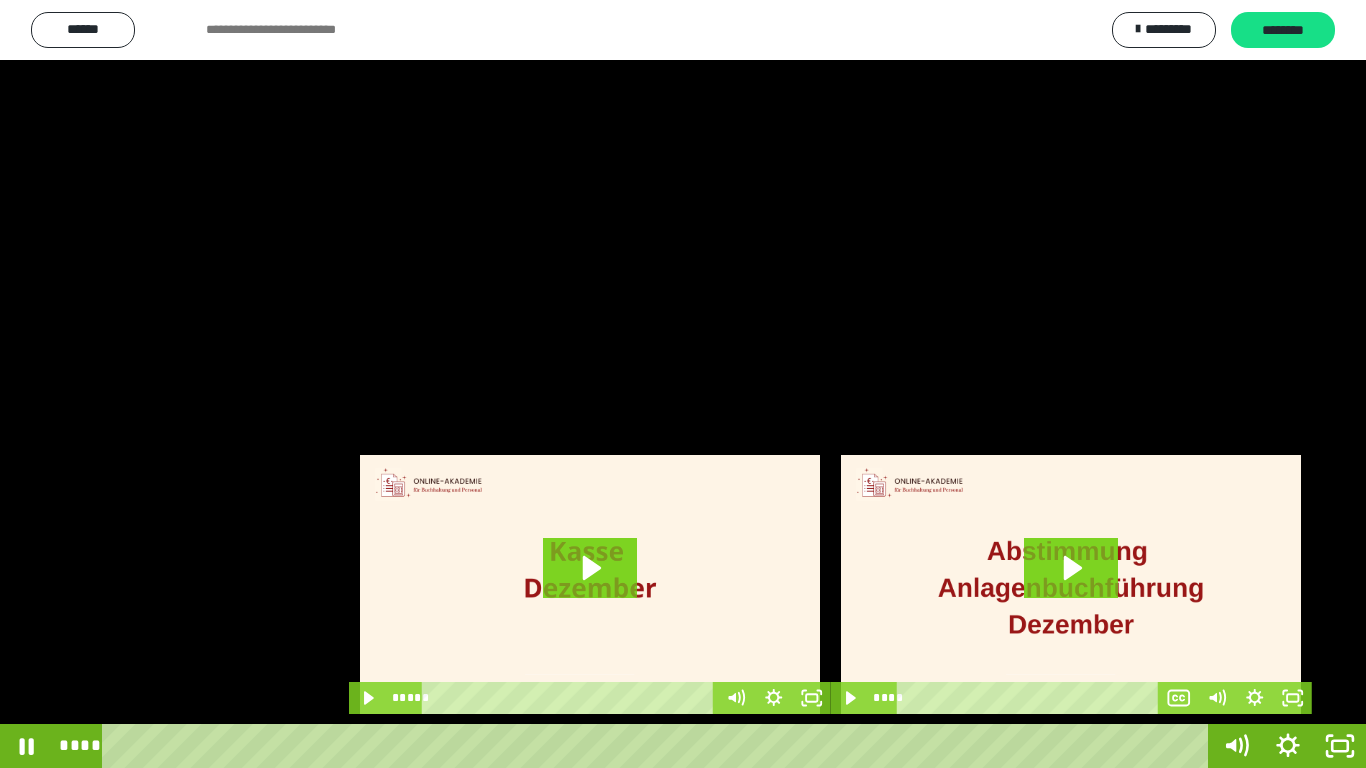 click at bounding box center [683, 384] 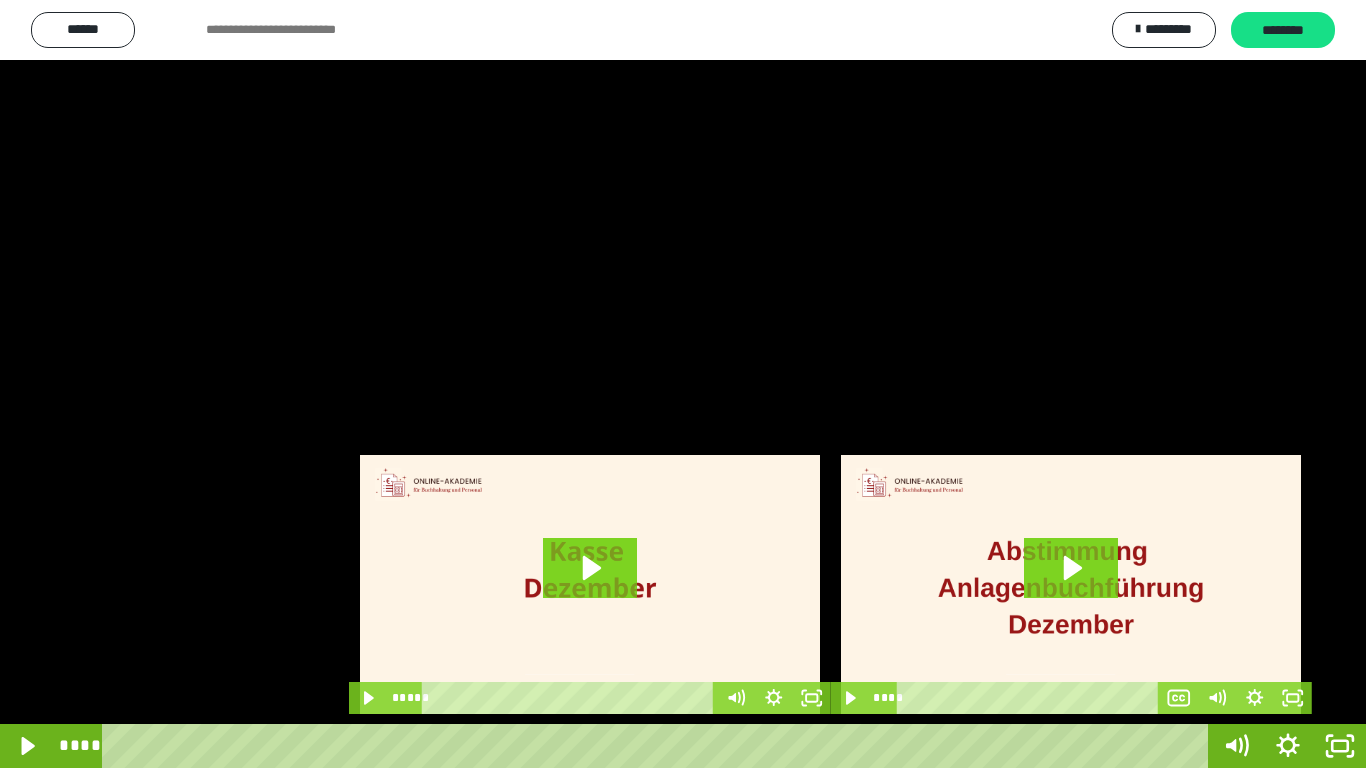 click at bounding box center [683, 384] 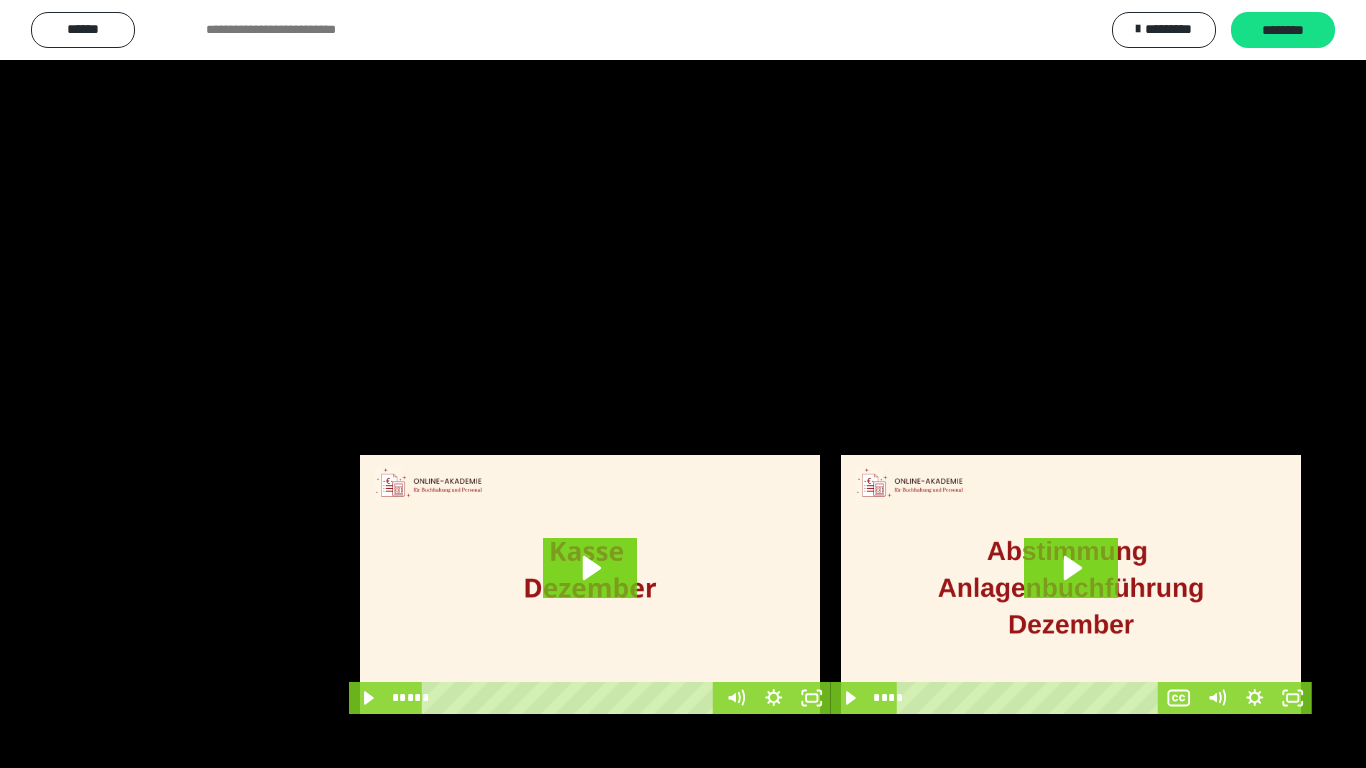 click at bounding box center (683, 384) 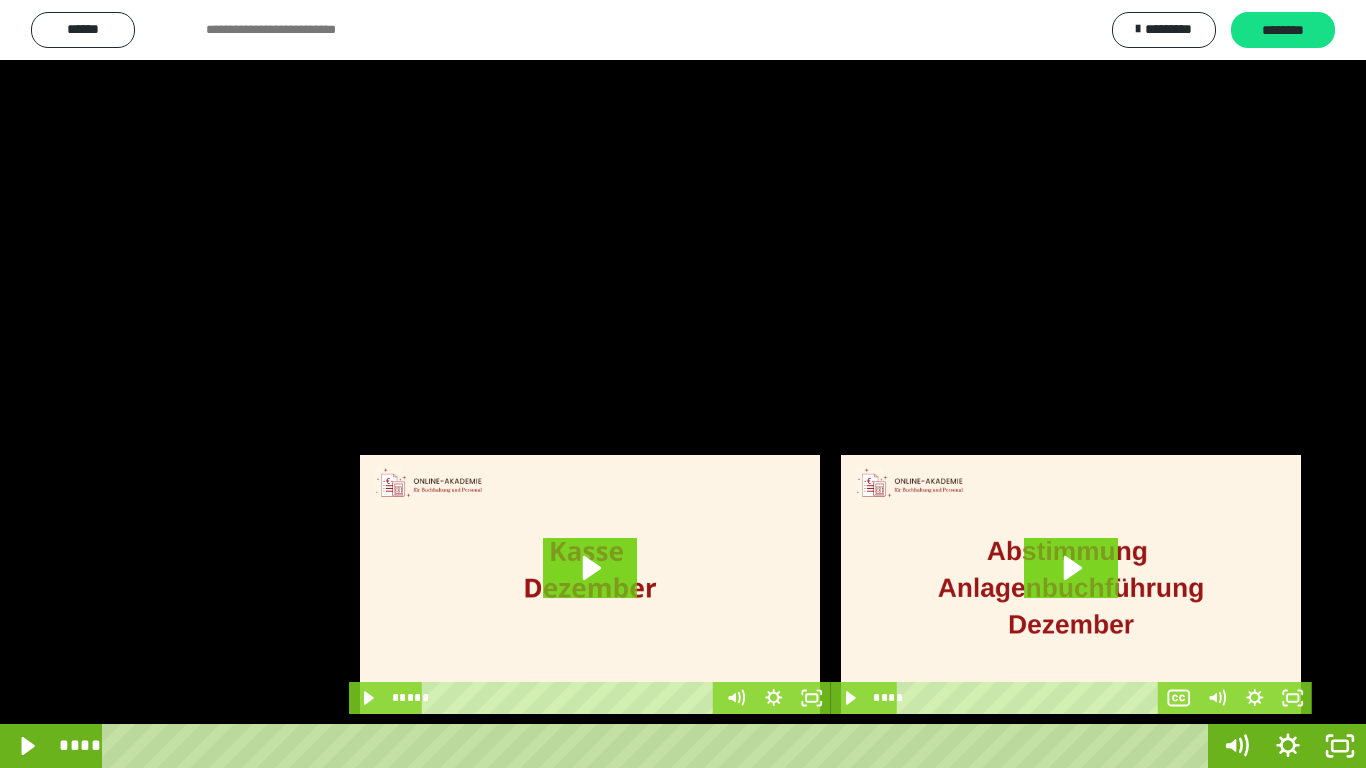click at bounding box center [683, 384] 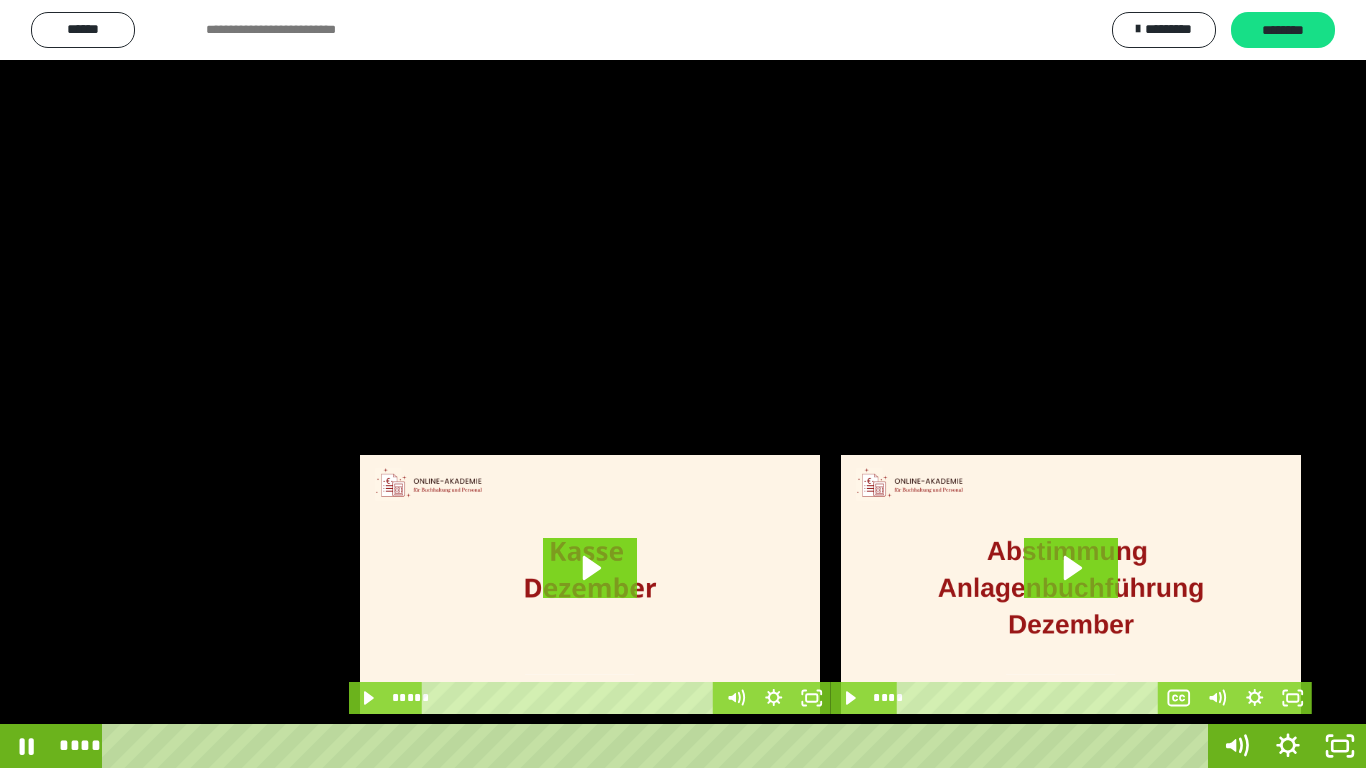 click at bounding box center (683, 384) 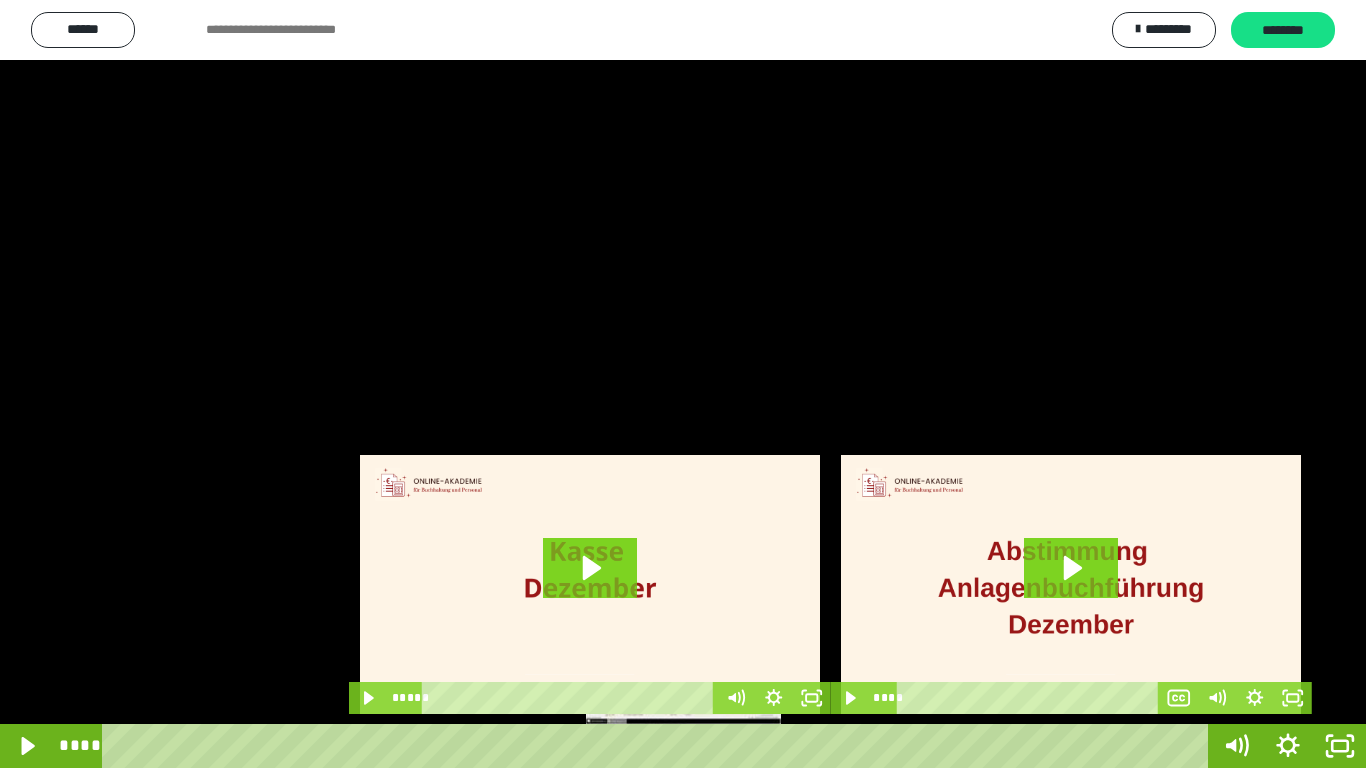 click on "****" at bounding box center (659, 746) 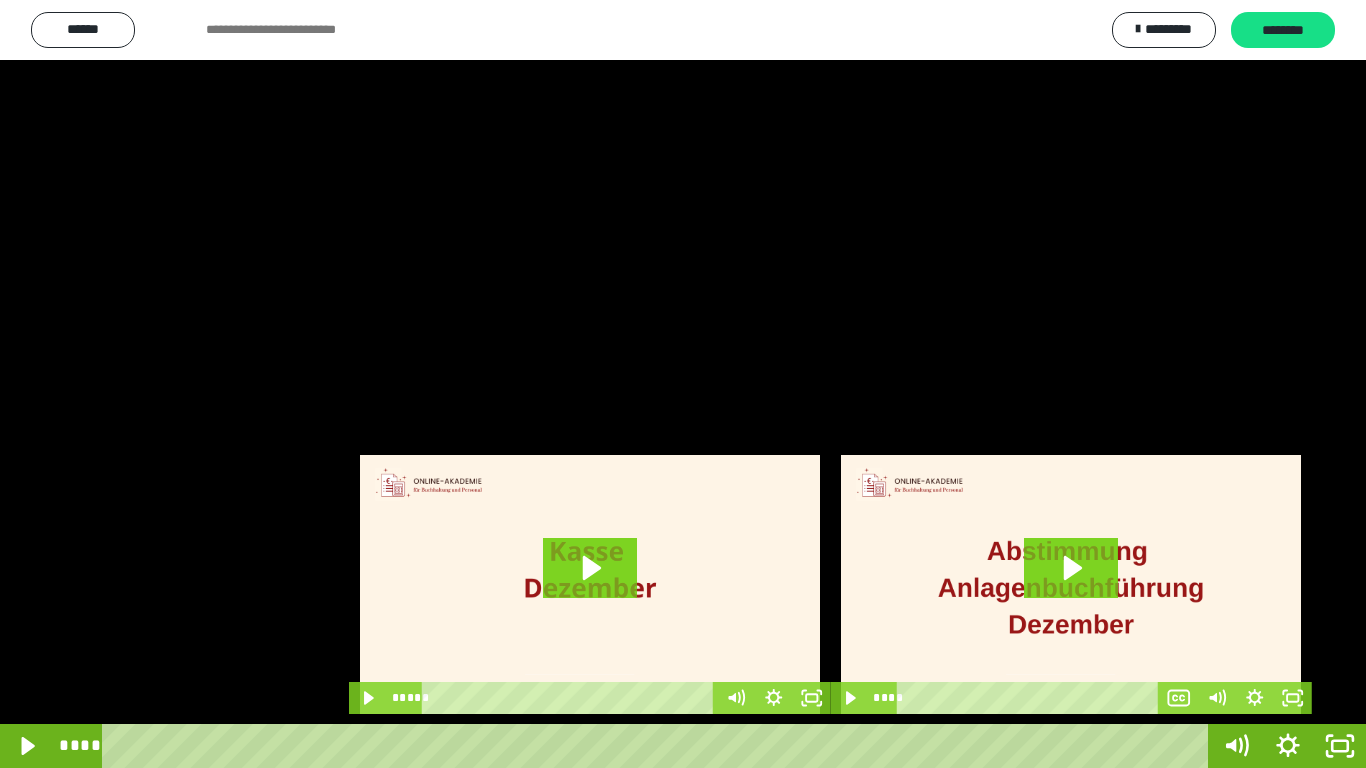 click at bounding box center (683, 384) 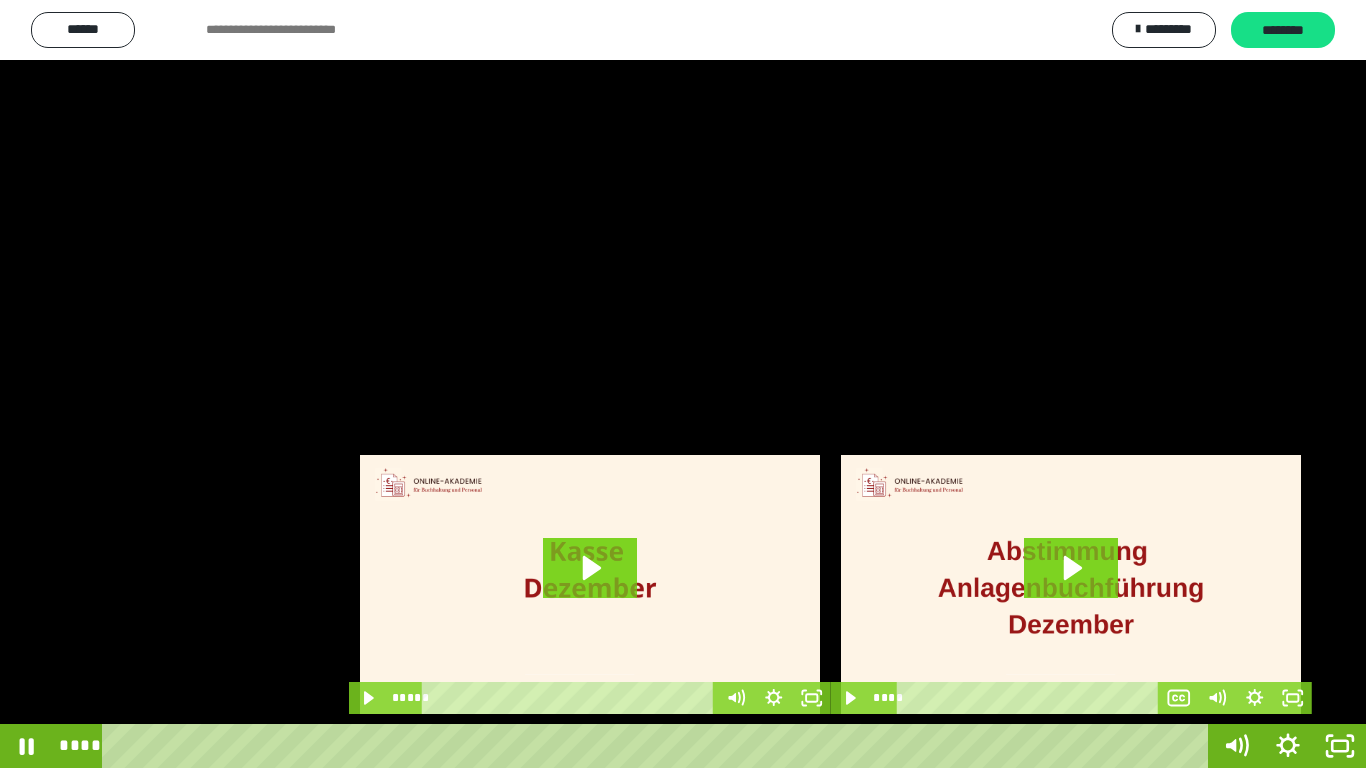 click at bounding box center [683, 384] 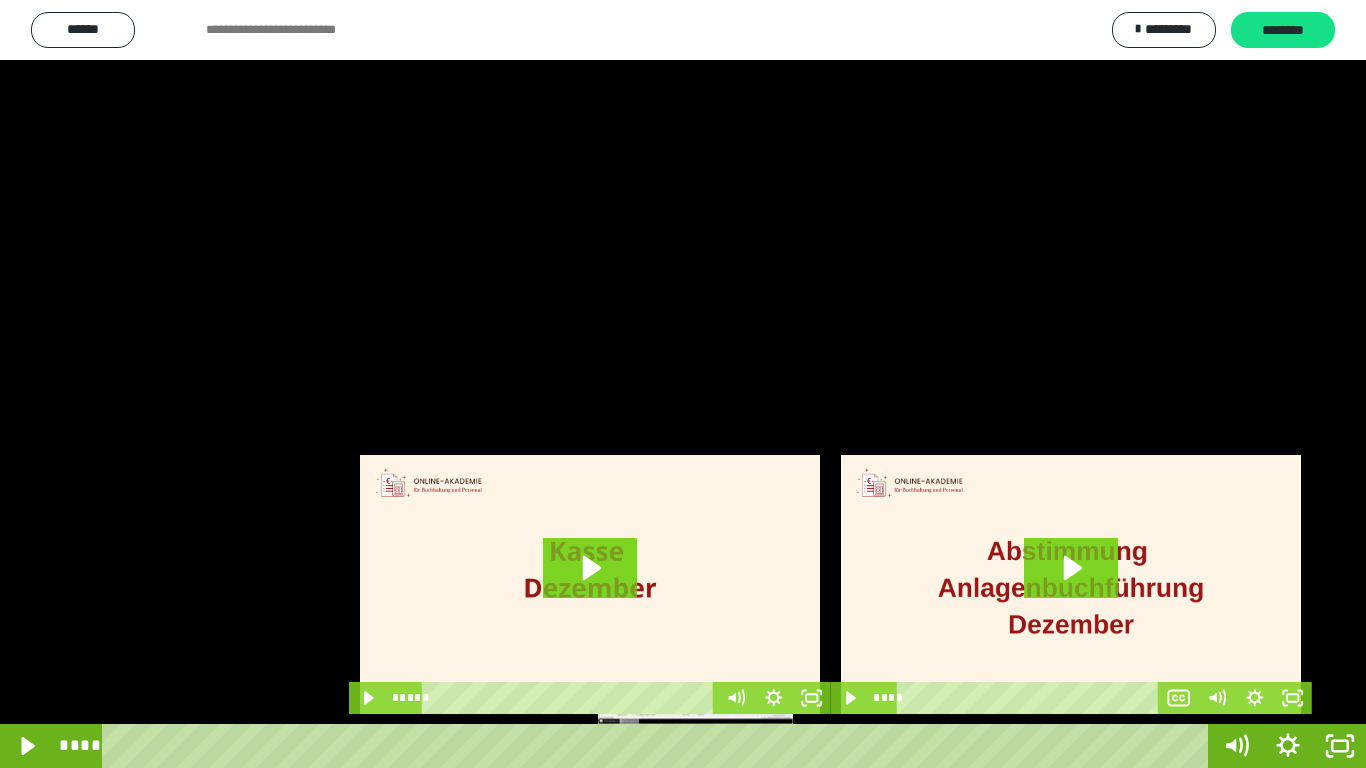 click on "****" at bounding box center (659, 746) 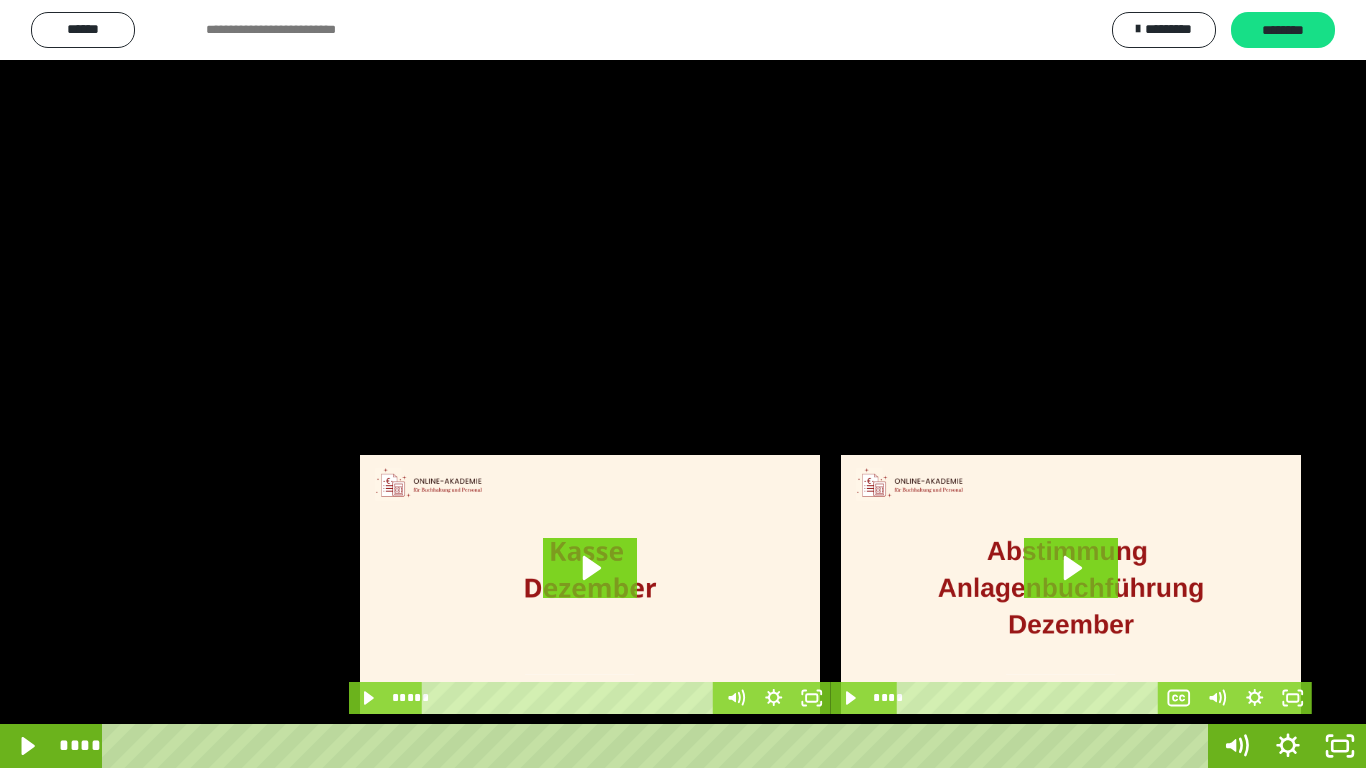 click at bounding box center [683, 384] 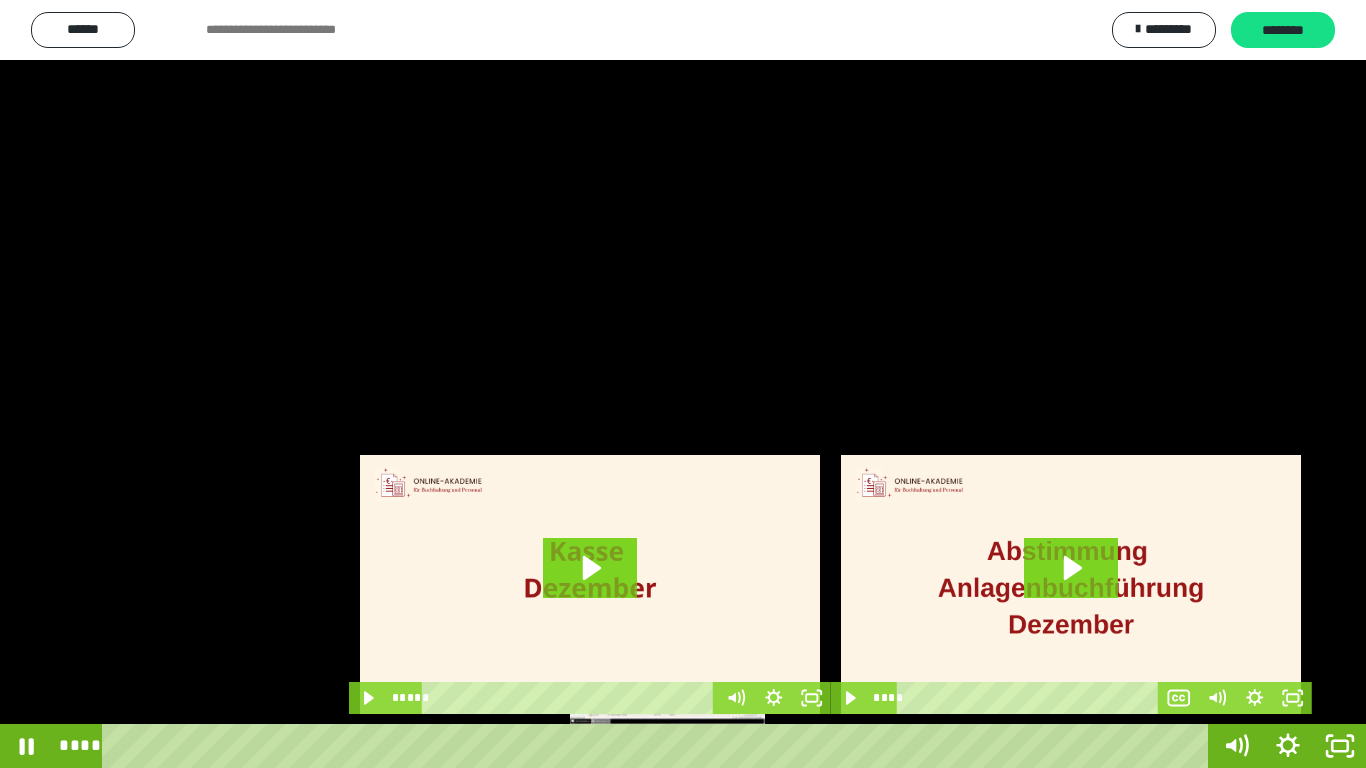 click on "****" at bounding box center [659, 746] 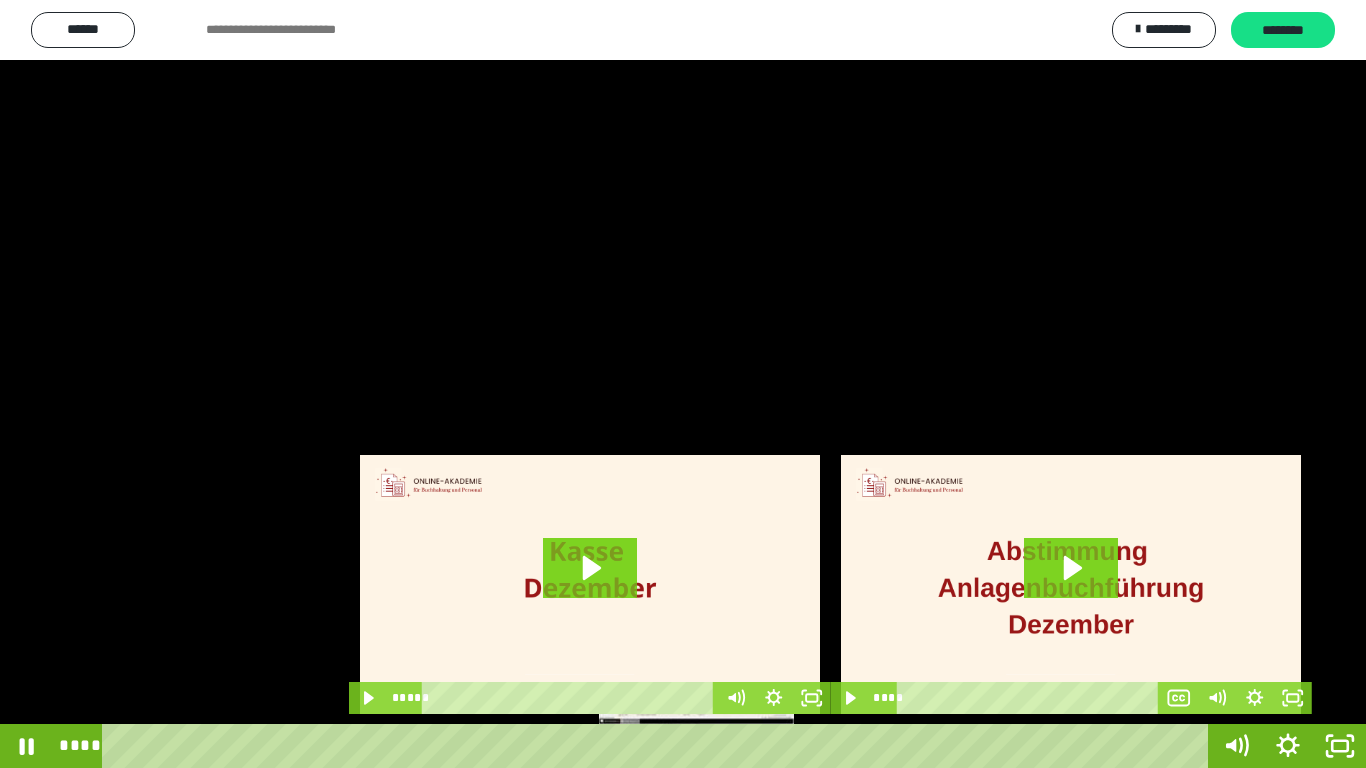 click on "****" at bounding box center [659, 746] 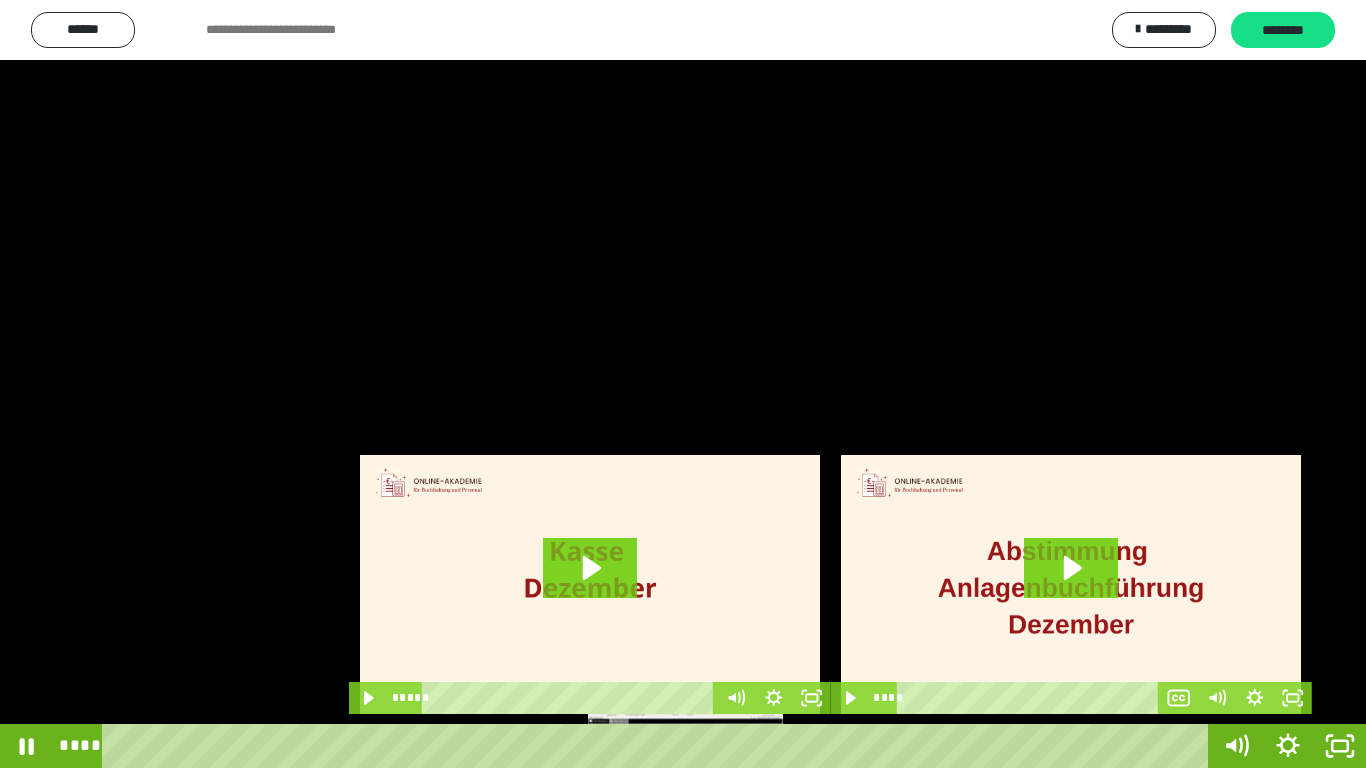 click on "****" at bounding box center [659, 746] 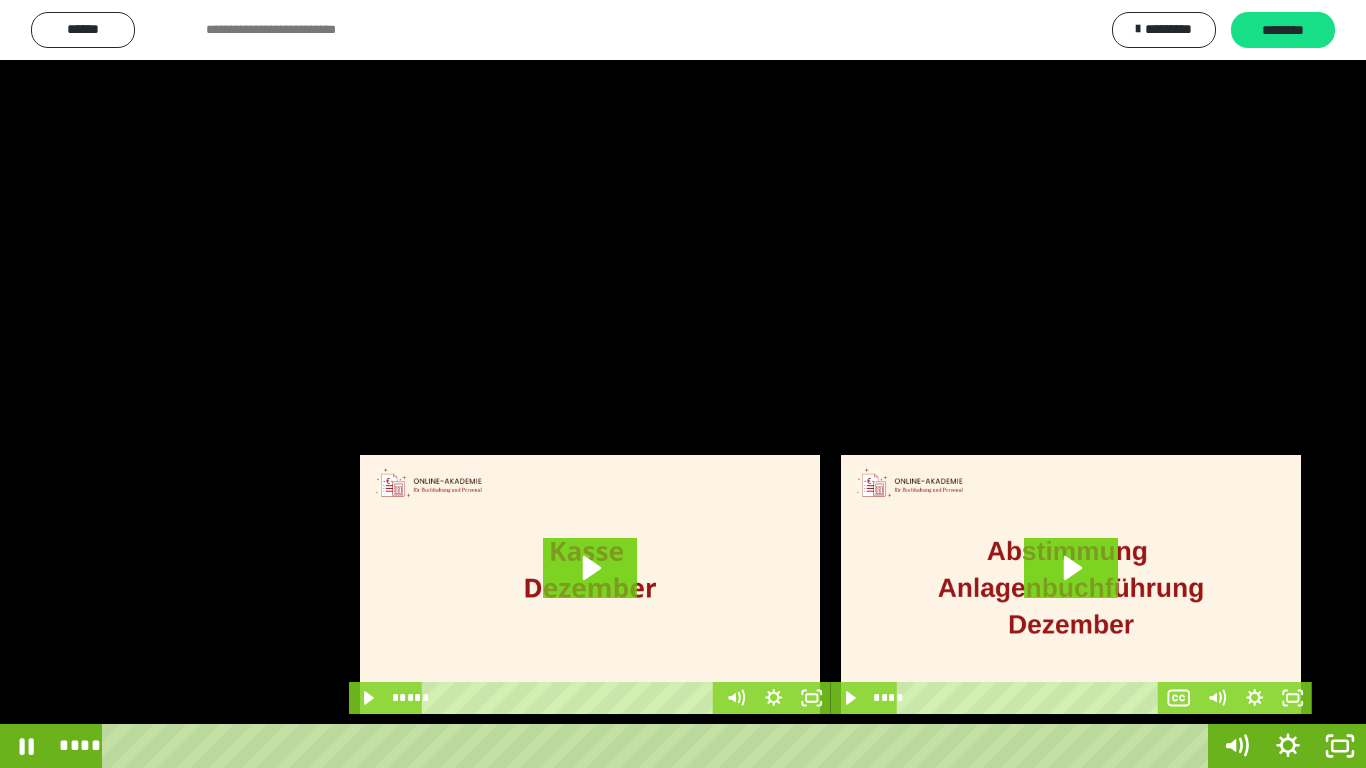 click at bounding box center (683, 384) 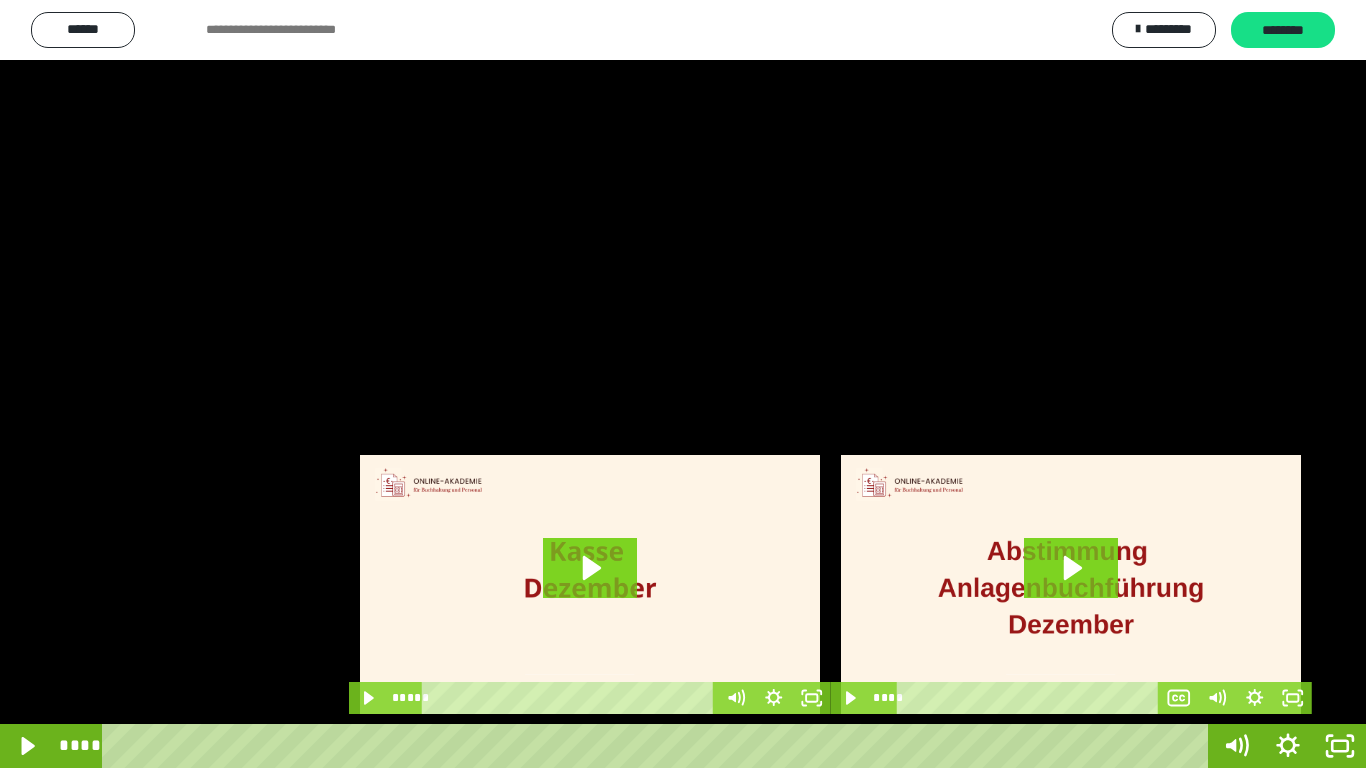 click at bounding box center [683, 384] 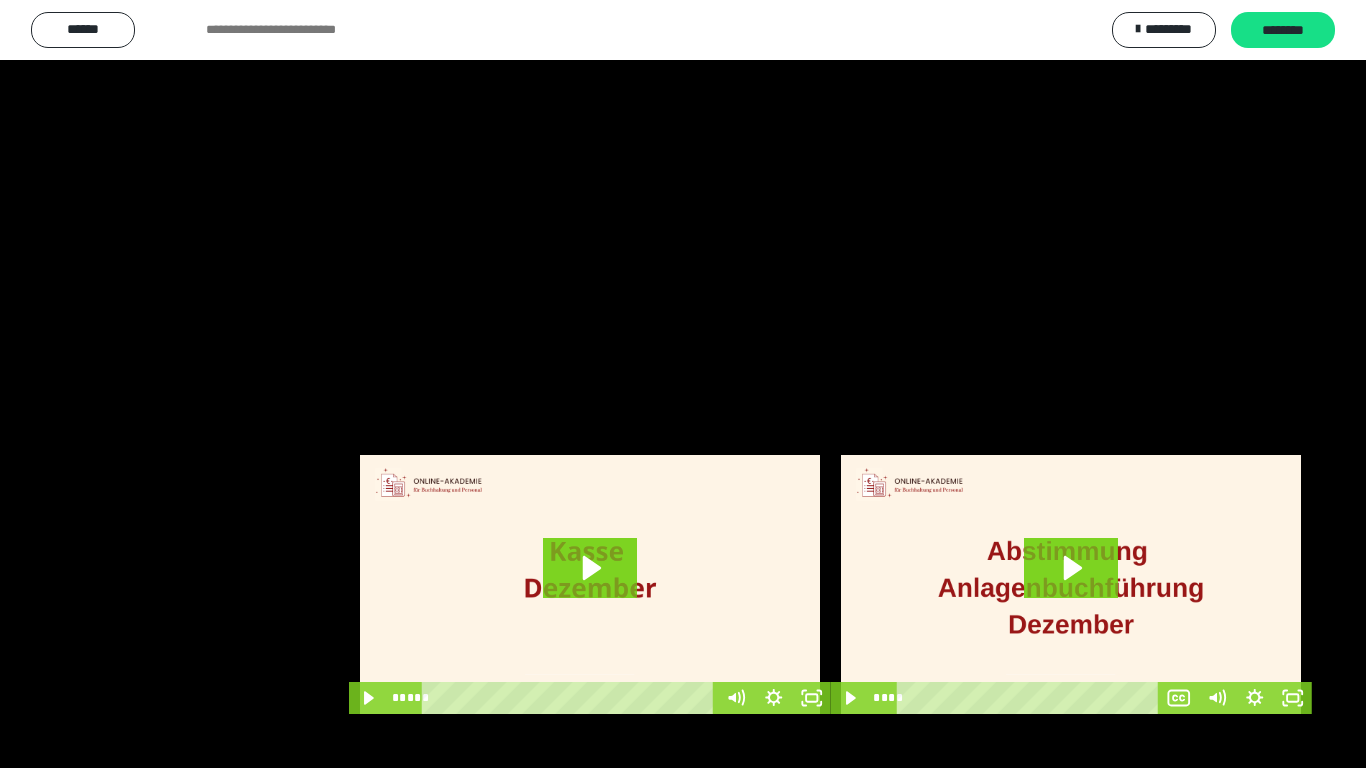 click at bounding box center [683, 384] 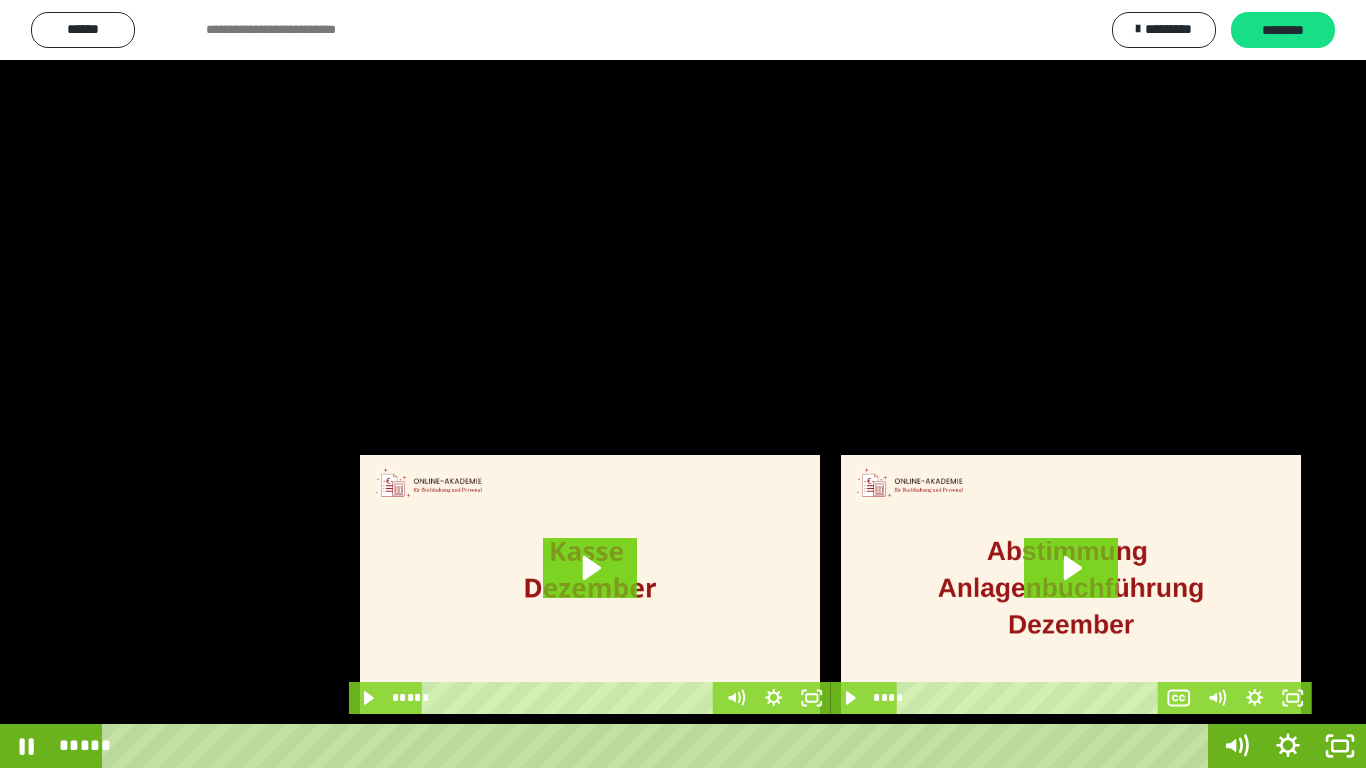 click at bounding box center (683, 384) 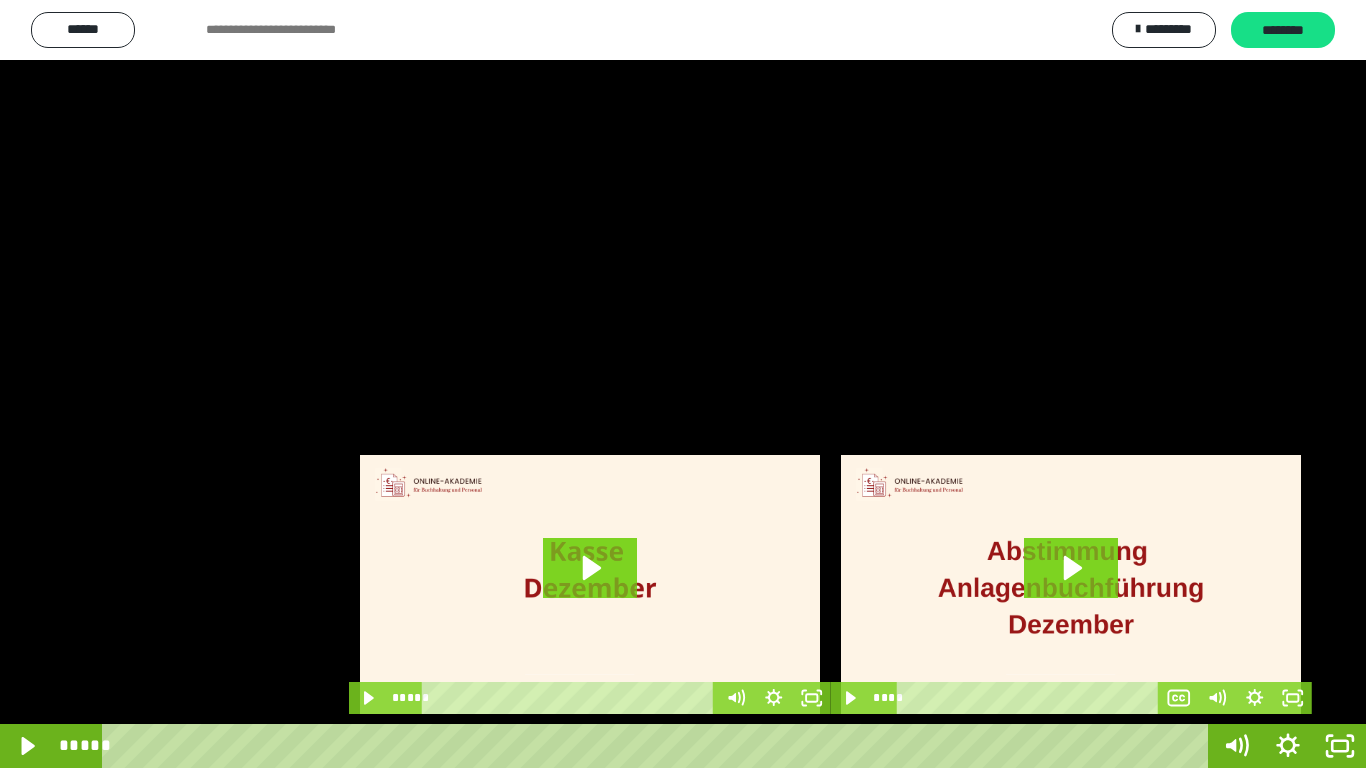 click at bounding box center (683, 384) 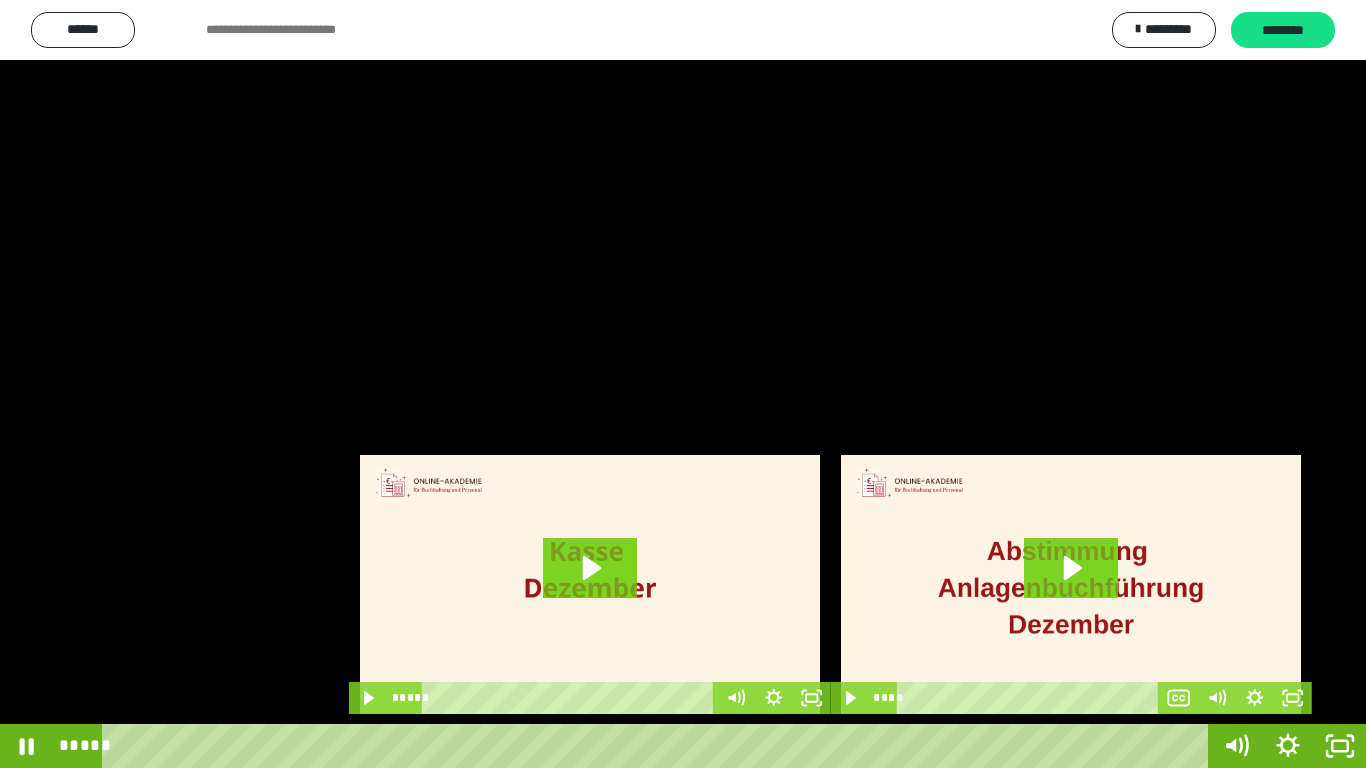click at bounding box center [683, 384] 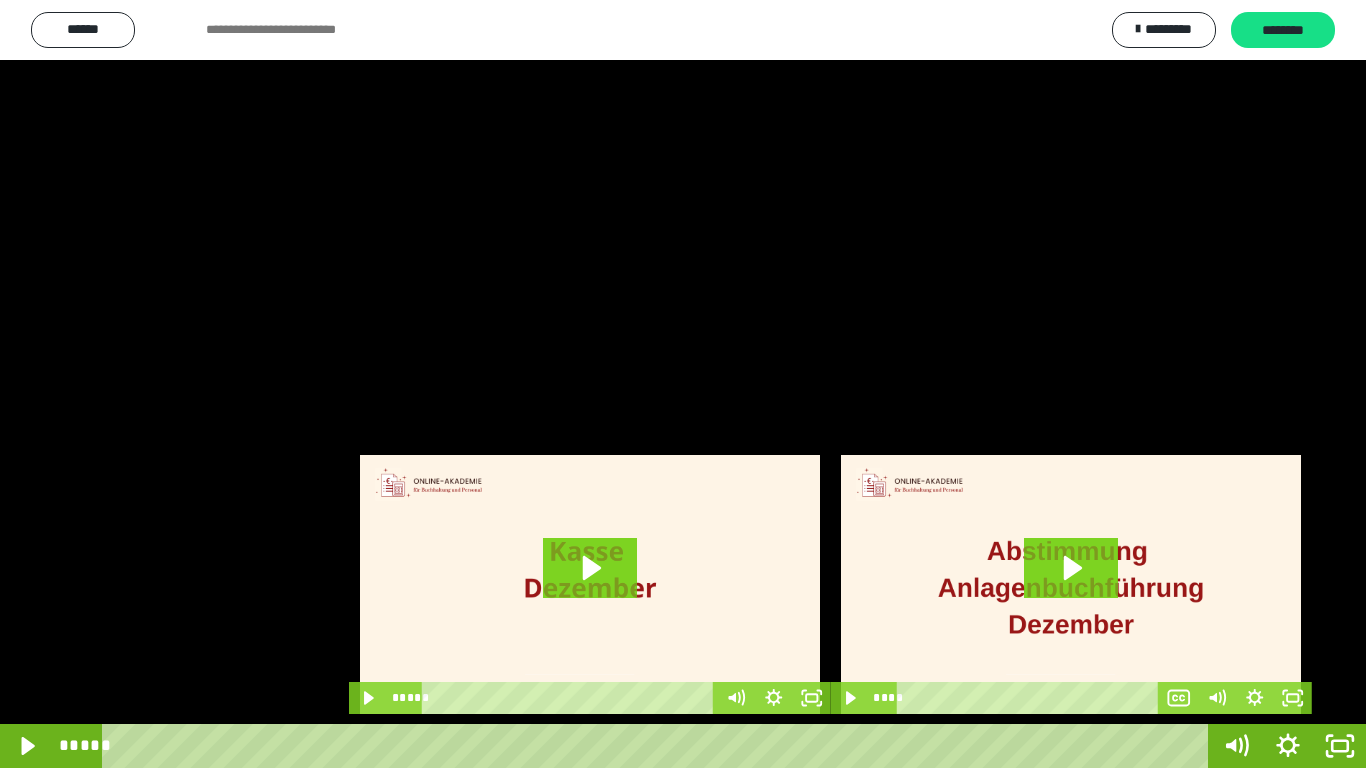 click at bounding box center [683, 384] 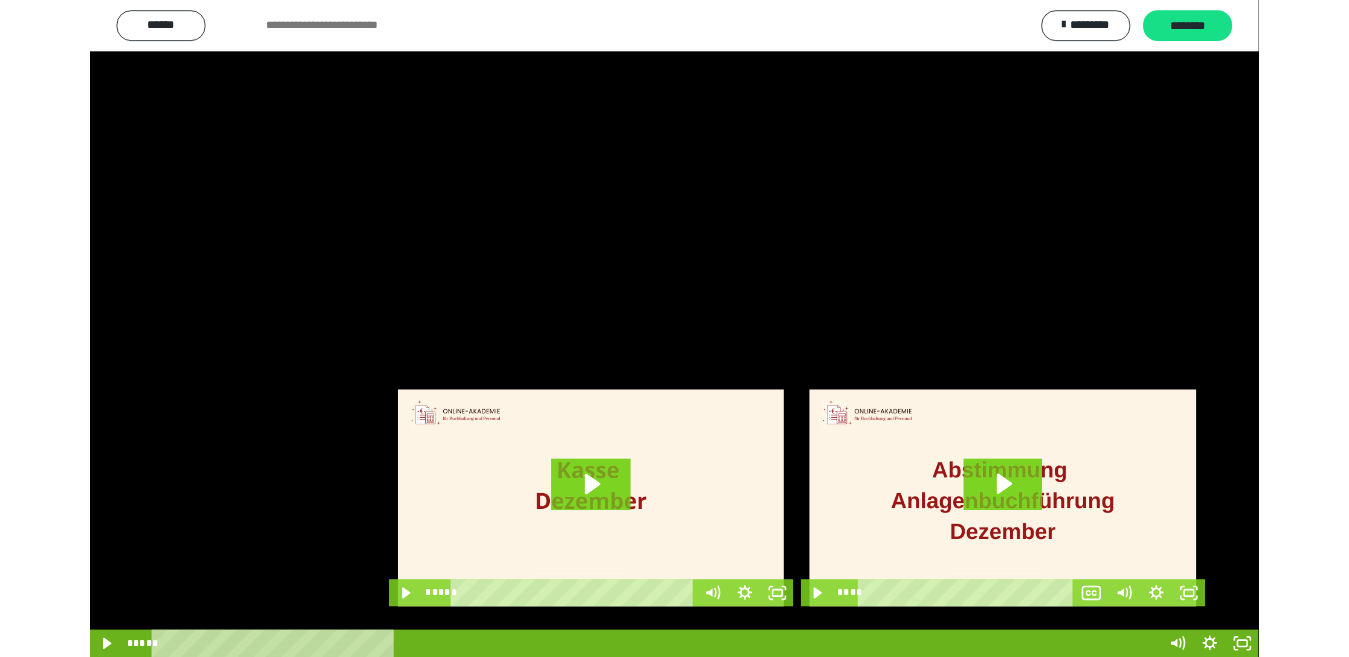scroll, scrollTop: 4189, scrollLeft: 0, axis: vertical 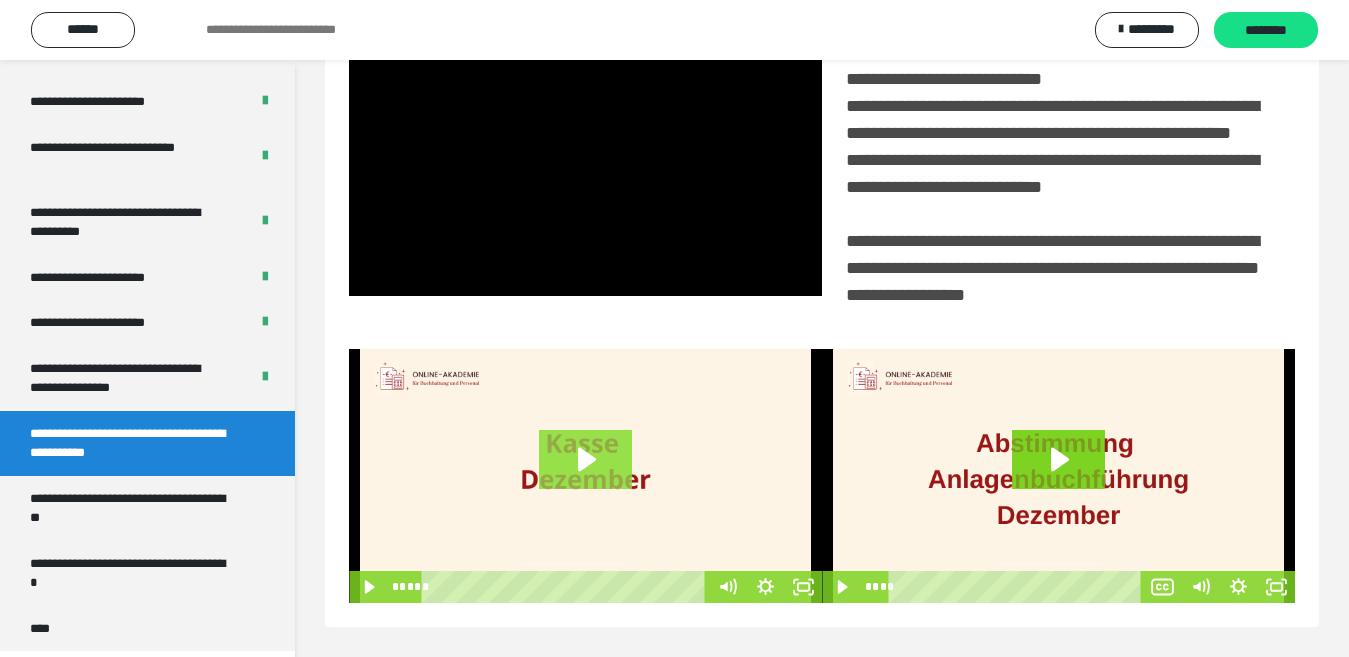 click 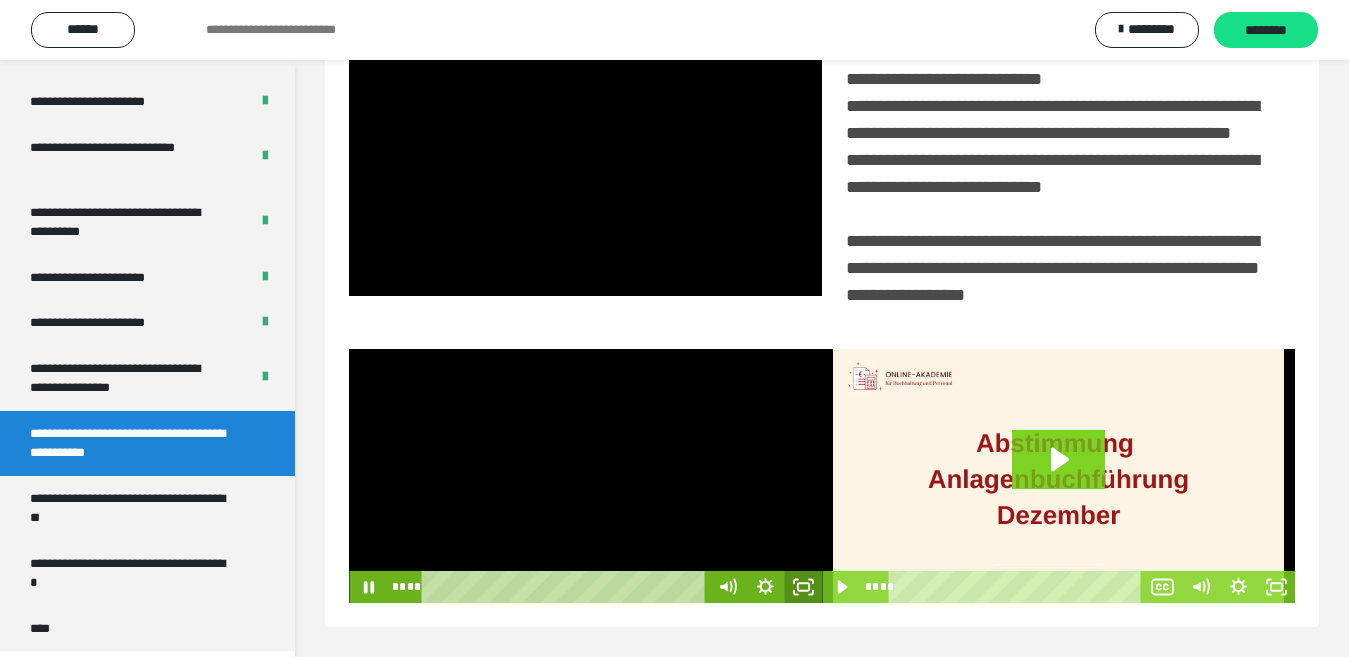 click 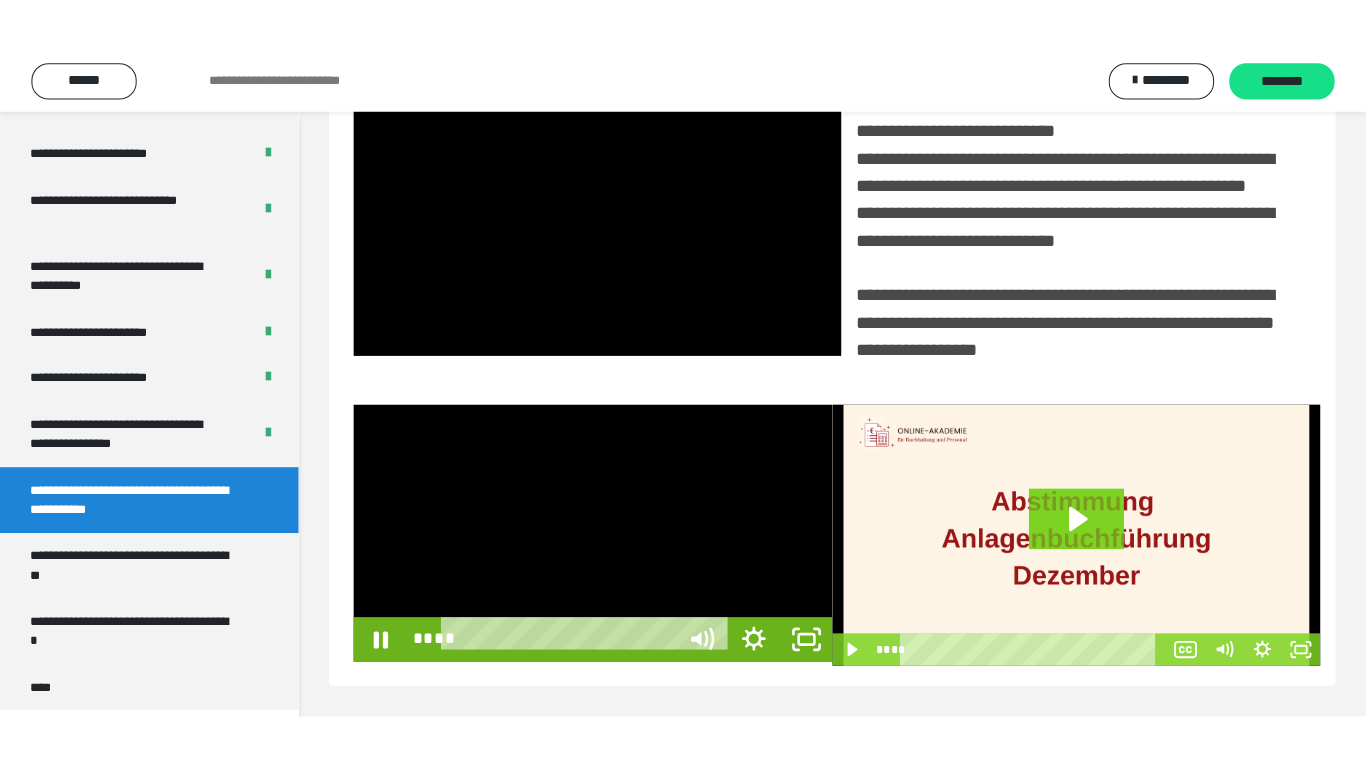scroll, scrollTop: 358, scrollLeft: 0, axis: vertical 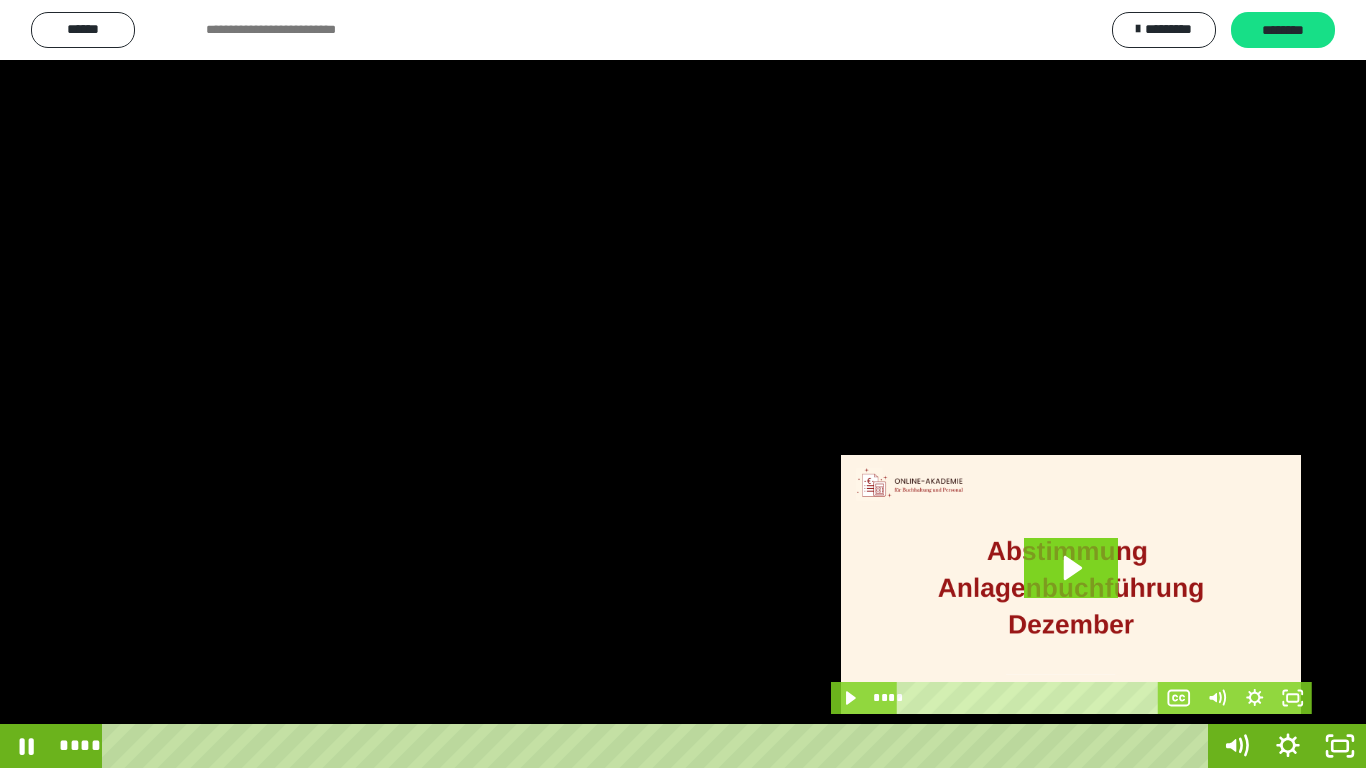 click at bounding box center (683, 384) 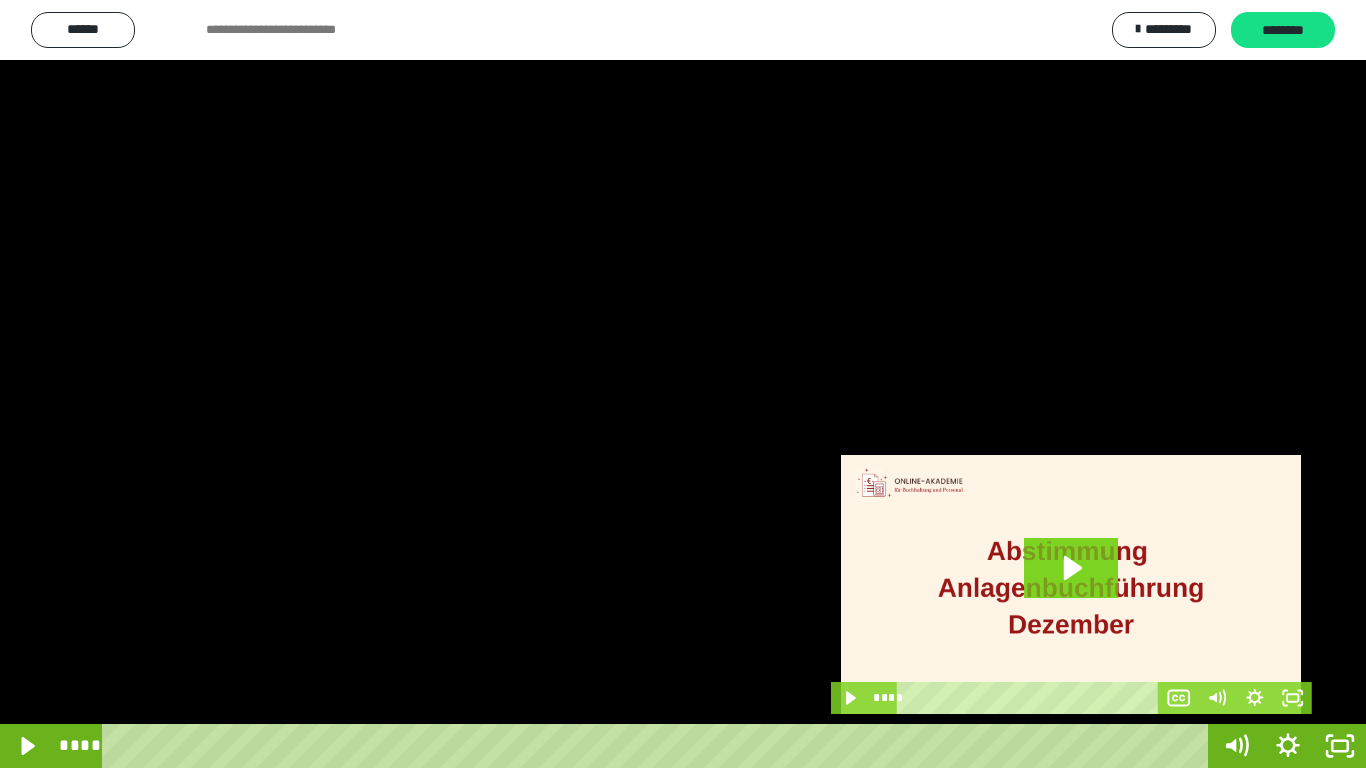 click at bounding box center [683, 384] 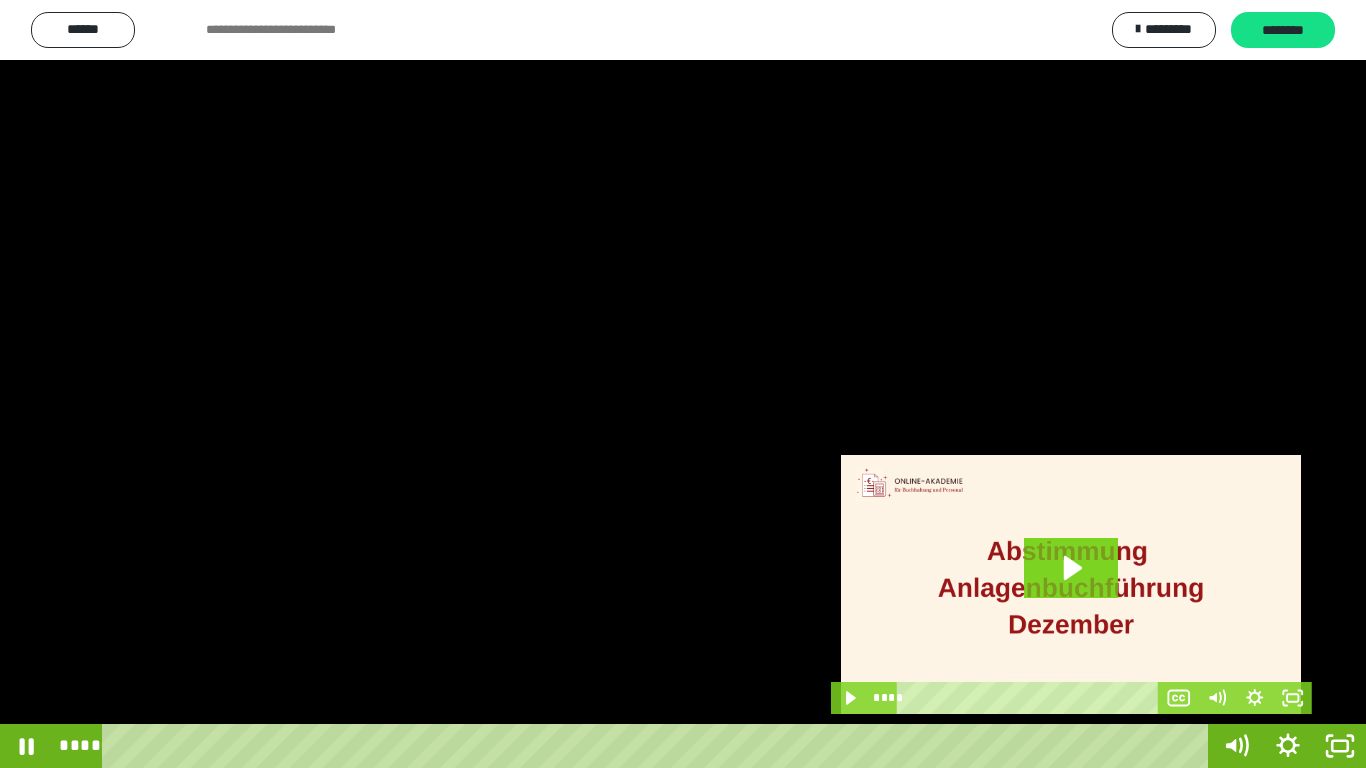 click at bounding box center [683, 384] 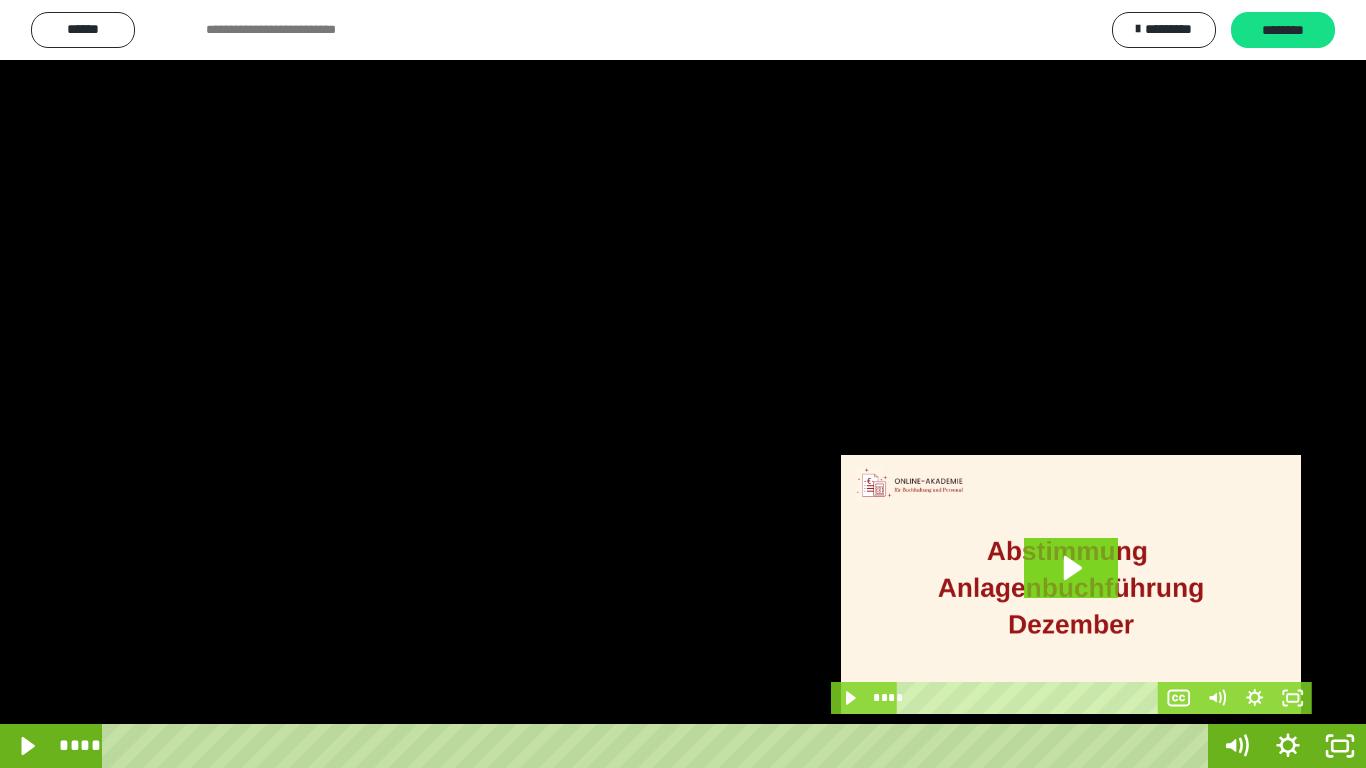 click at bounding box center [683, 384] 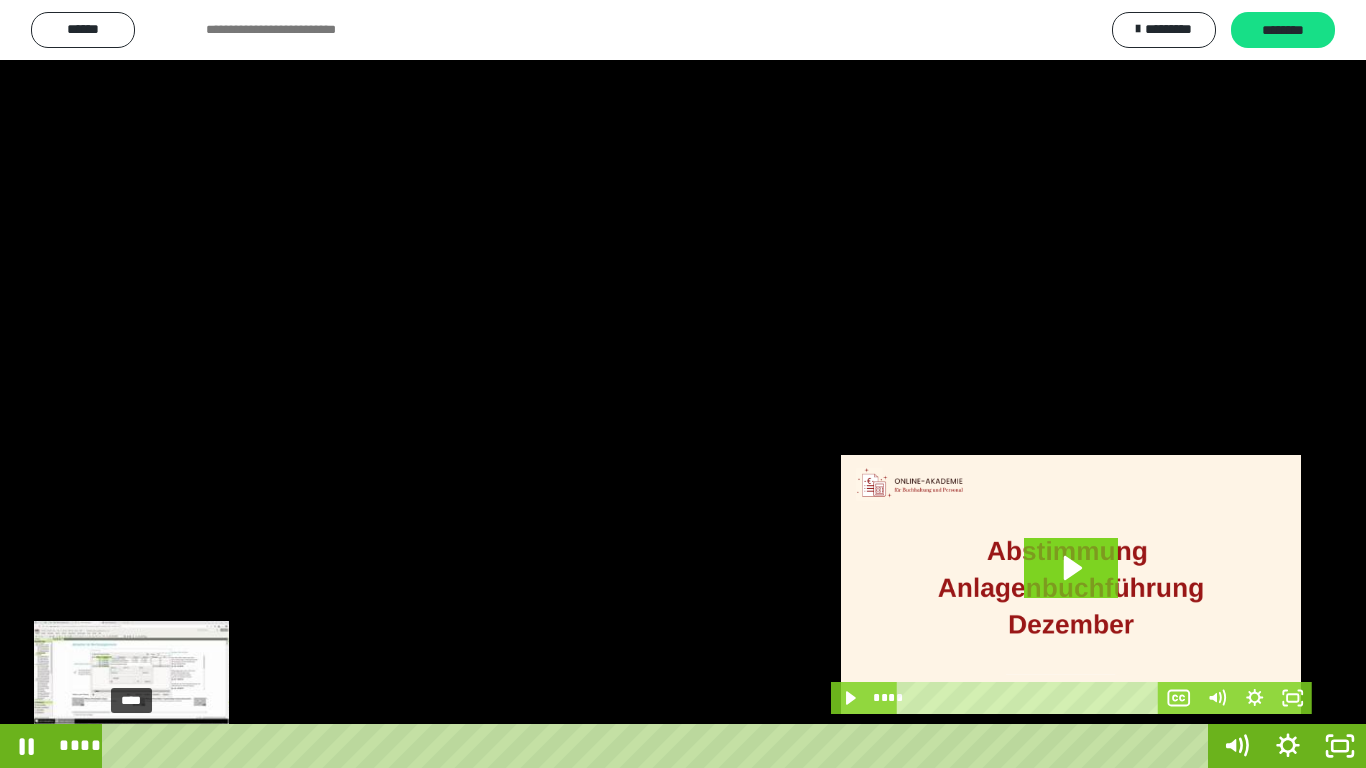 click on "****" at bounding box center (659, 746) 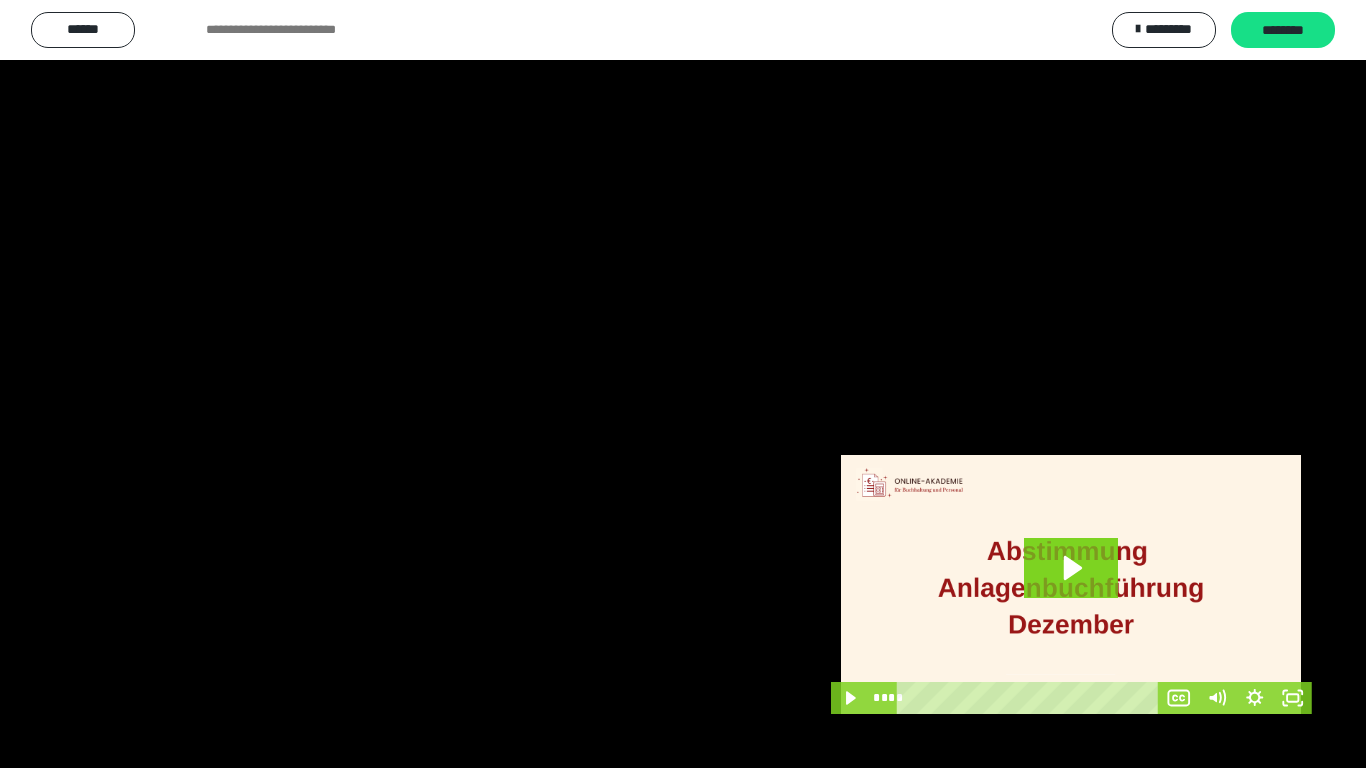 click at bounding box center (683, 384) 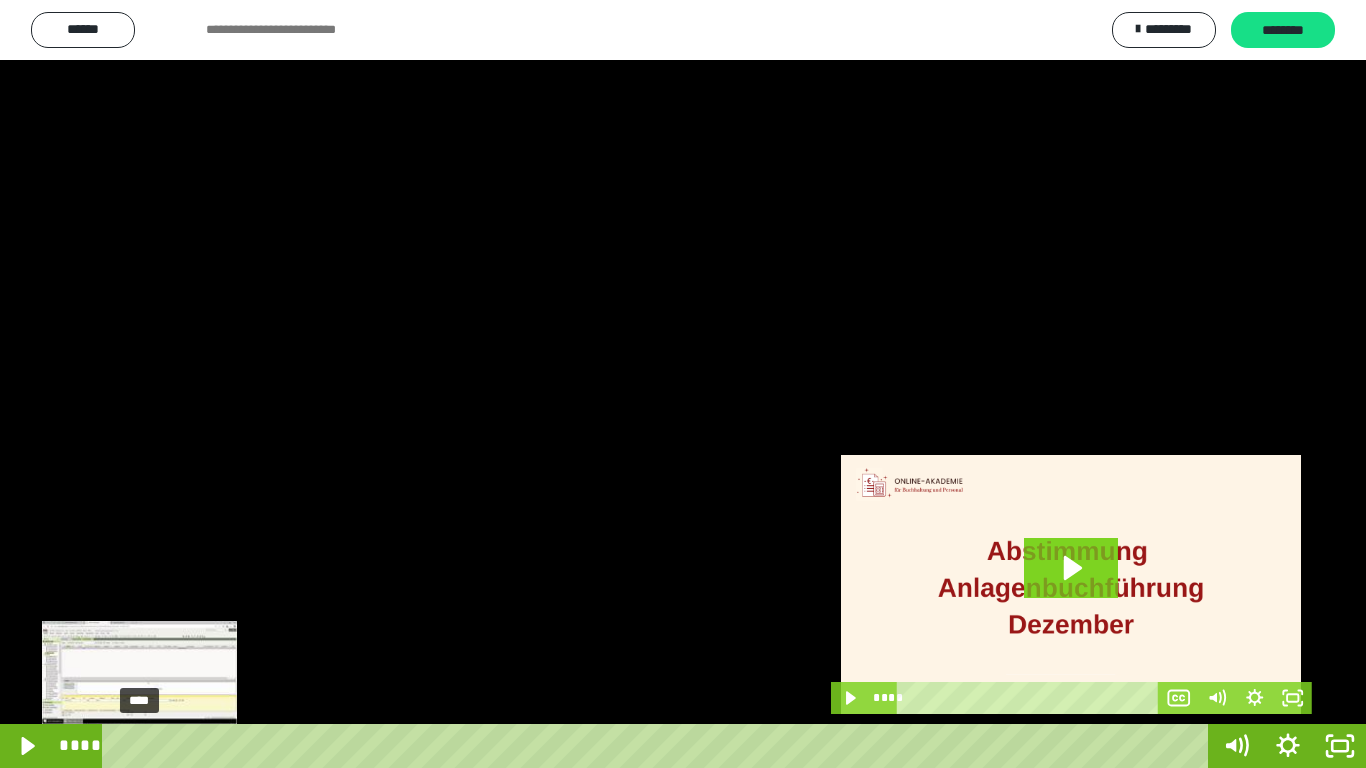click on "****" at bounding box center (659, 746) 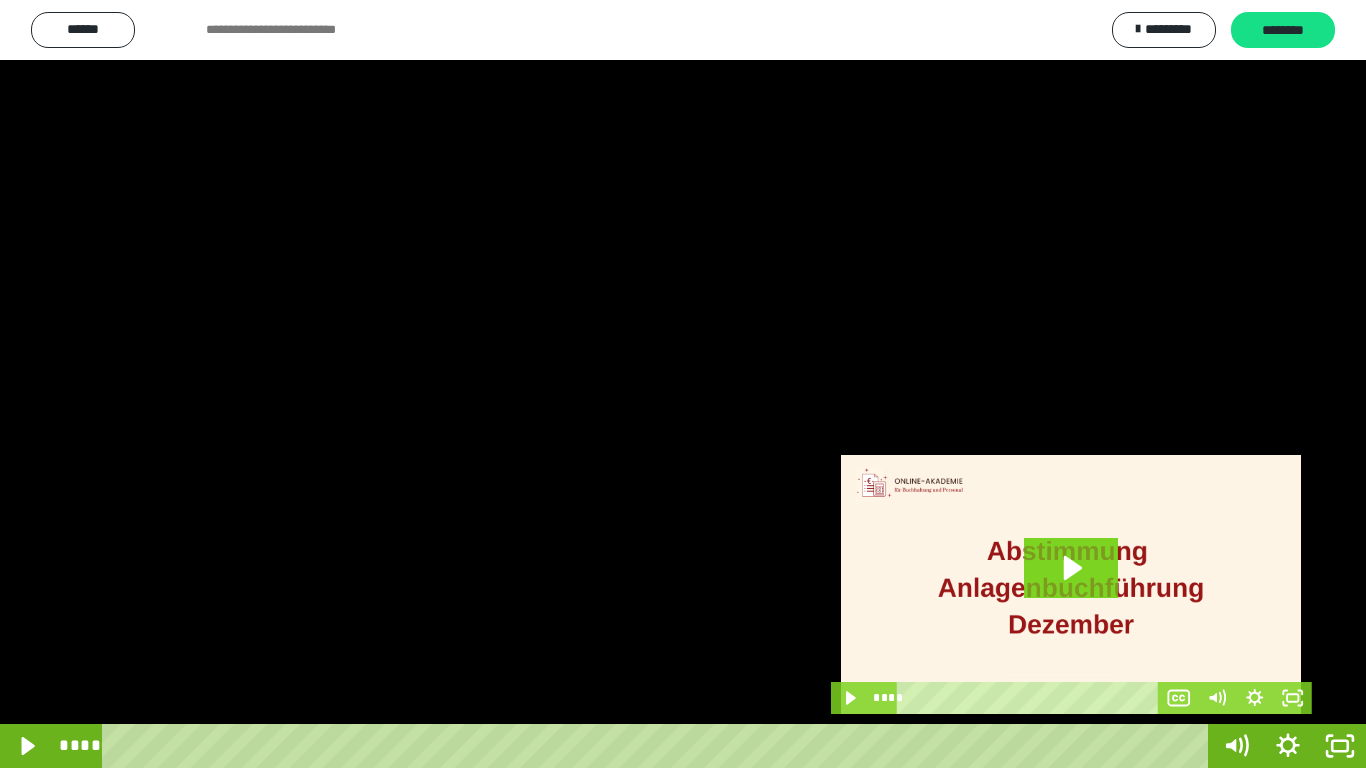 click at bounding box center (683, 384) 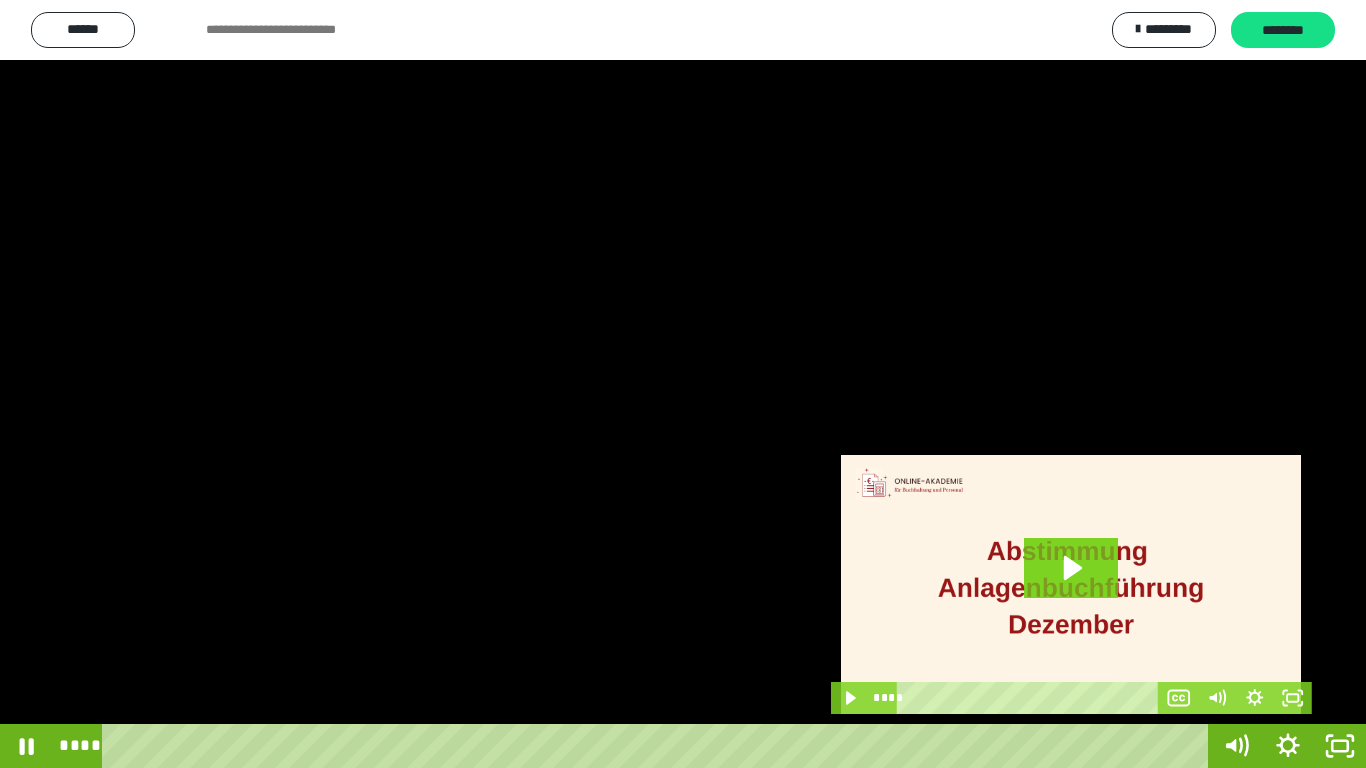 click at bounding box center (683, 384) 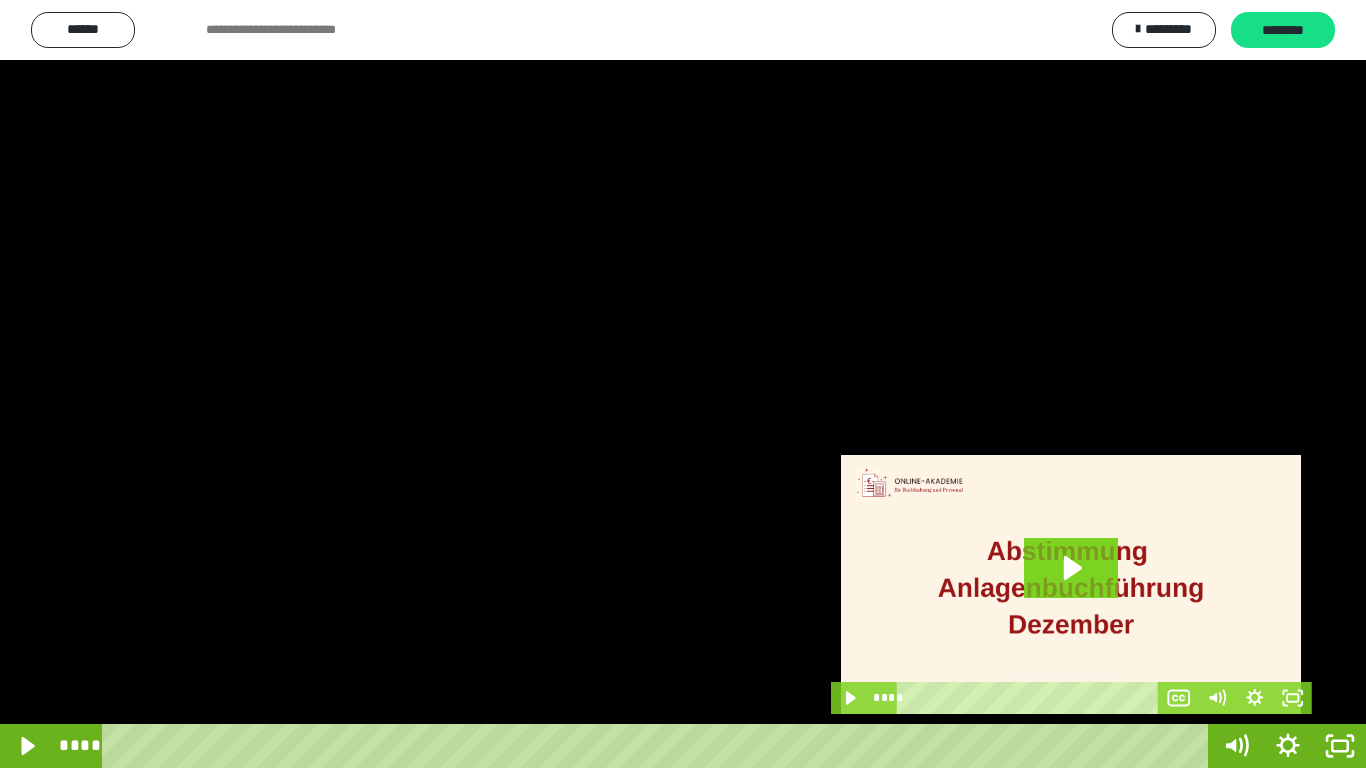 click at bounding box center (683, 384) 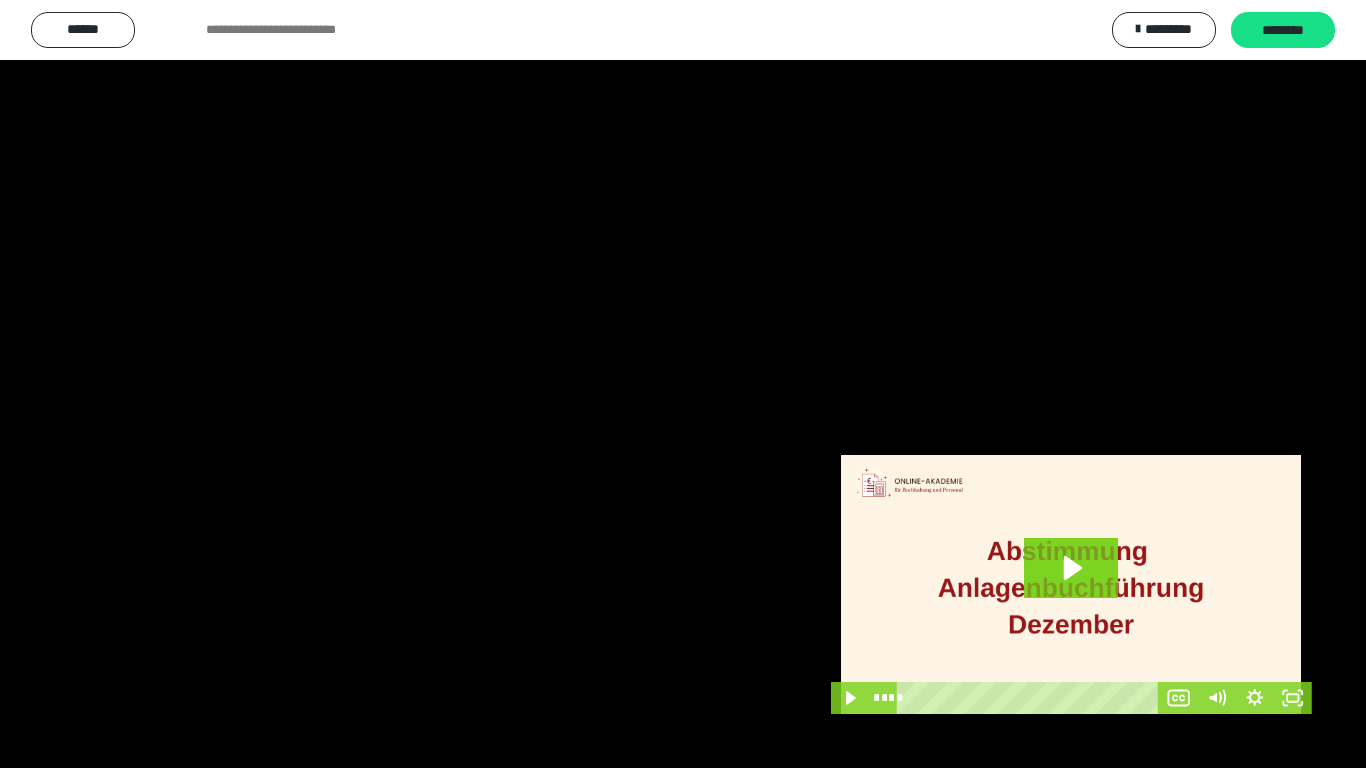 click at bounding box center [683, 384] 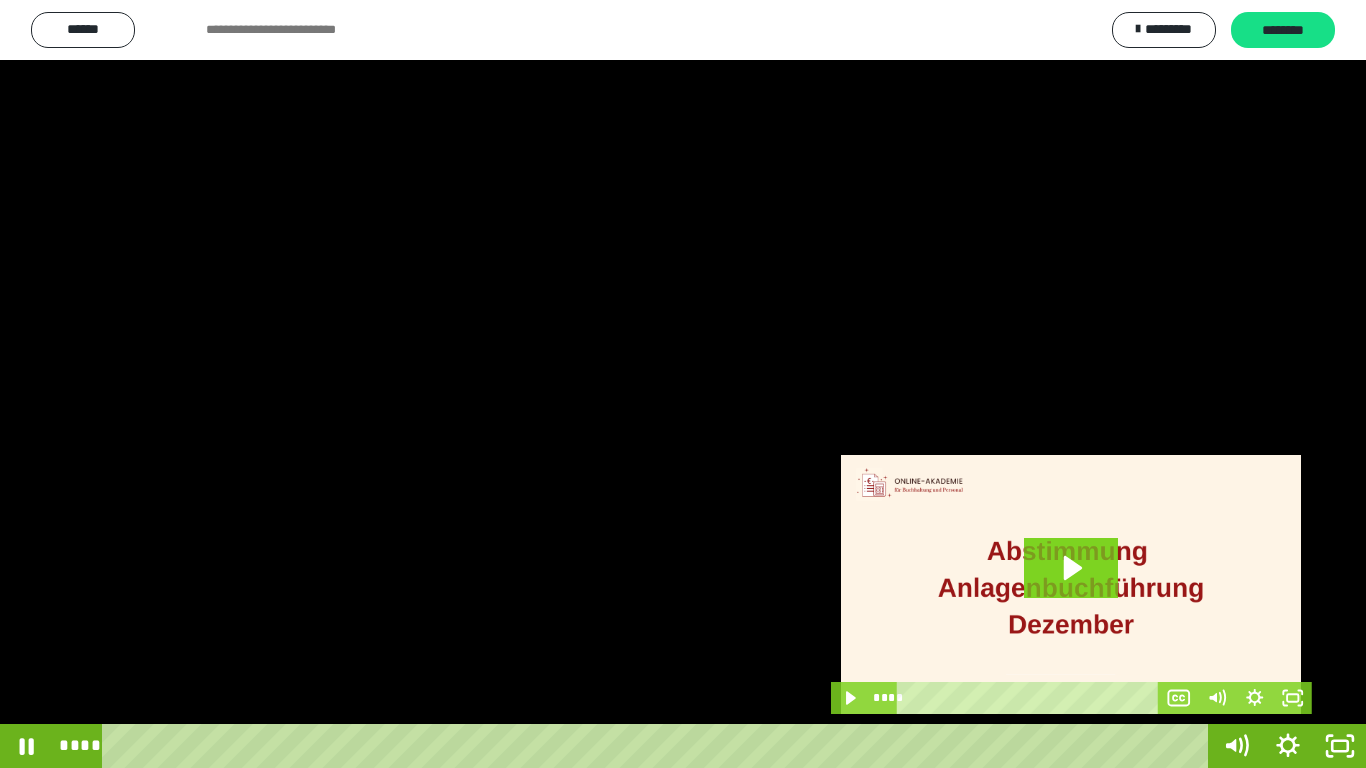 click at bounding box center (683, 384) 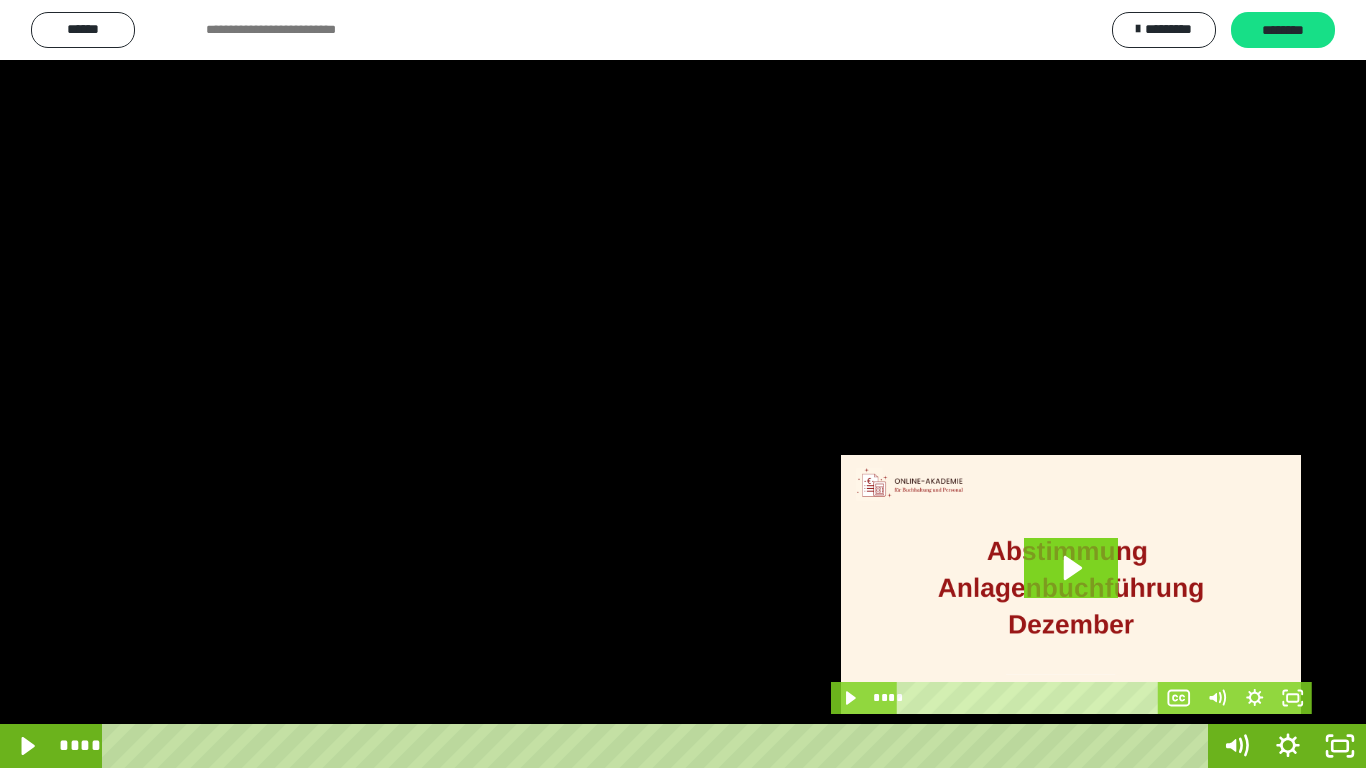 click at bounding box center (683, 384) 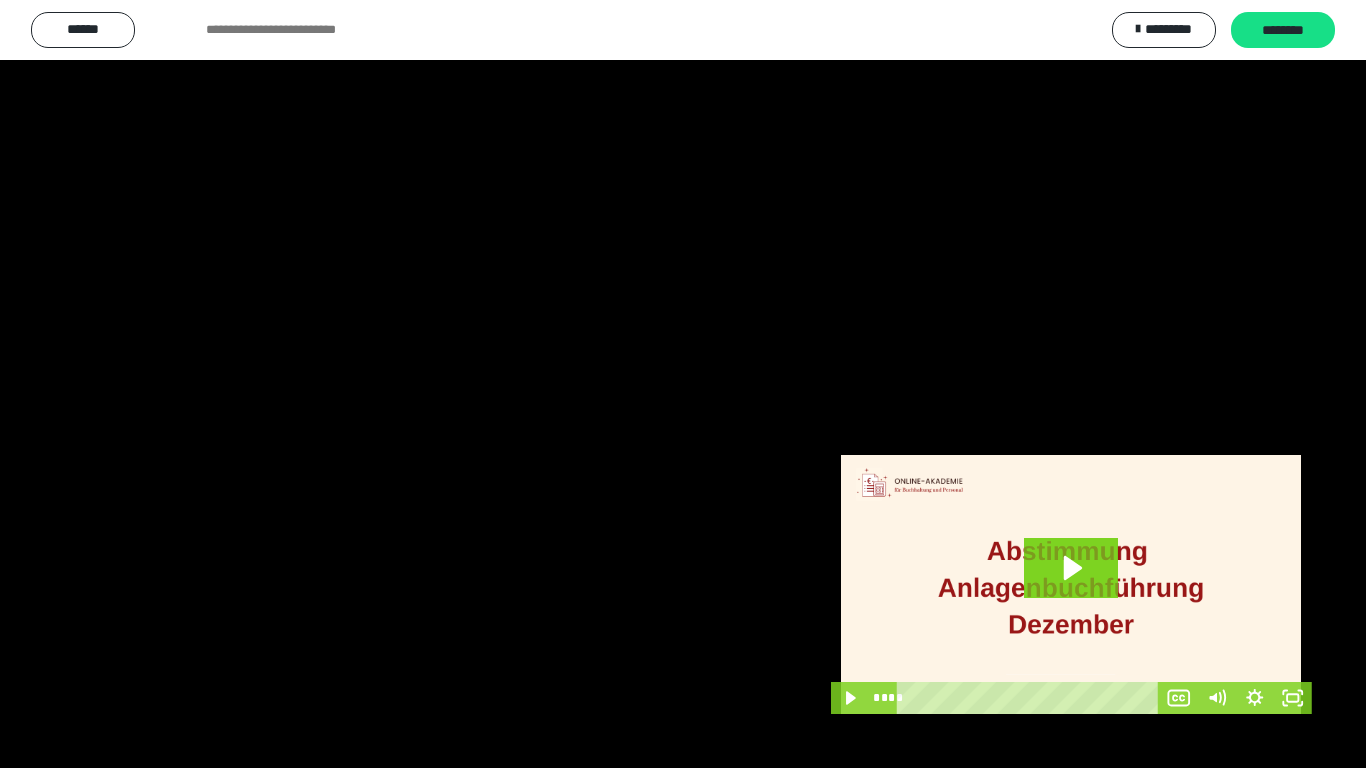 click at bounding box center (683, 384) 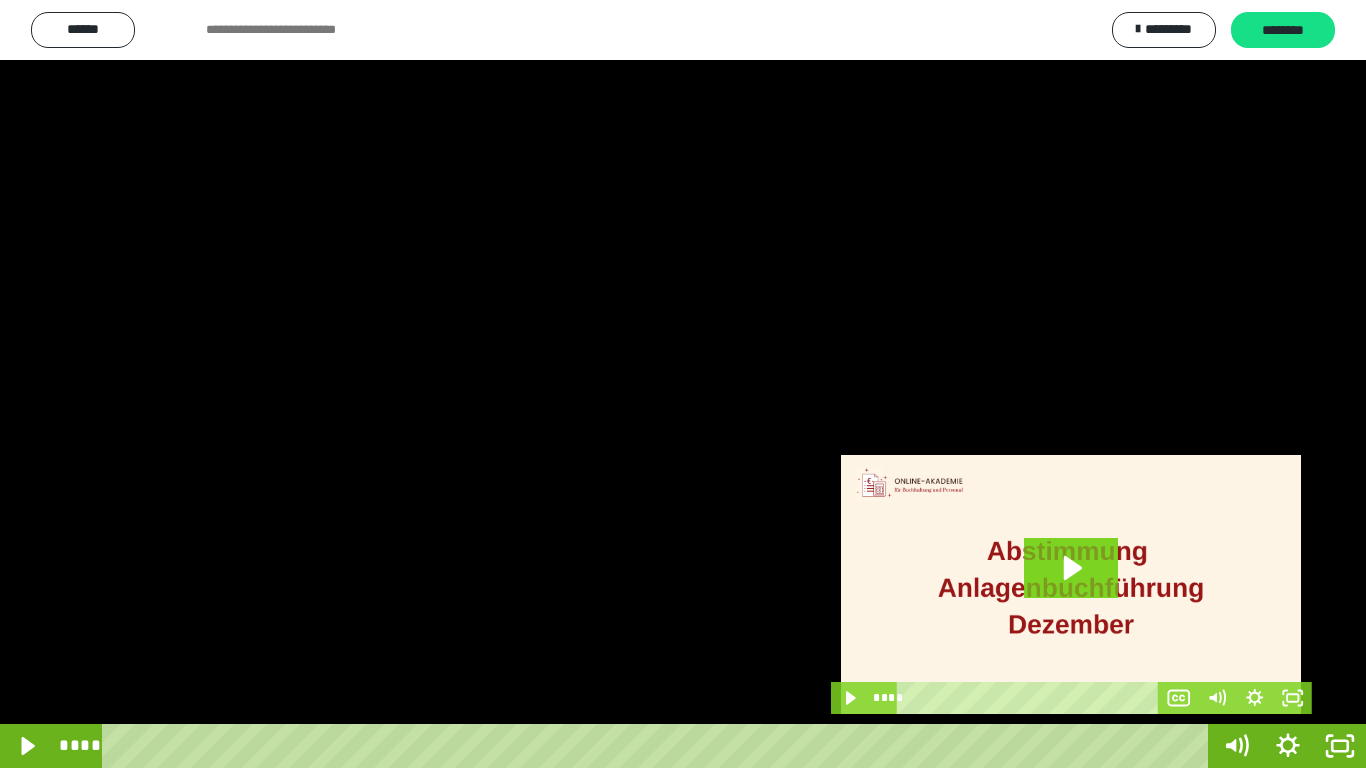 click at bounding box center (683, 384) 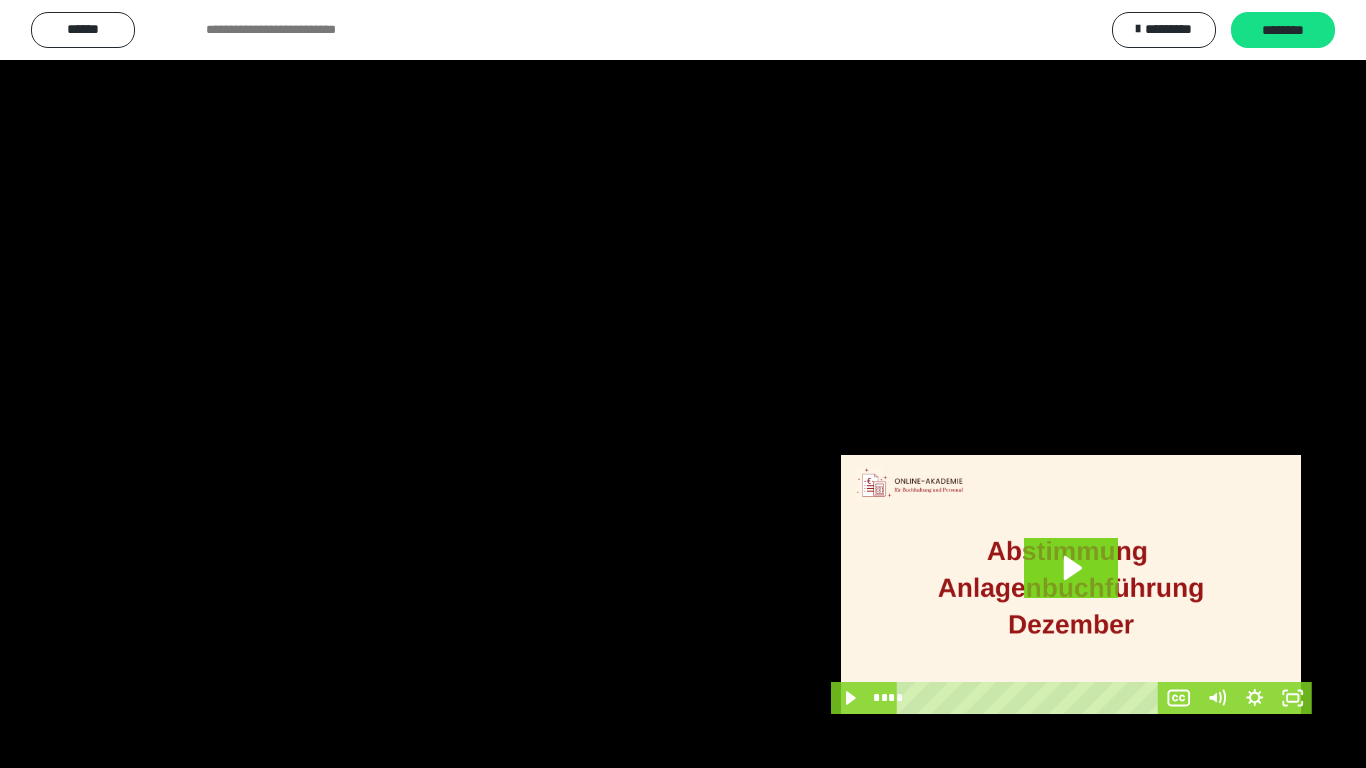 click at bounding box center (683, 384) 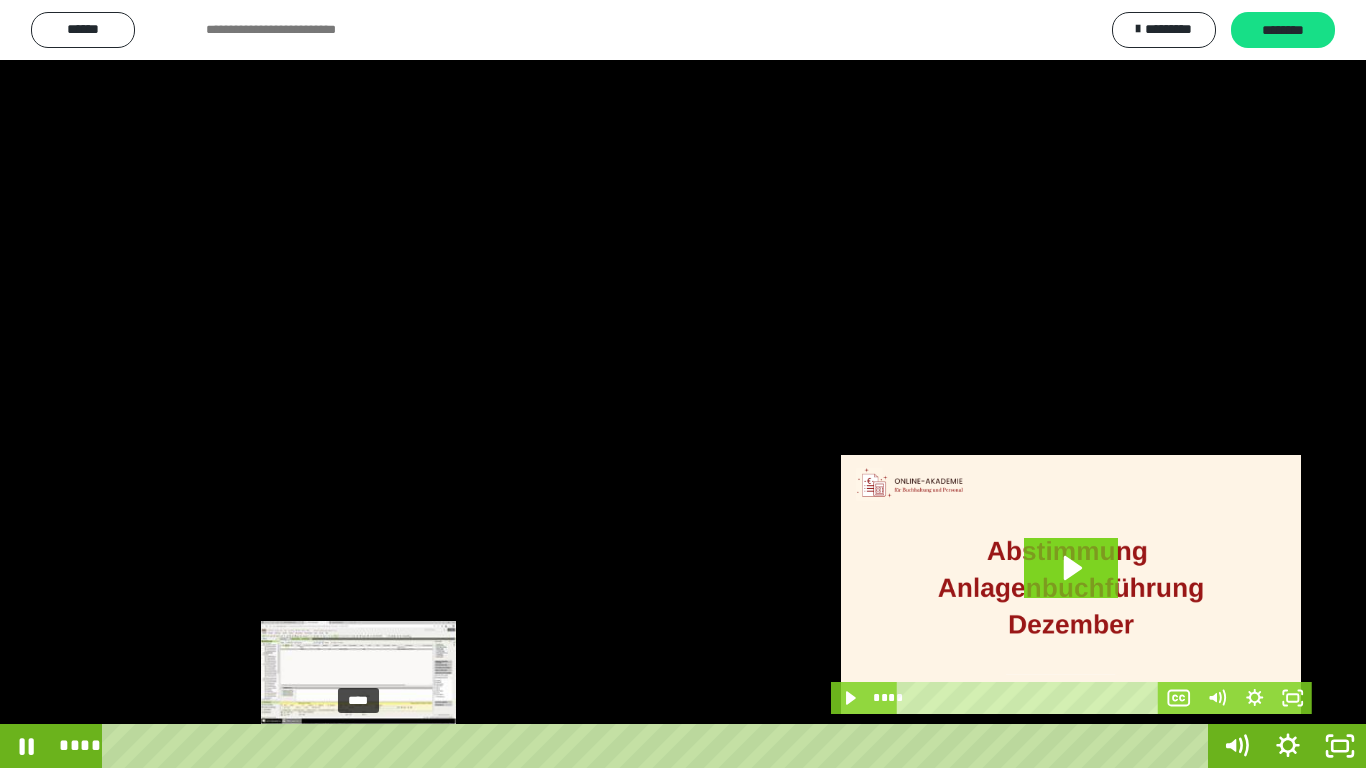 click on "****" at bounding box center (659, 746) 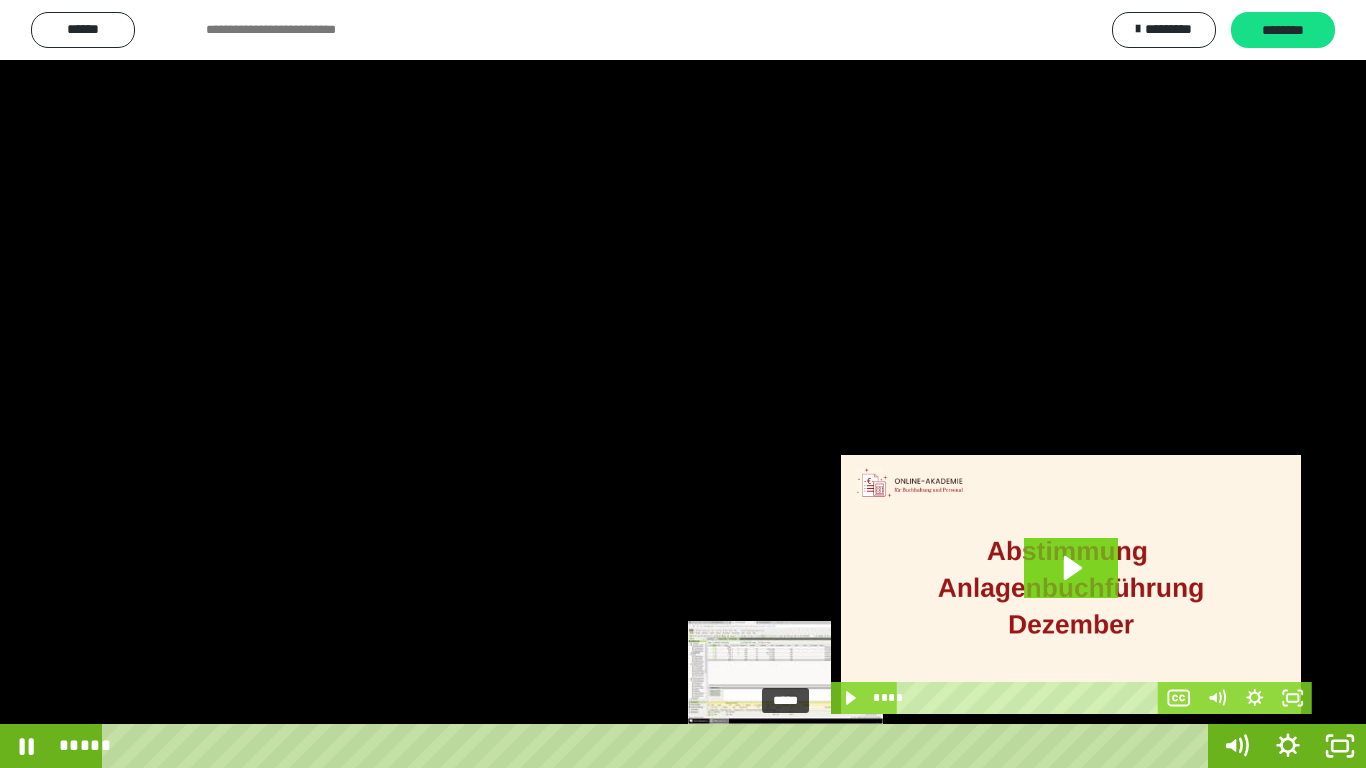 click on "*****" at bounding box center [659, 746] 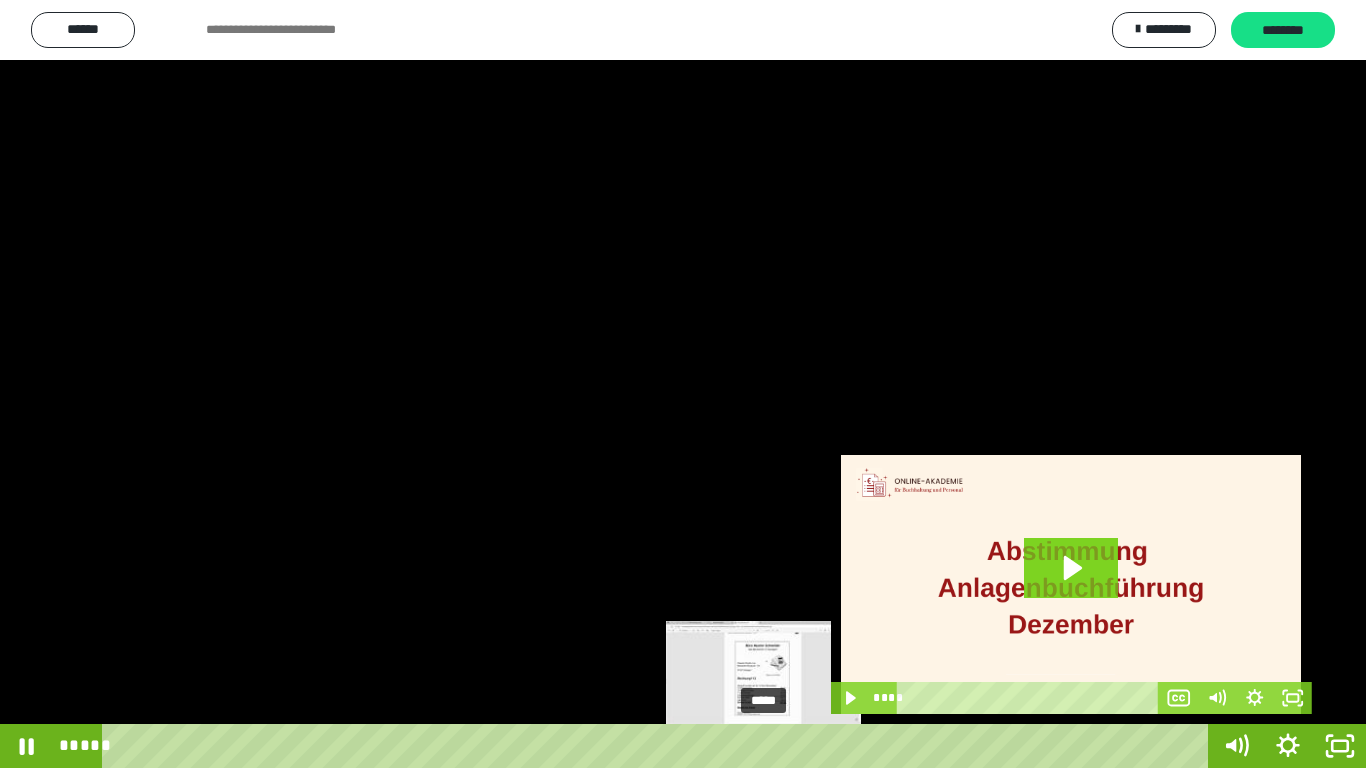 click on "*****" at bounding box center (659, 746) 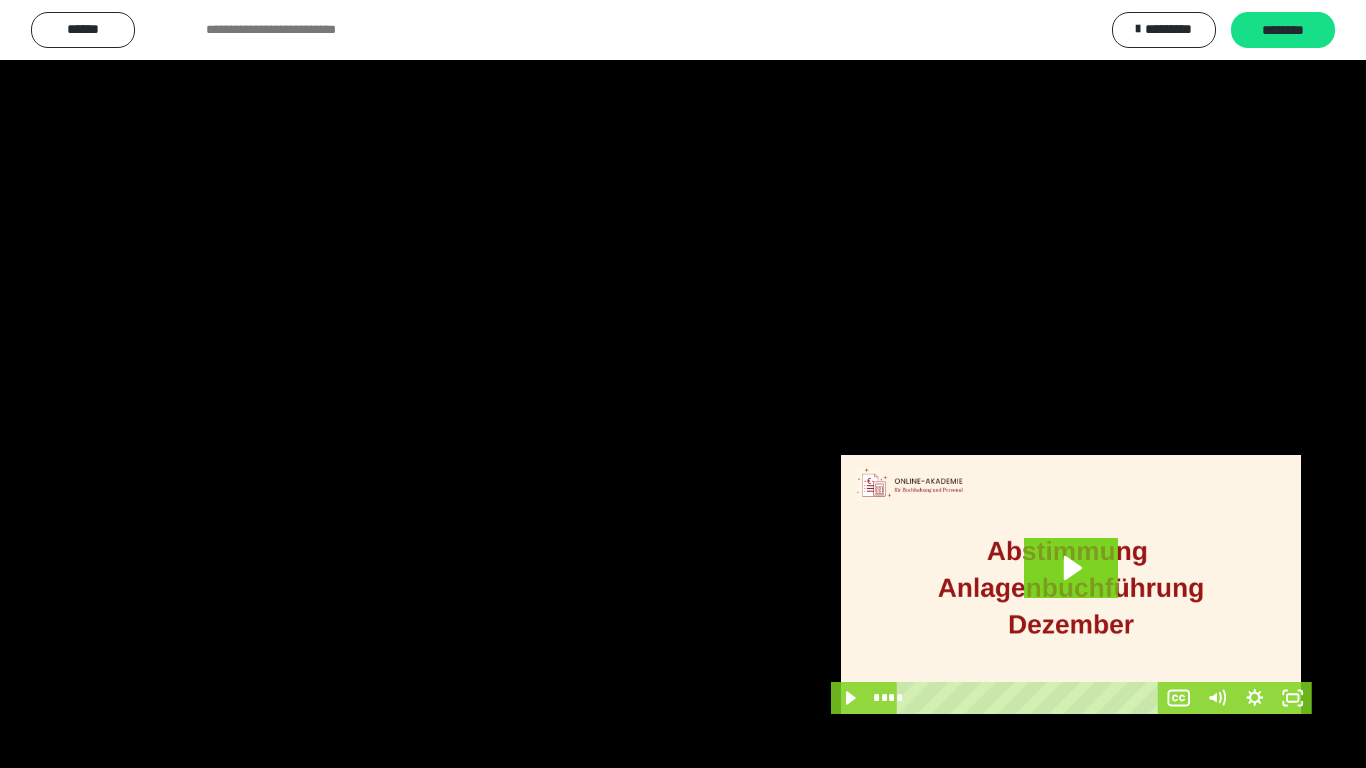 click at bounding box center [683, 384] 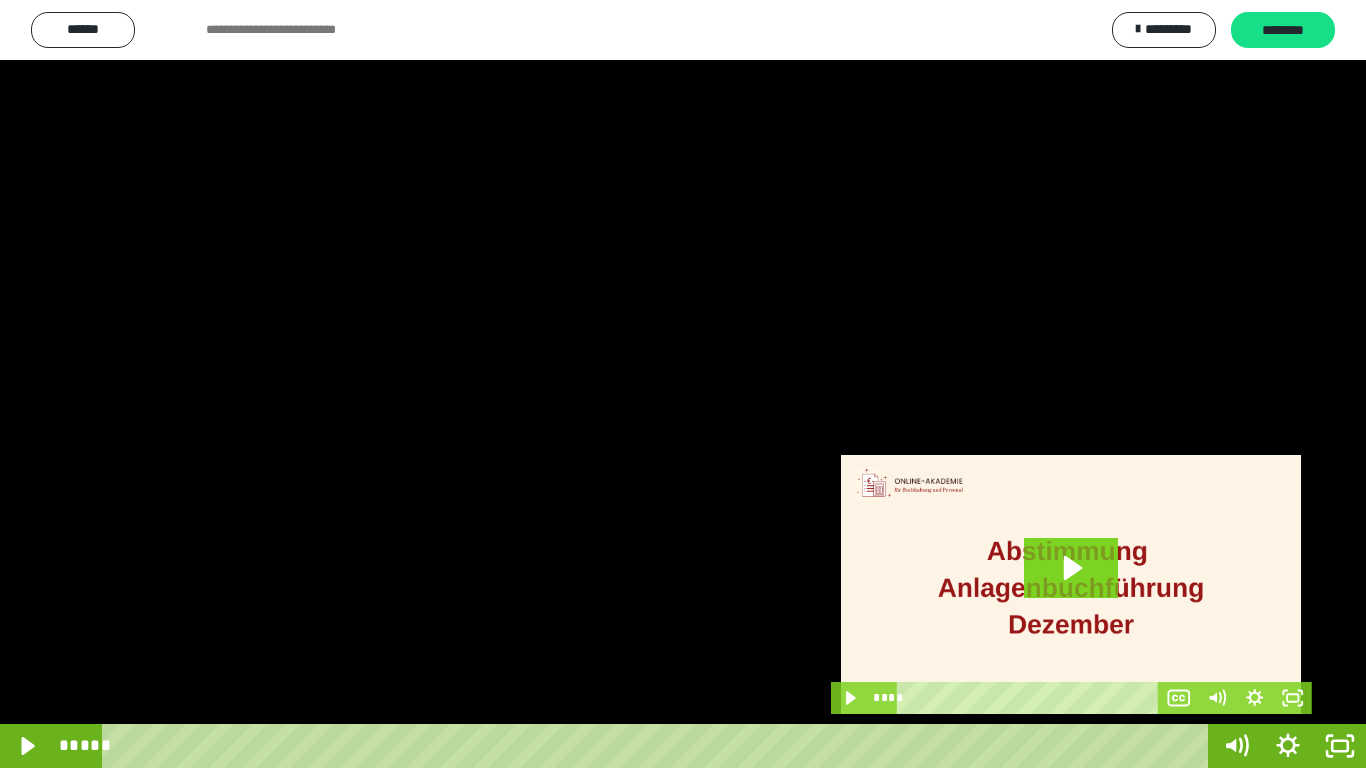 click at bounding box center [683, 384] 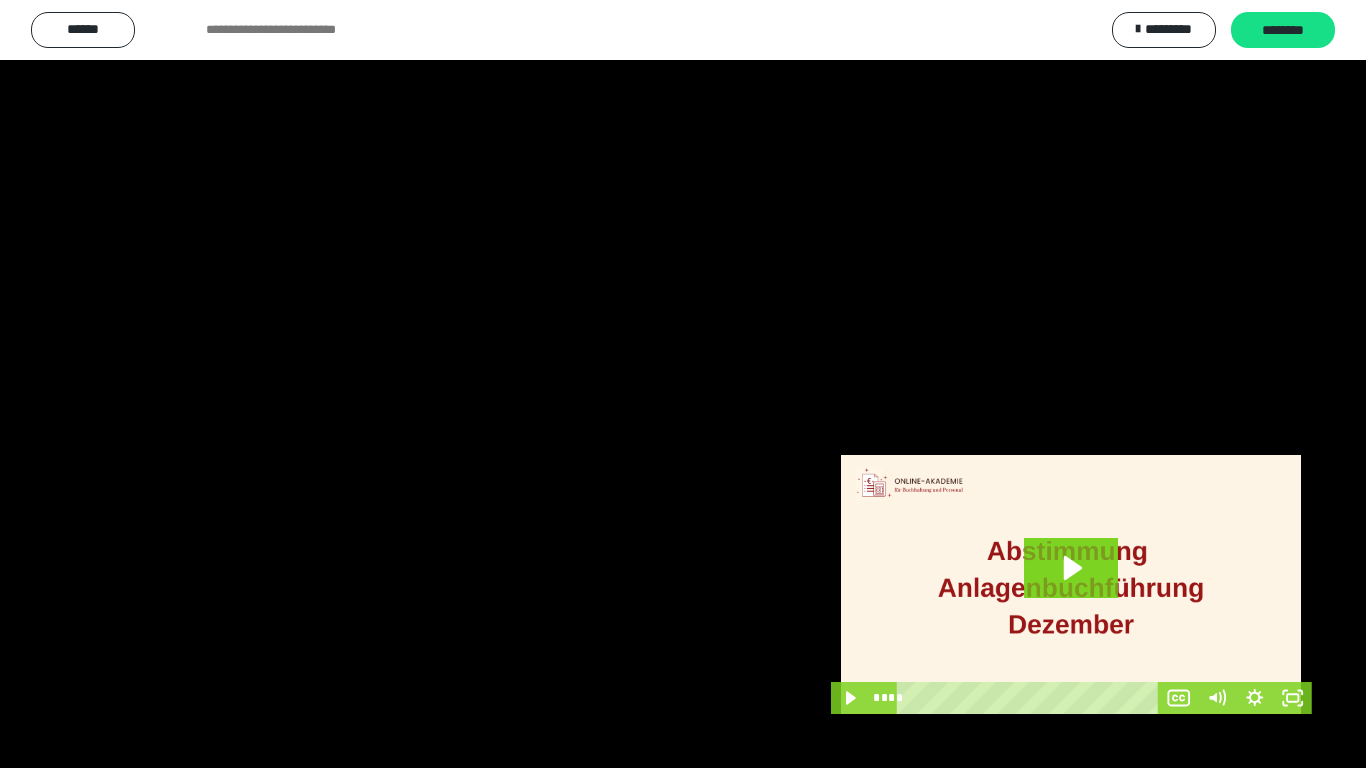 click at bounding box center [683, 384] 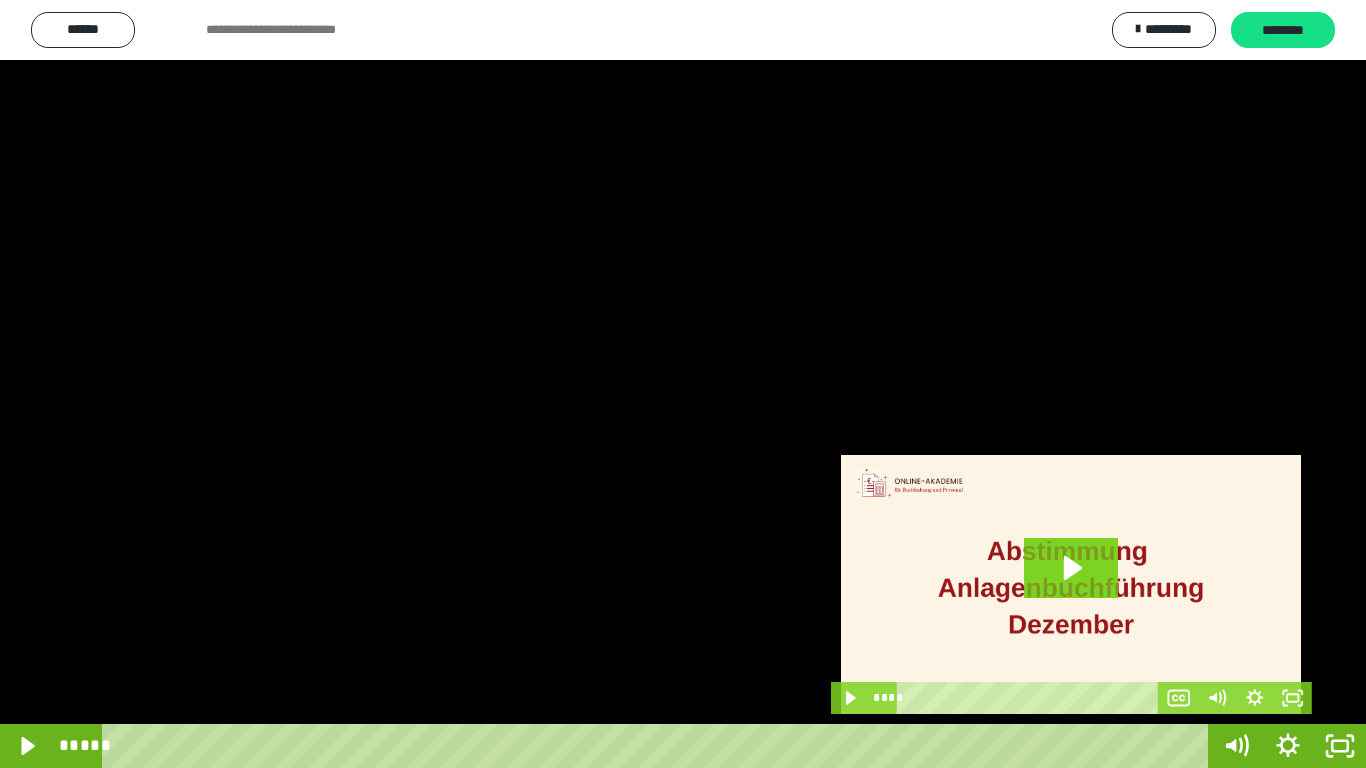 click at bounding box center [683, 384] 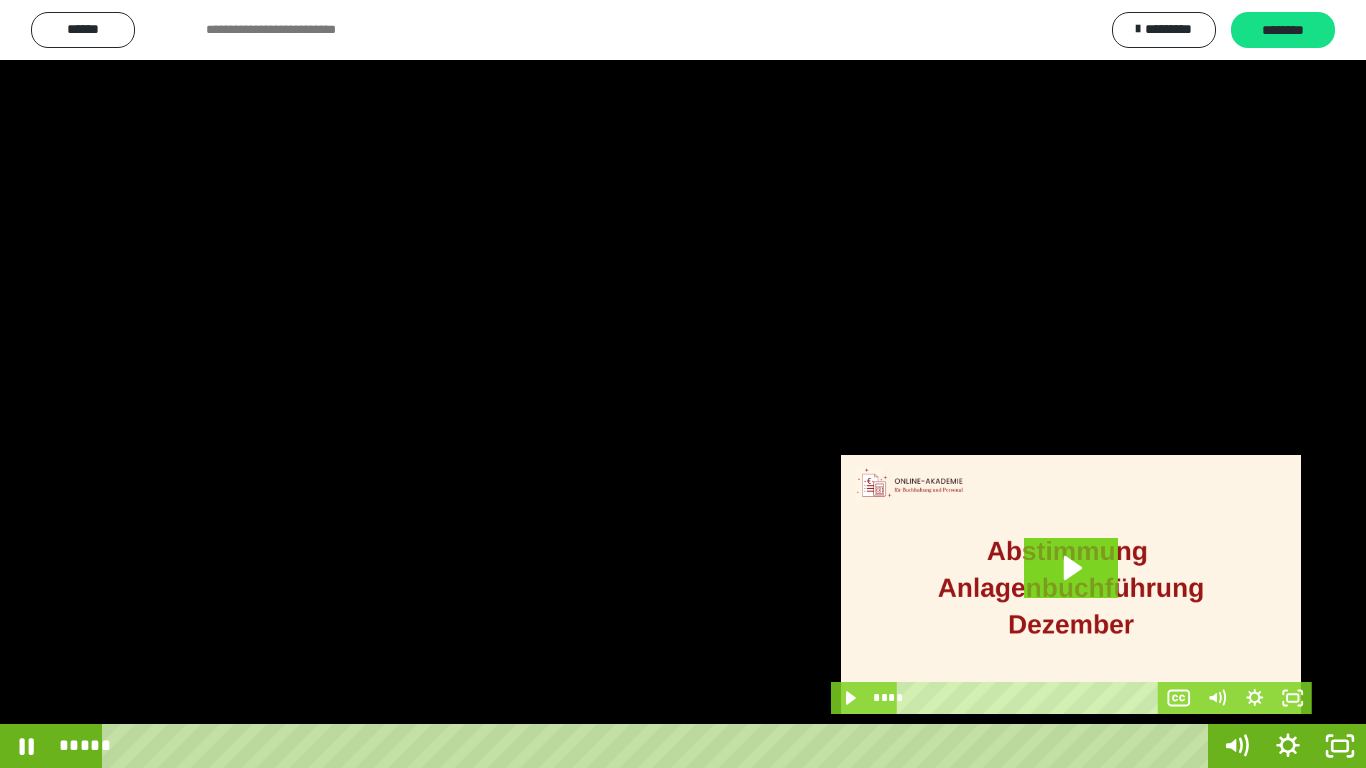 click at bounding box center (683, 384) 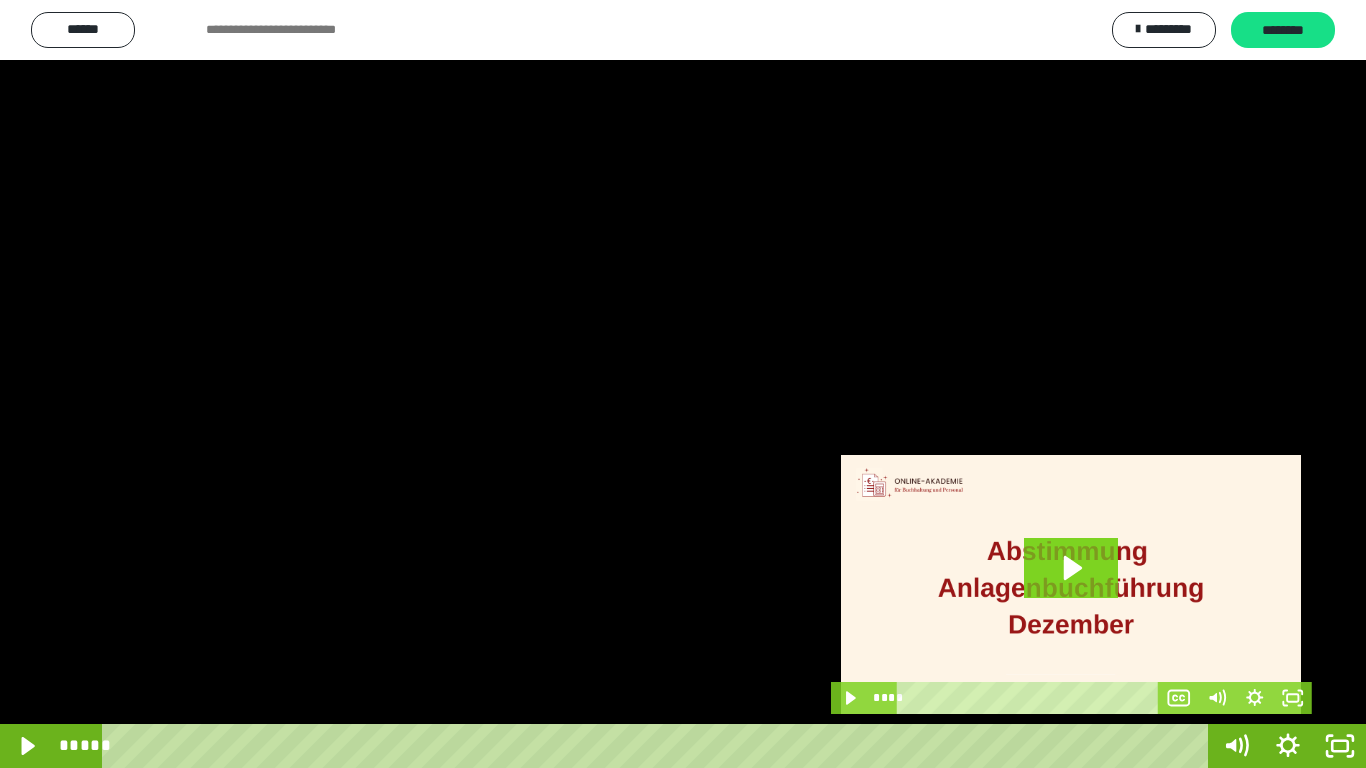 click at bounding box center [683, 384] 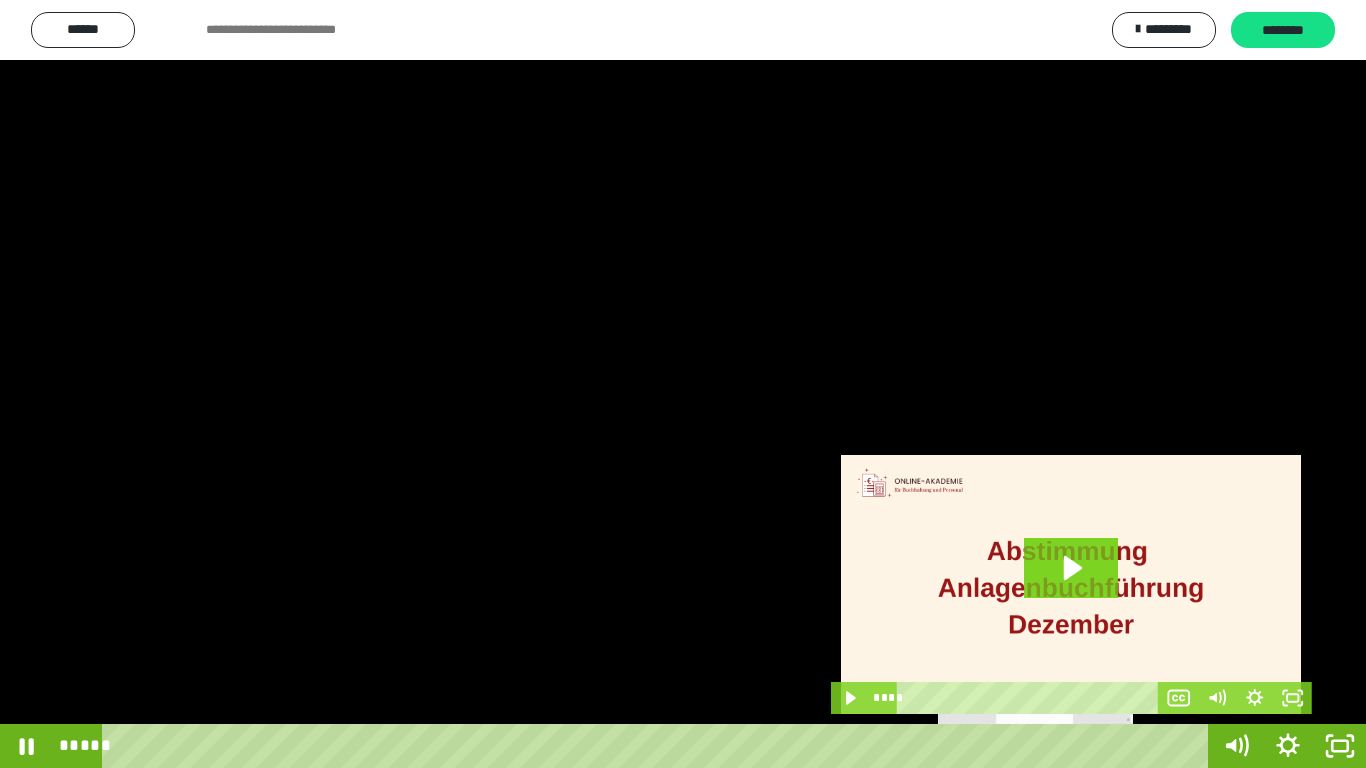 click on "*****" at bounding box center [659, 746] 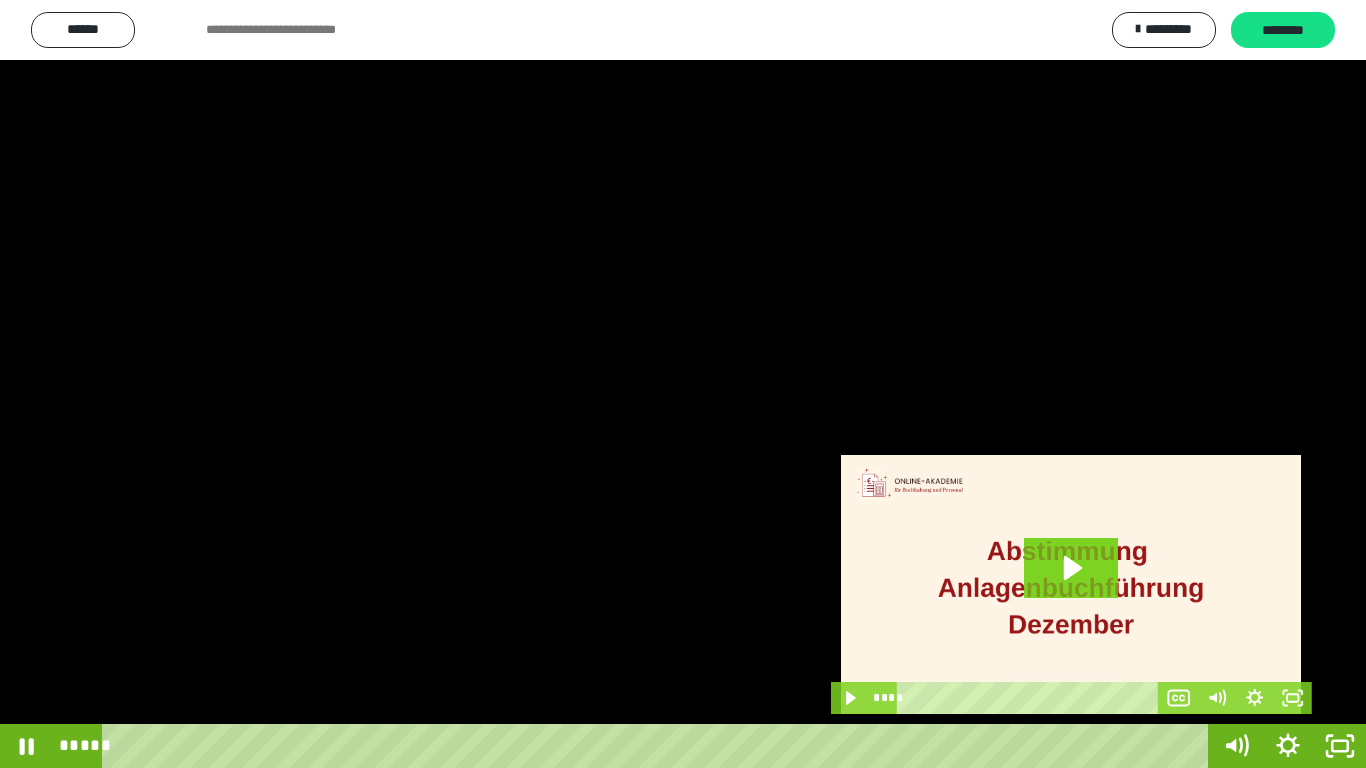 click at bounding box center (683, 384) 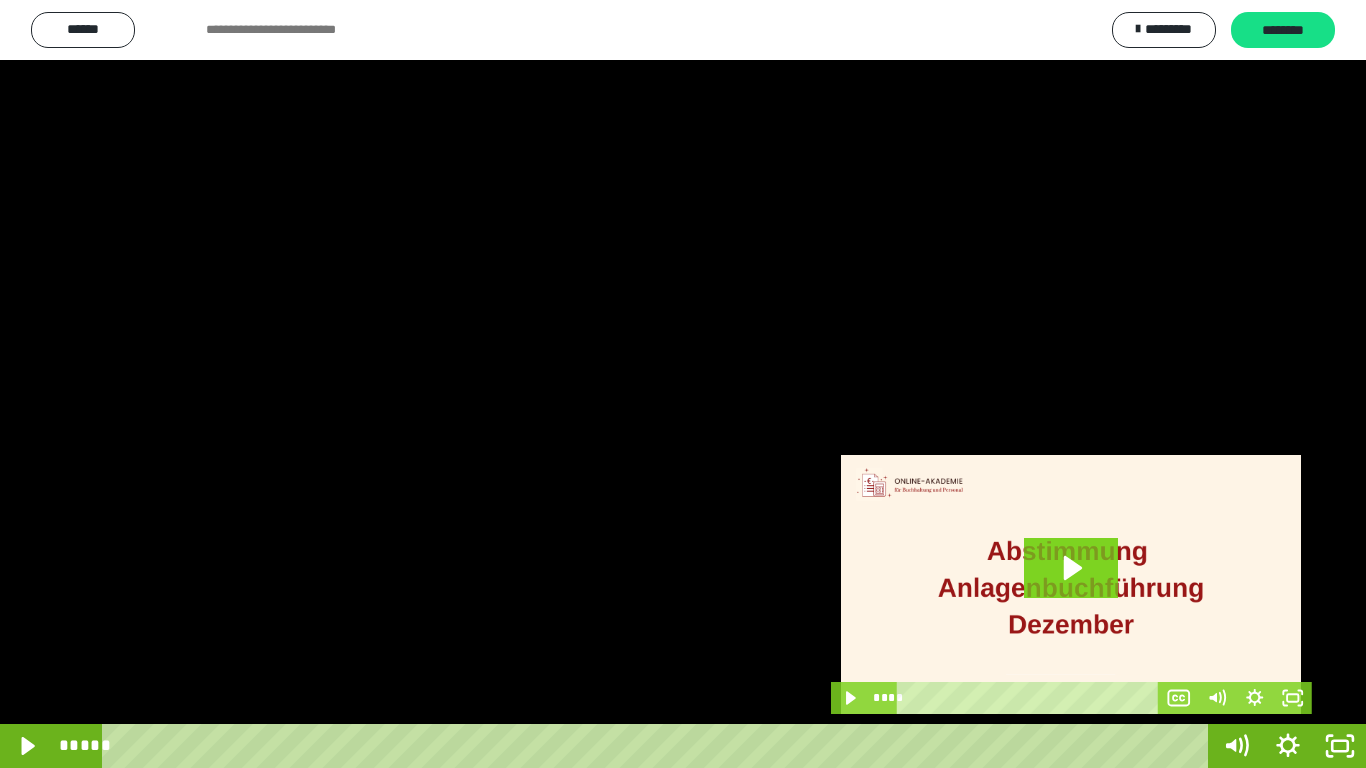 click at bounding box center [683, 384] 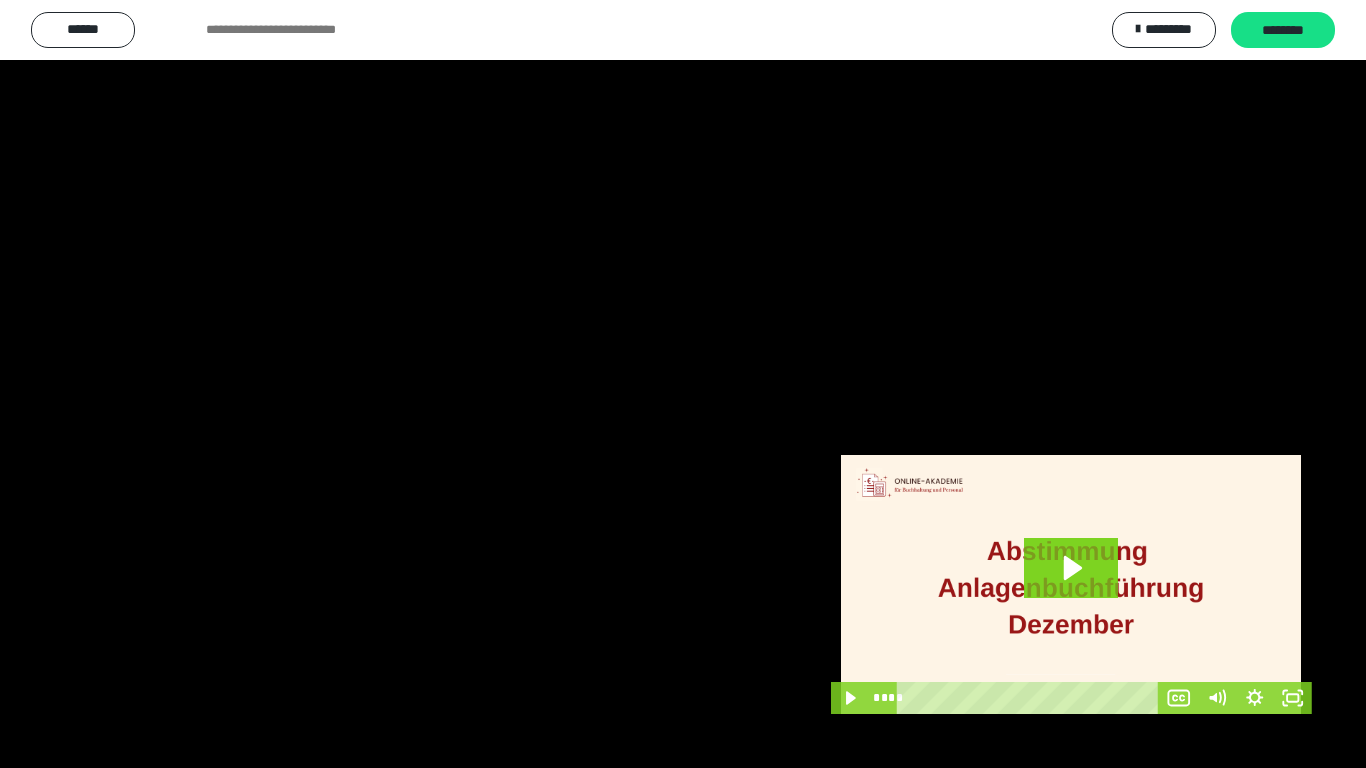 click at bounding box center [683, 384] 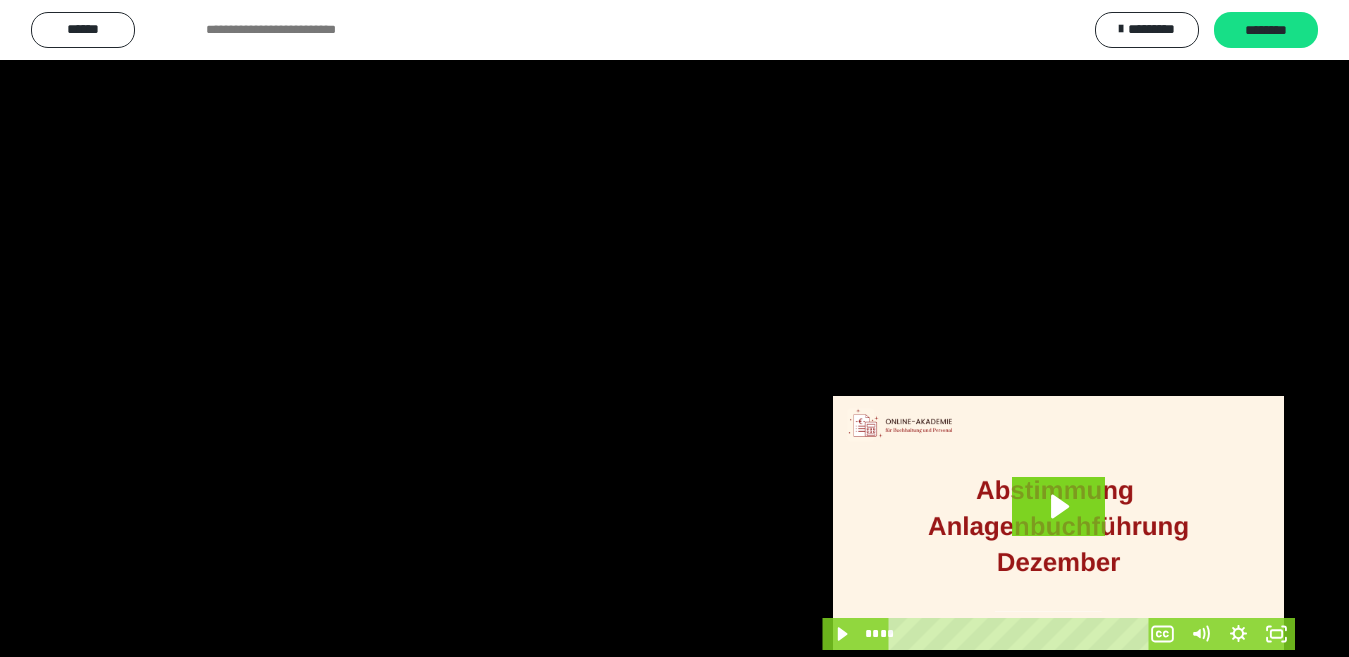 scroll, scrollTop: 4189, scrollLeft: 0, axis: vertical 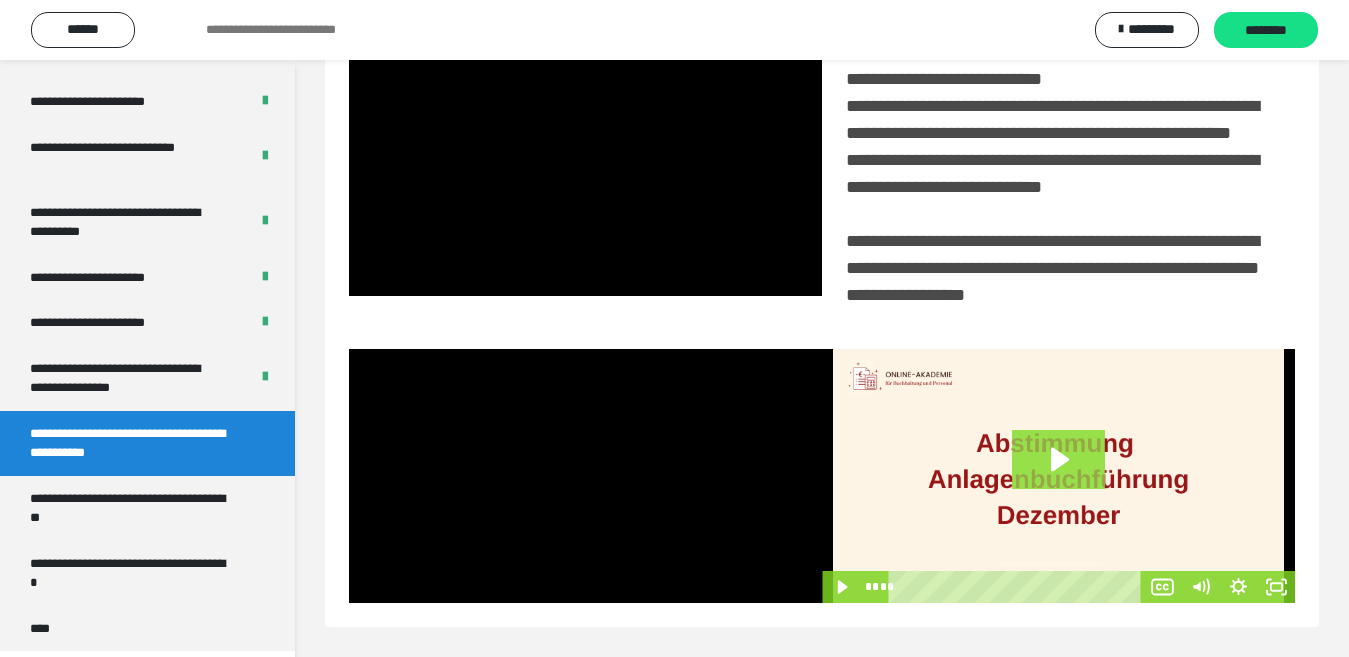 click 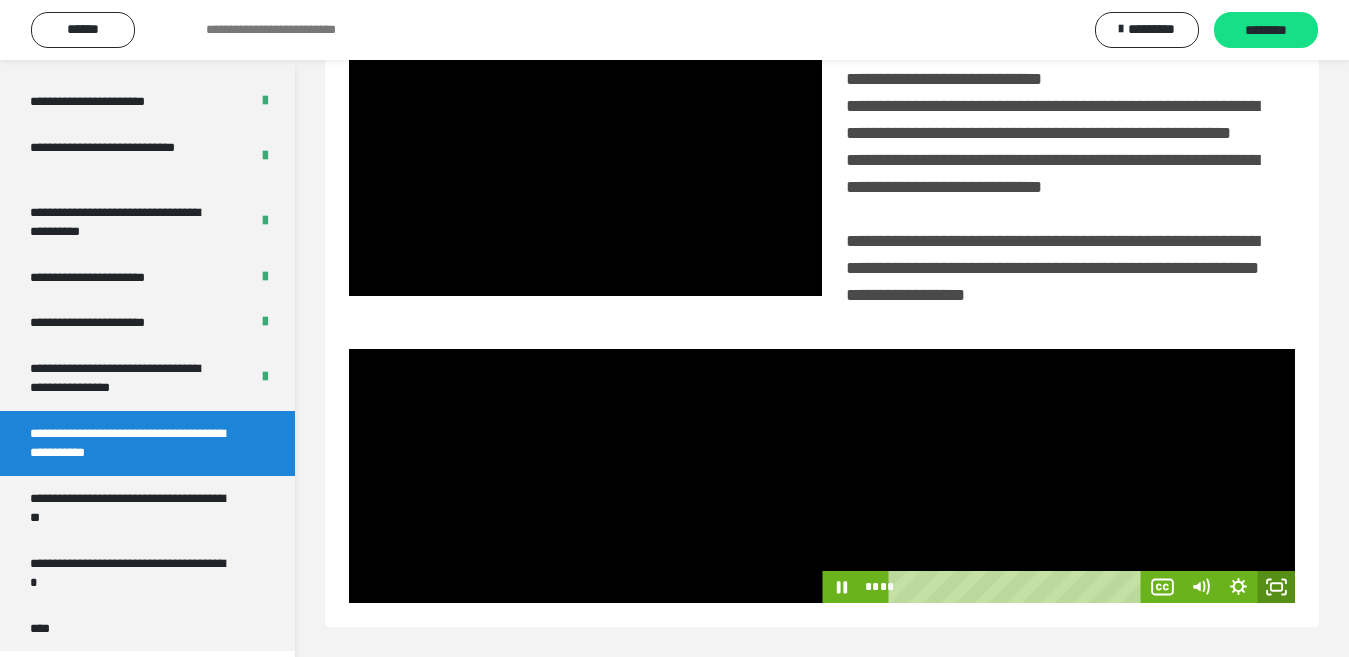 drag, startPoint x: 1270, startPoint y: 587, endPoint x: 987, endPoint y: 429, distance: 324.1188 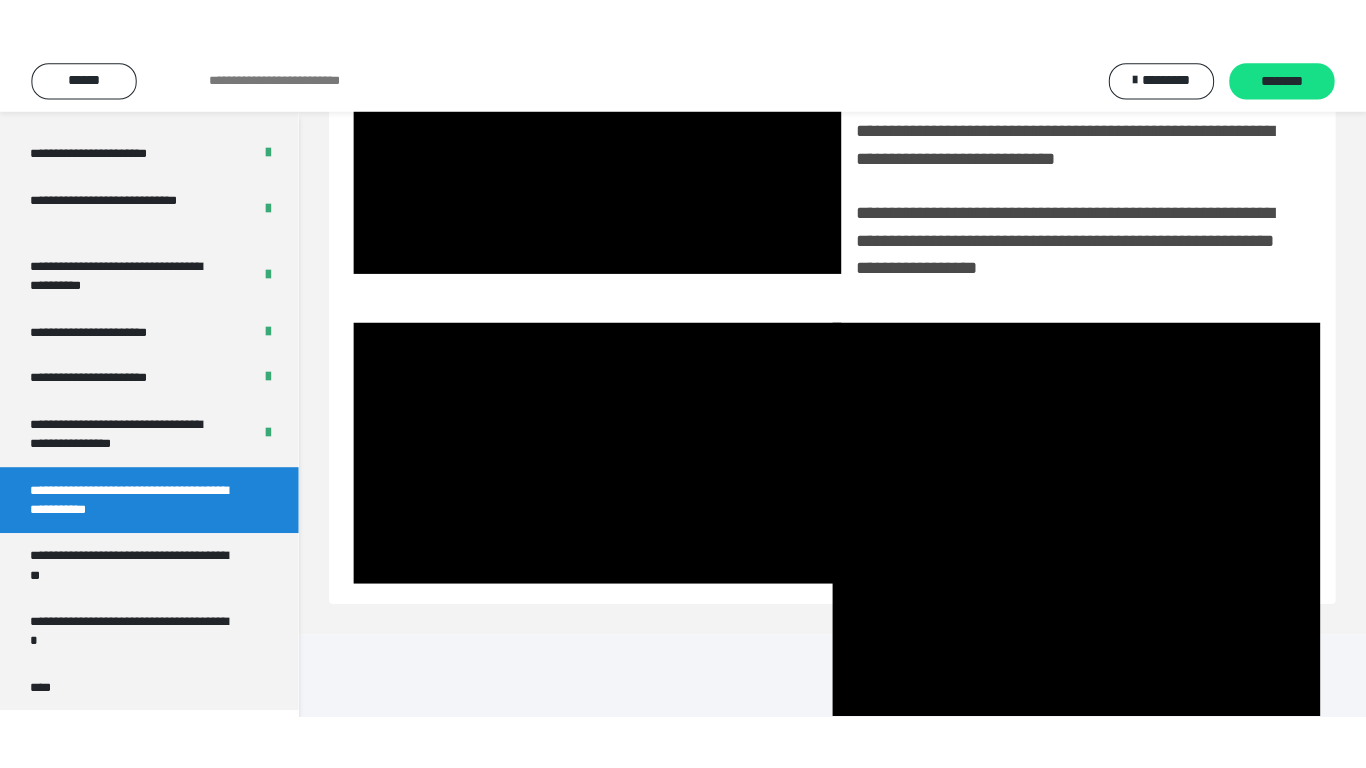 scroll, scrollTop: 358, scrollLeft: 0, axis: vertical 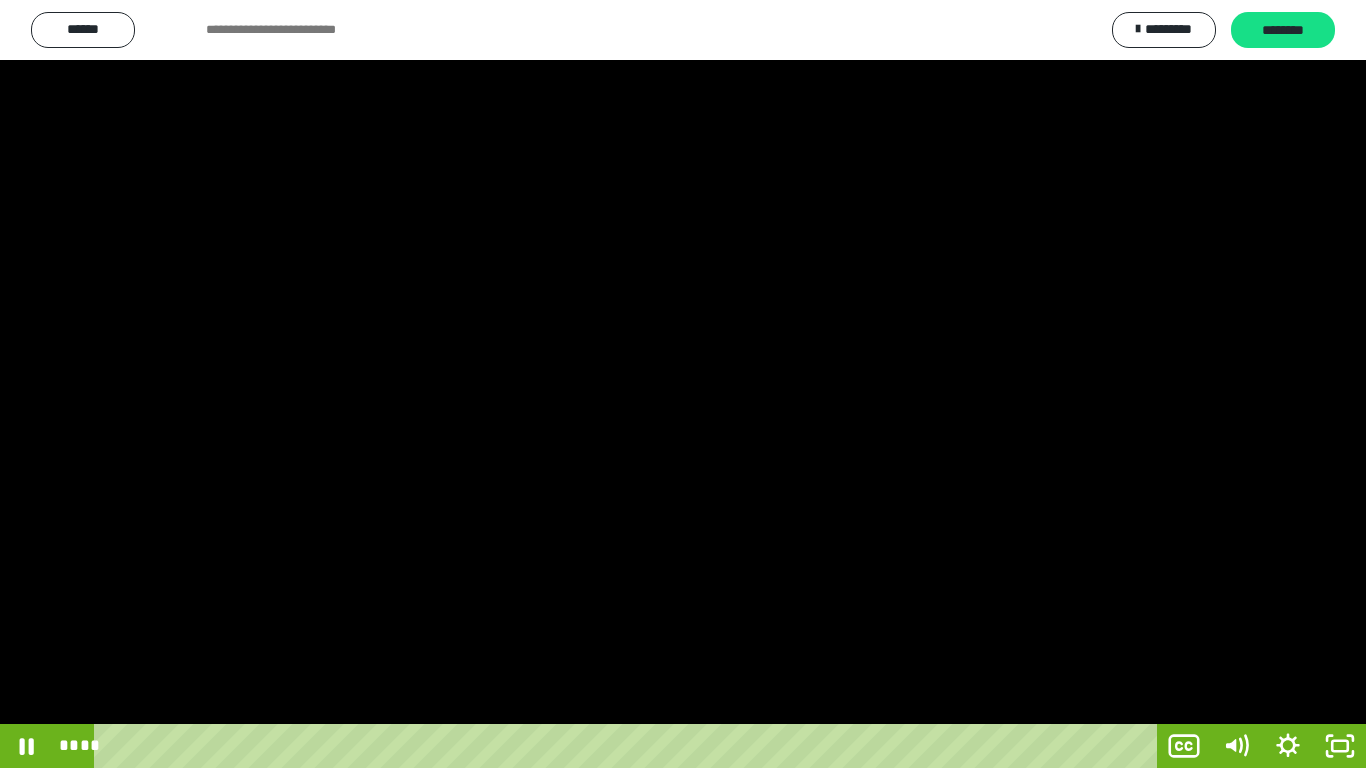 click at bounding box center (683, 384) 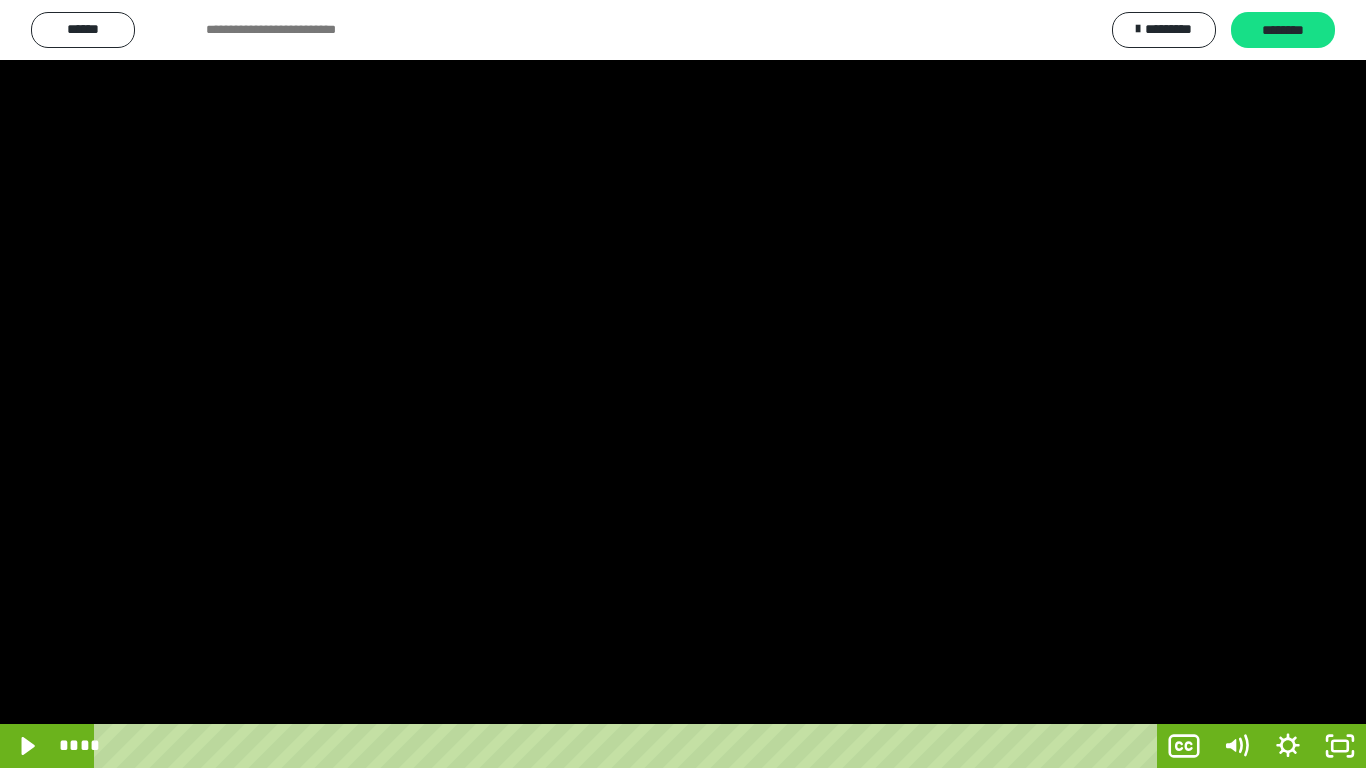 click at bounding box center [683, 384] 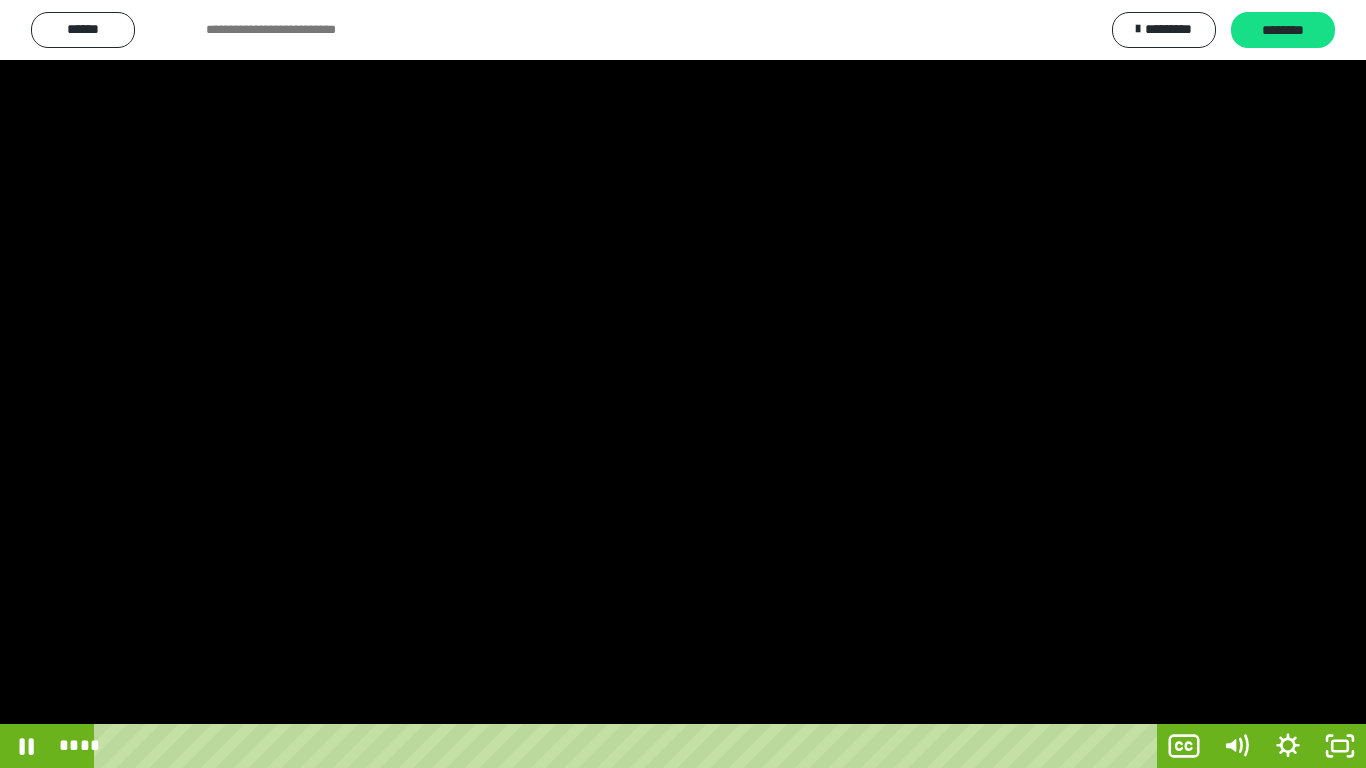 click at bounding box center [683, 384] 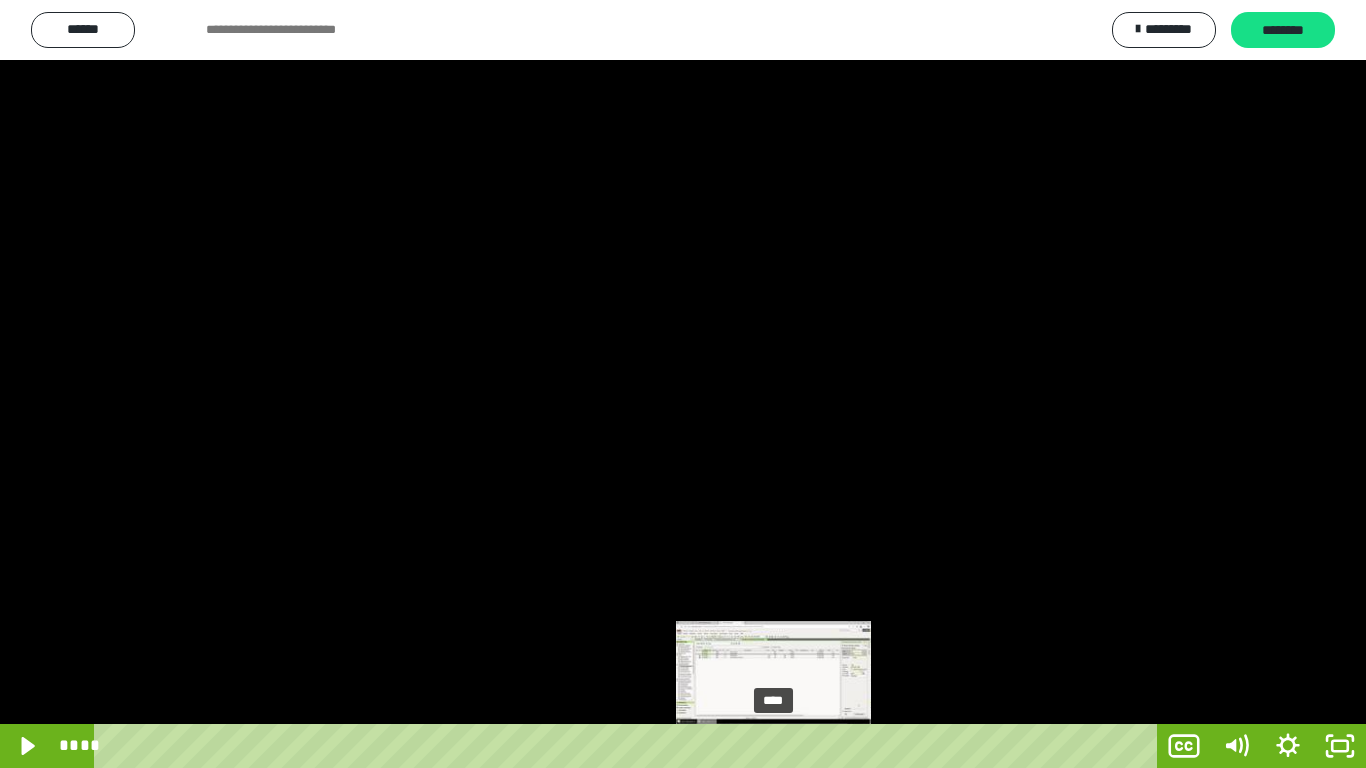click on "****" at bounding box center (629, 746) 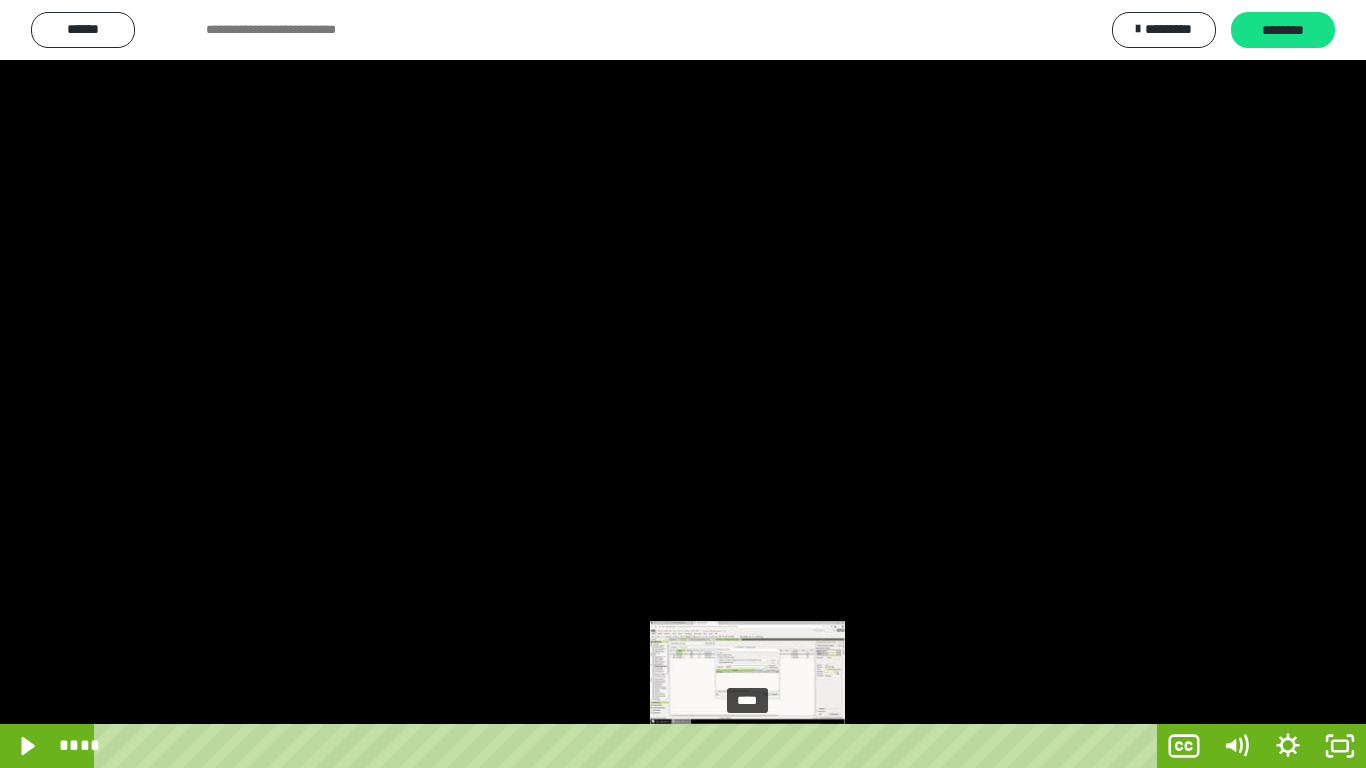 click on "****" at bounding box center [629, 746] 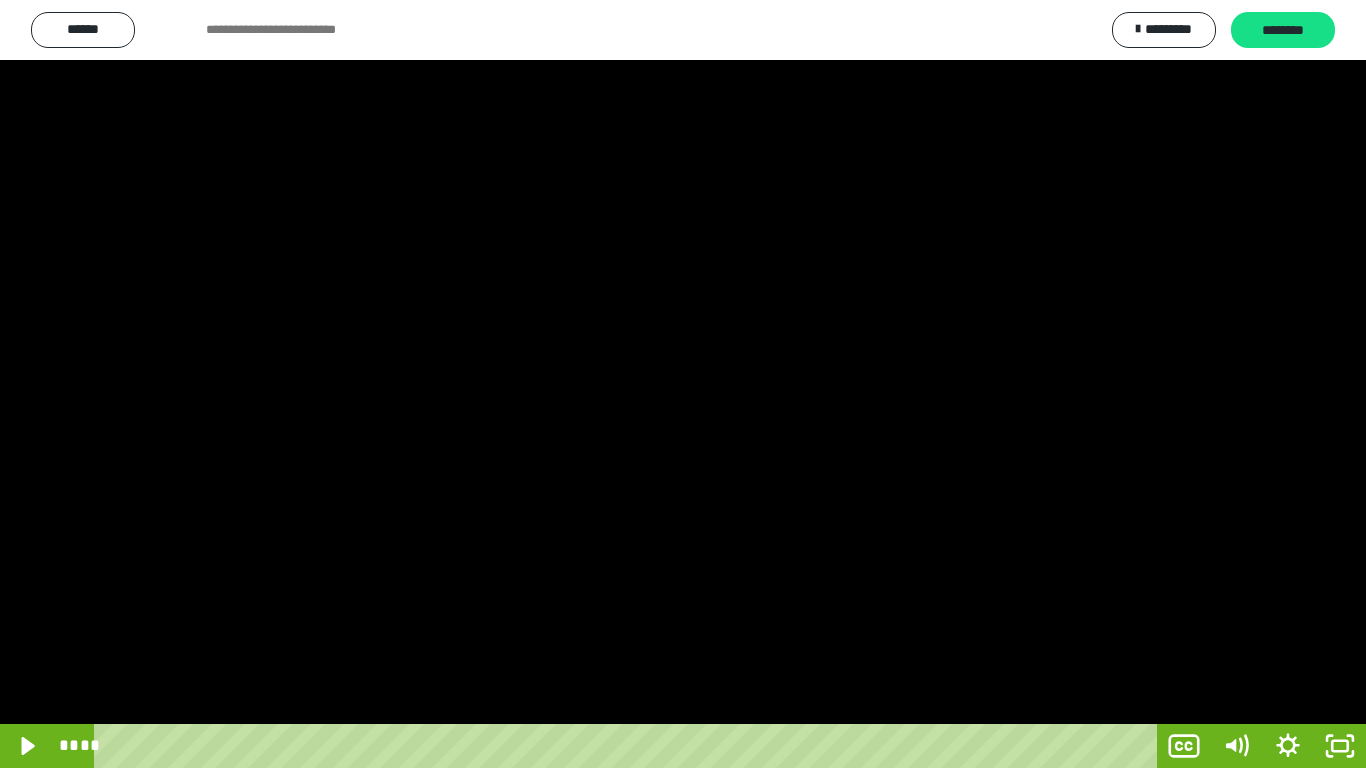 click at bounding box center [683, 384] 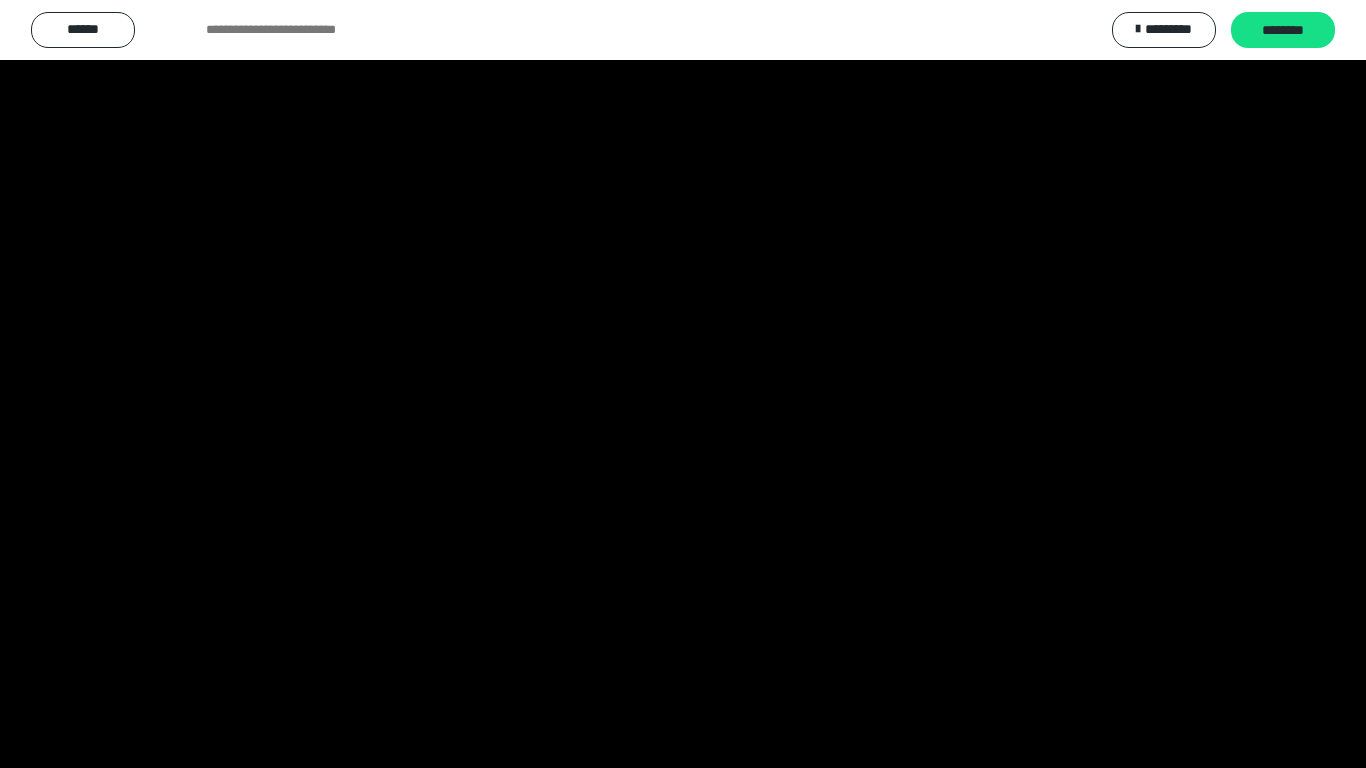 click at bounding box center [683, 384] 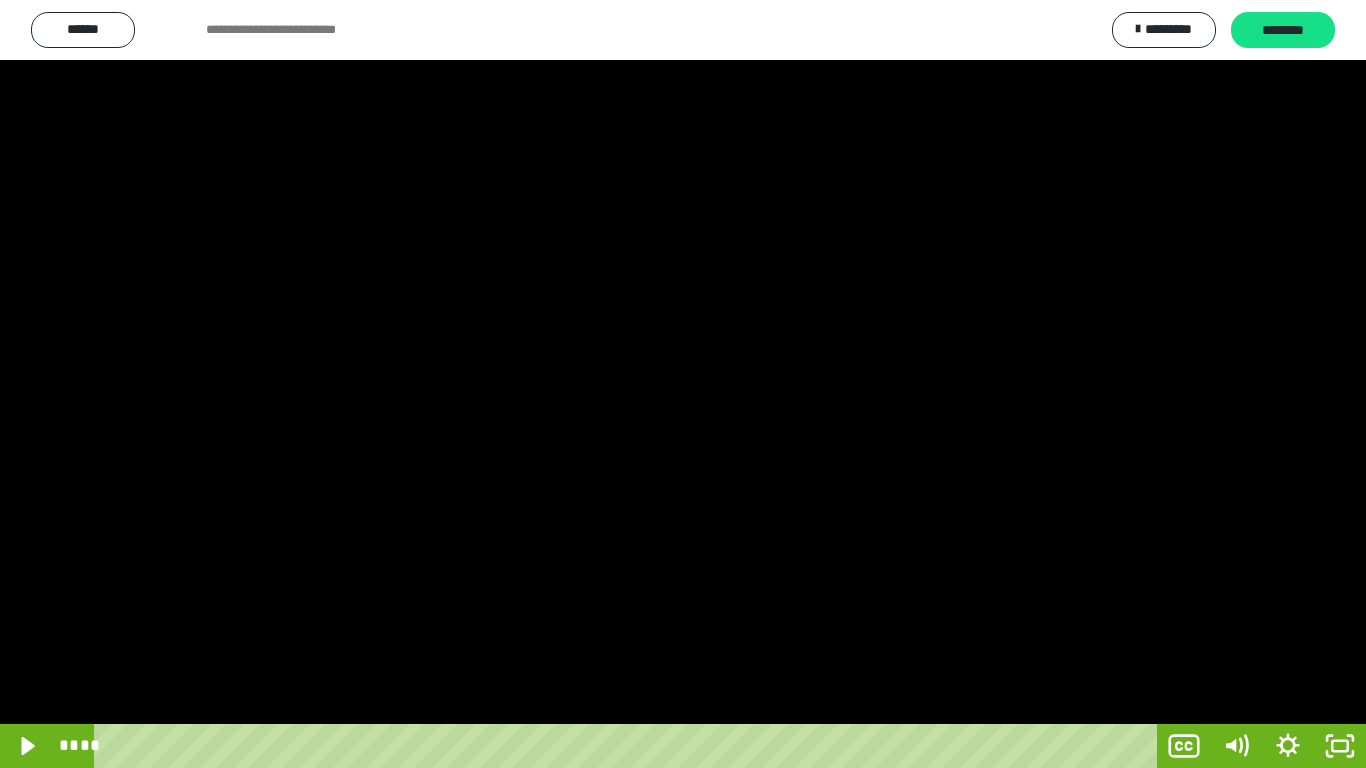 click at bounding box center (683, 384) 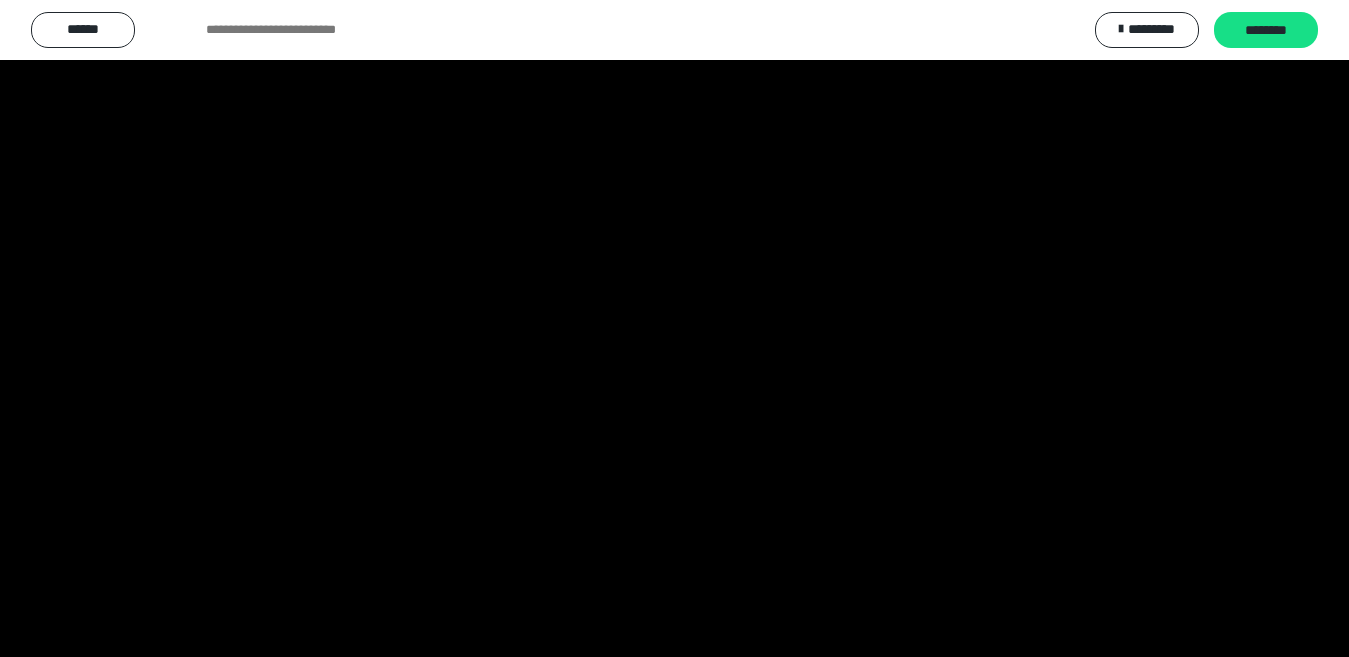 scroll, scrollTop: 4189, scrollLeft: 0, axis: vertical 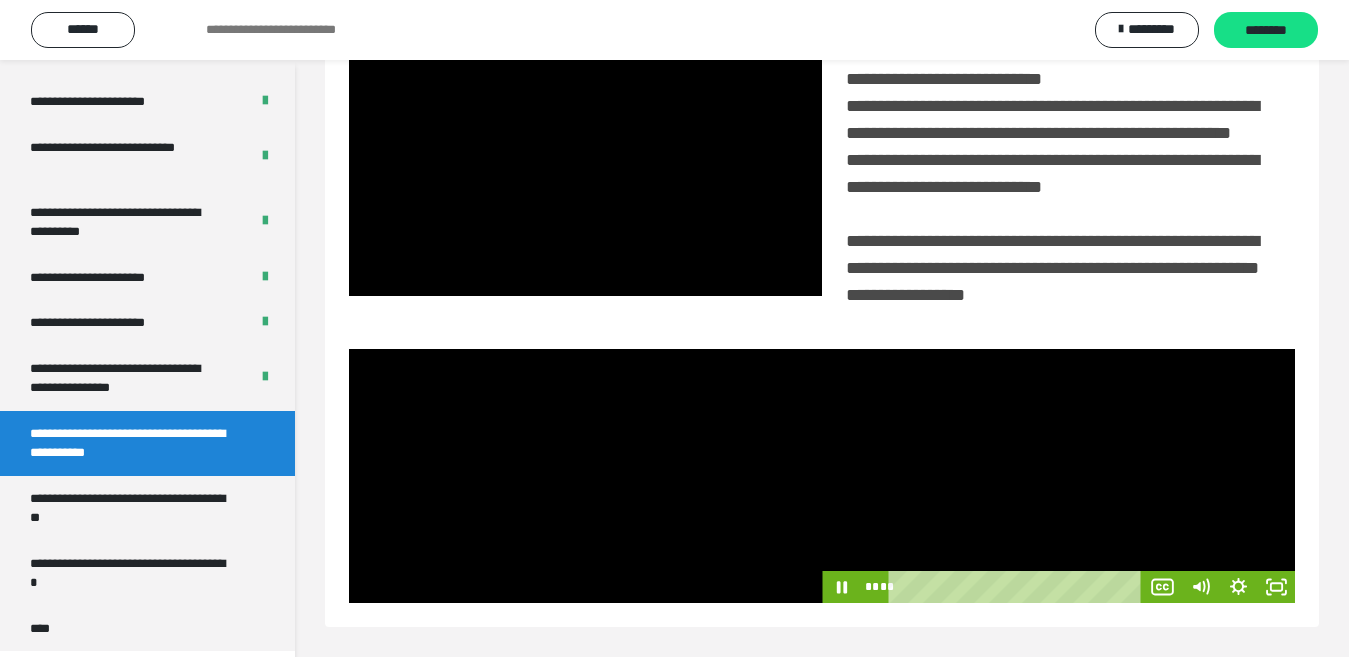 click at bounding box center (1058, 476) 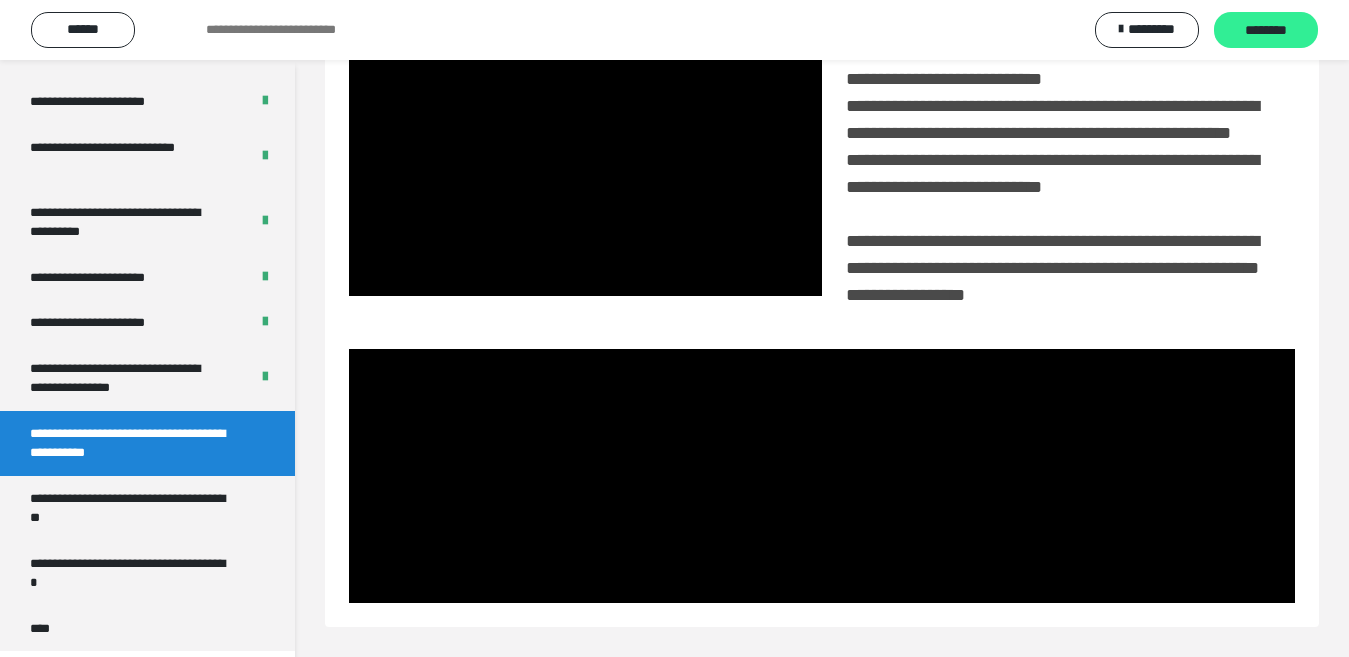 click on "********" at bounding box center [1266, 31] 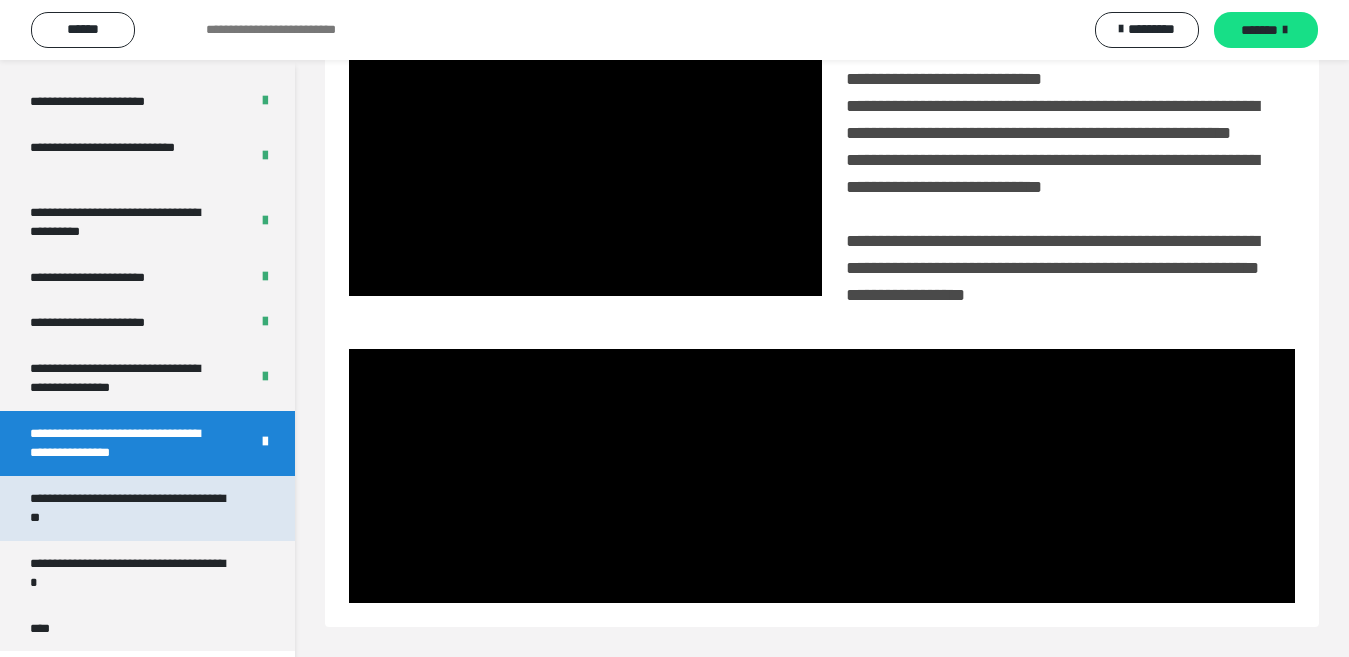 click on "**********" at bounding box center (131, 508) 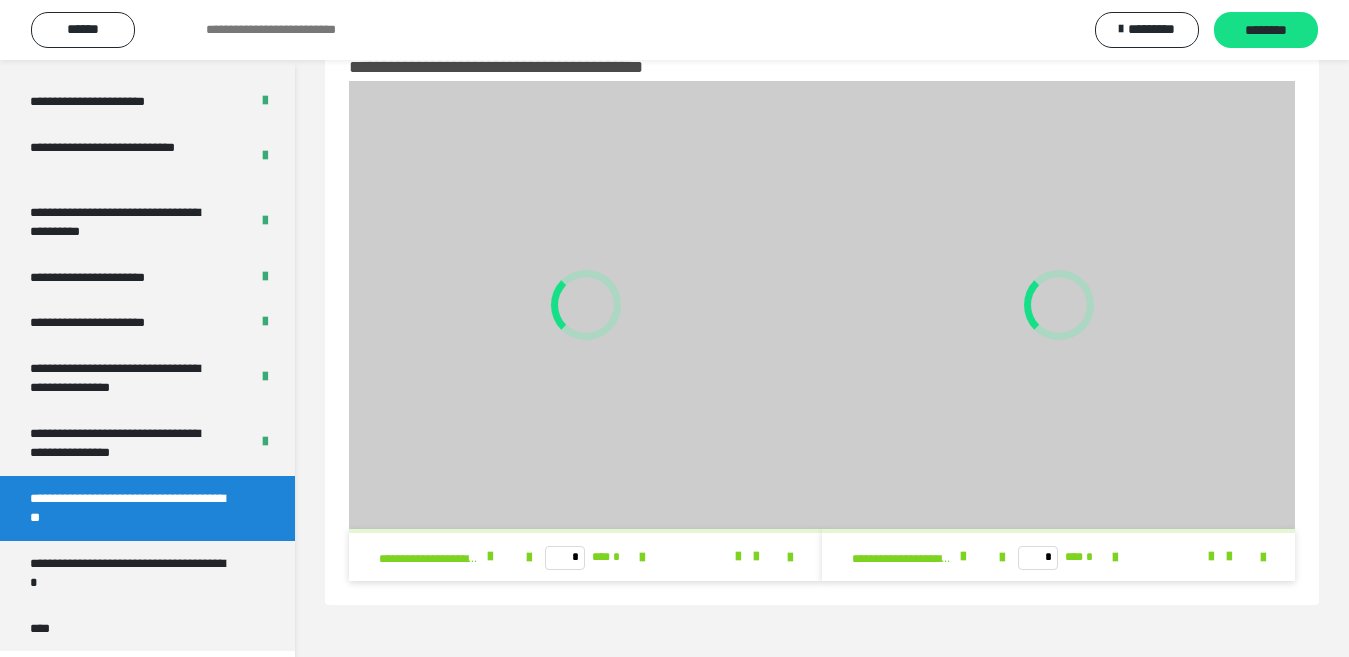 scroll, scrollTop: 60, scrollLeft: 0, axis: vertical 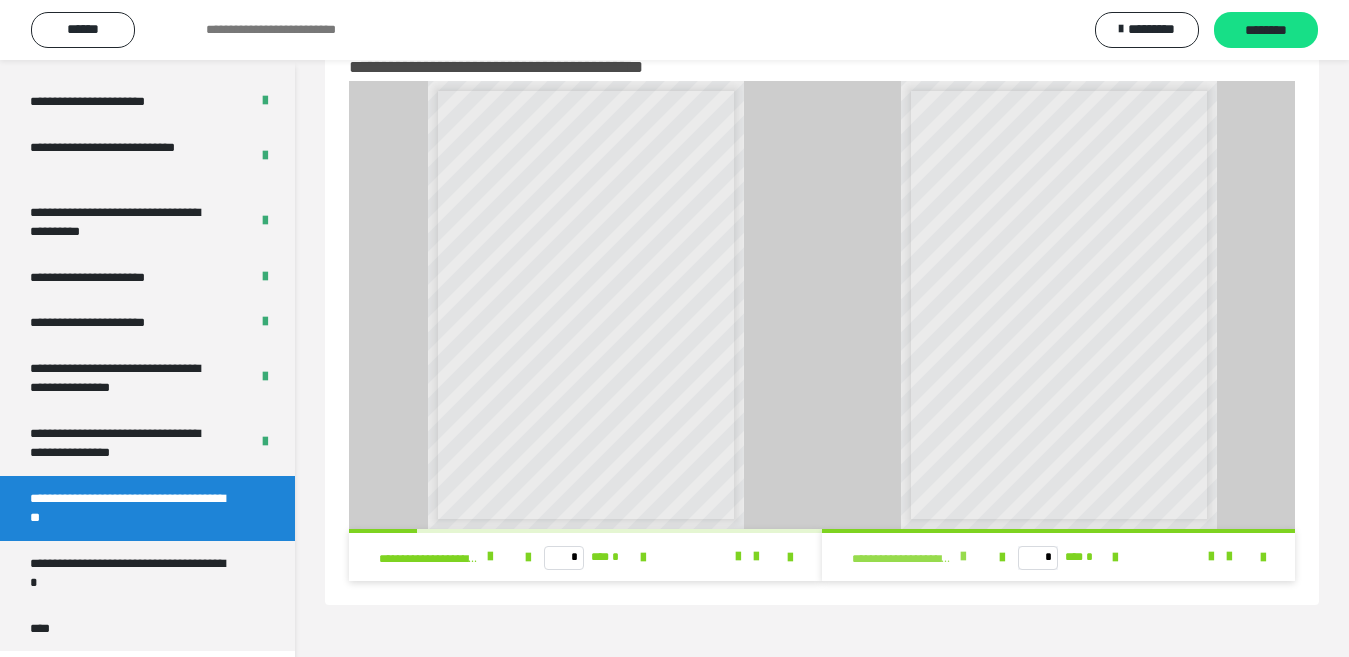 click on "**********" at bounding box center (914, 557) 